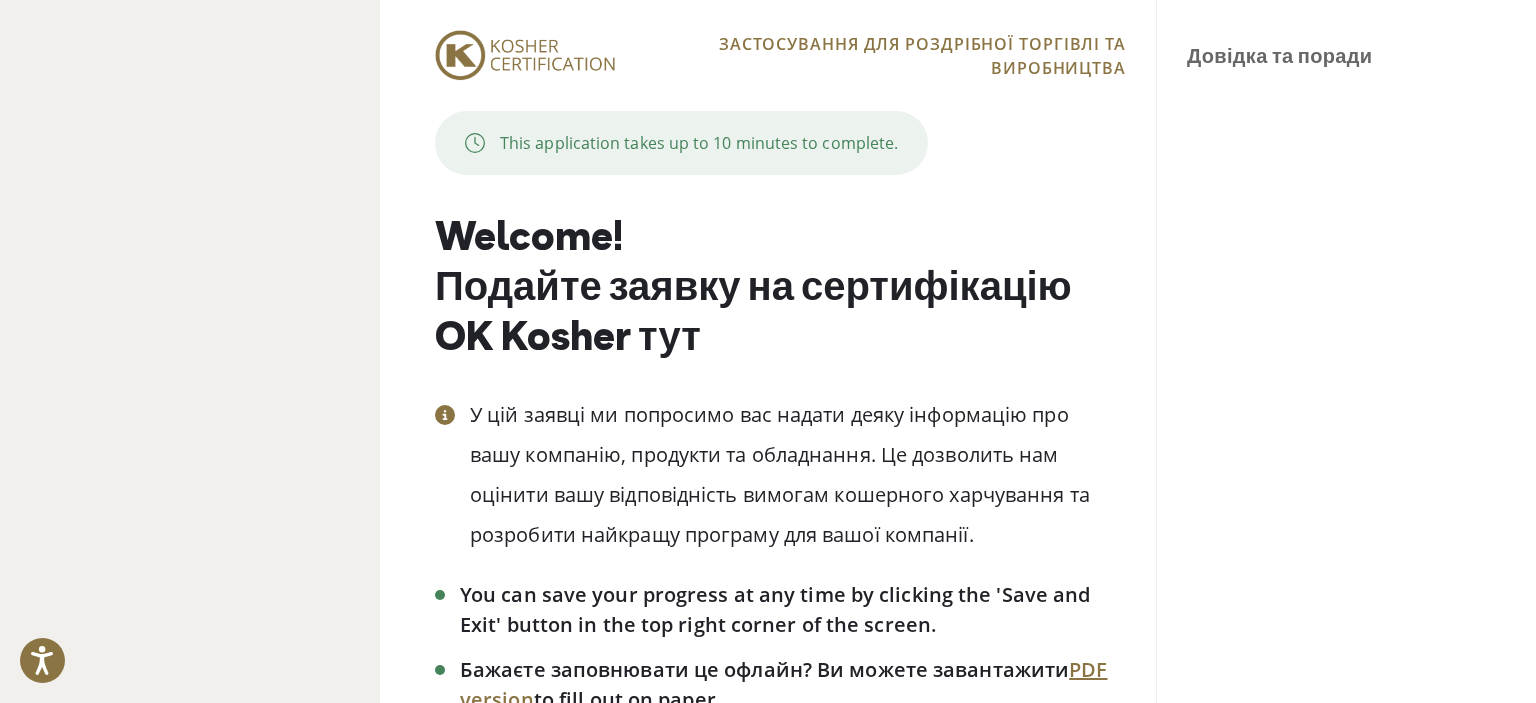scroll, scrollTop: 0, scrollLeft: 0, axis: both 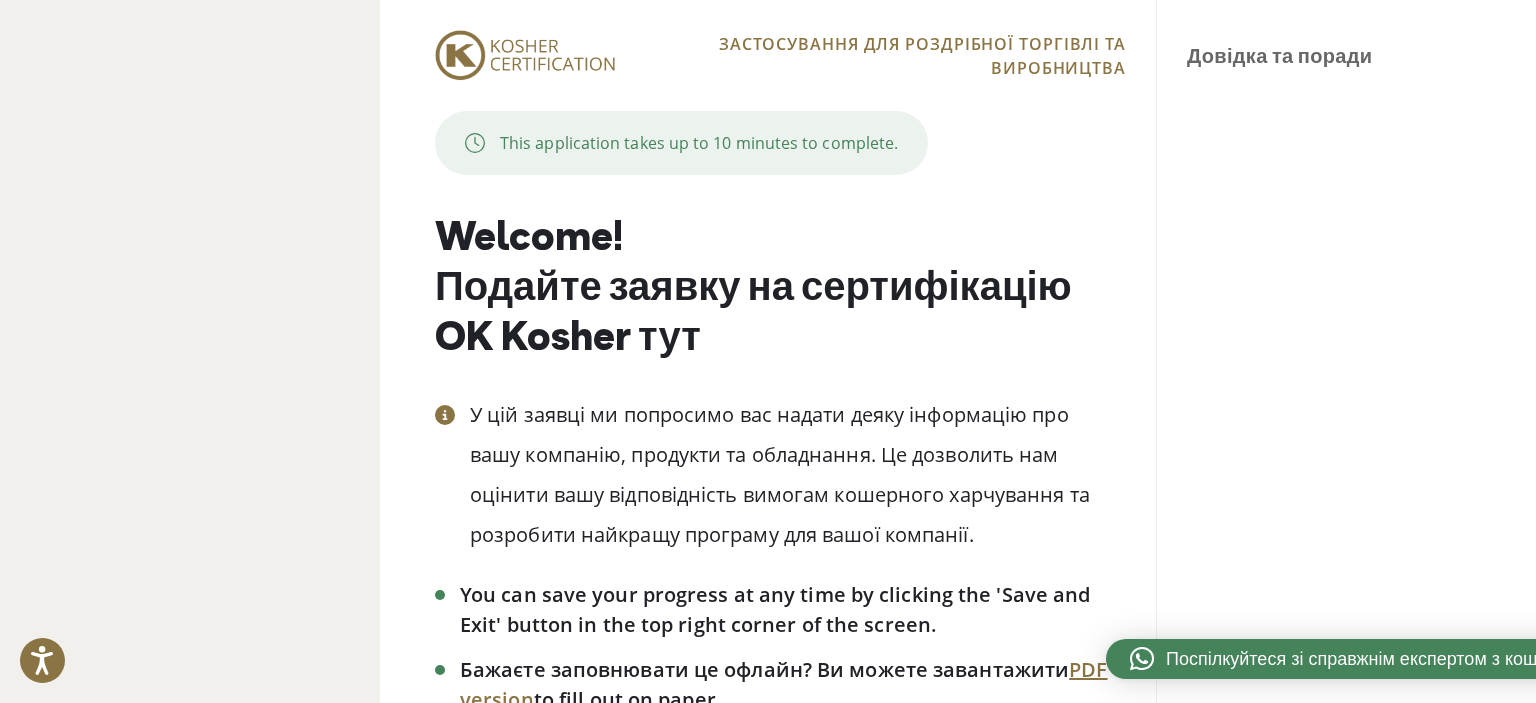 drag, startPoint x: 0, startPoint y: 0, endPoint x: 1043, endPoint y: 199, distance: 1061.8145 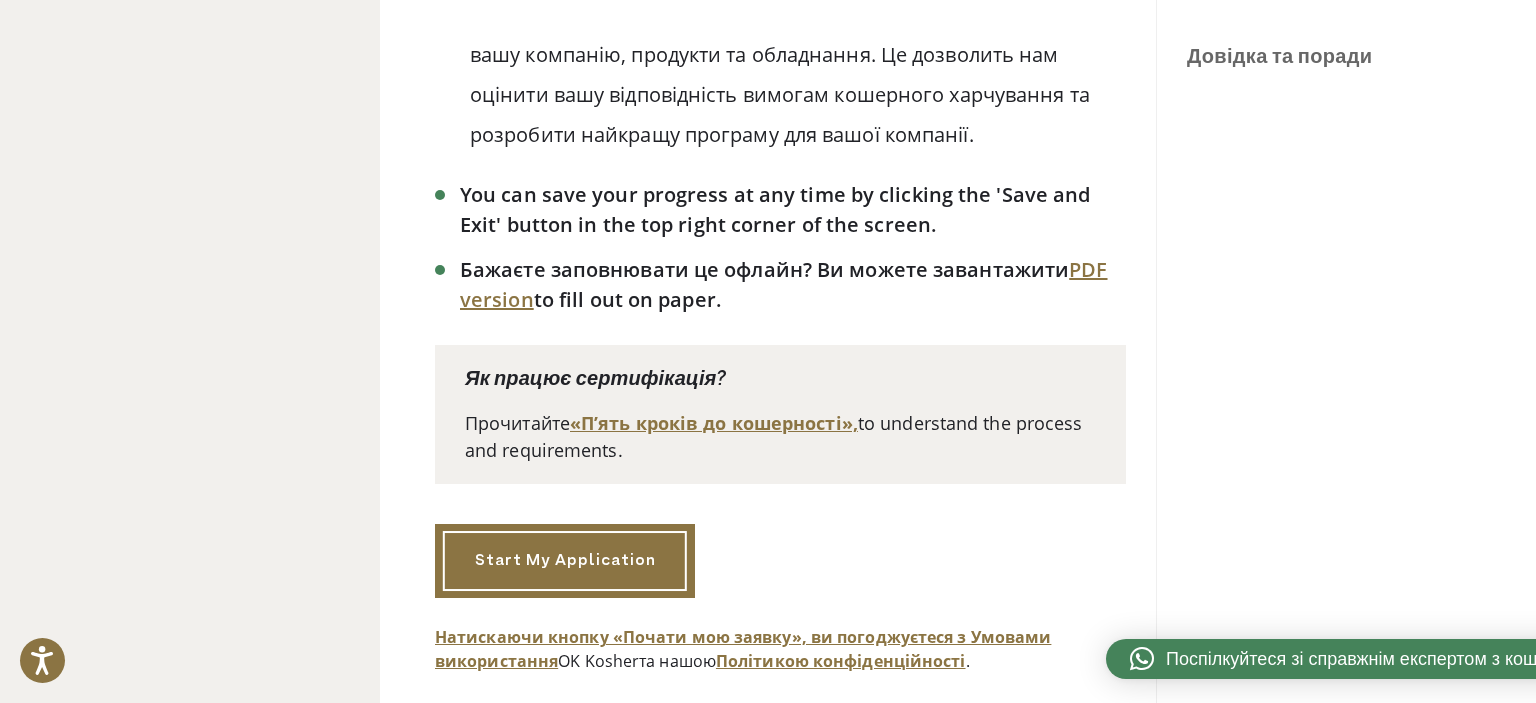 scroll, scrollTop: 429, scrollLeft: 0, axis: vertical 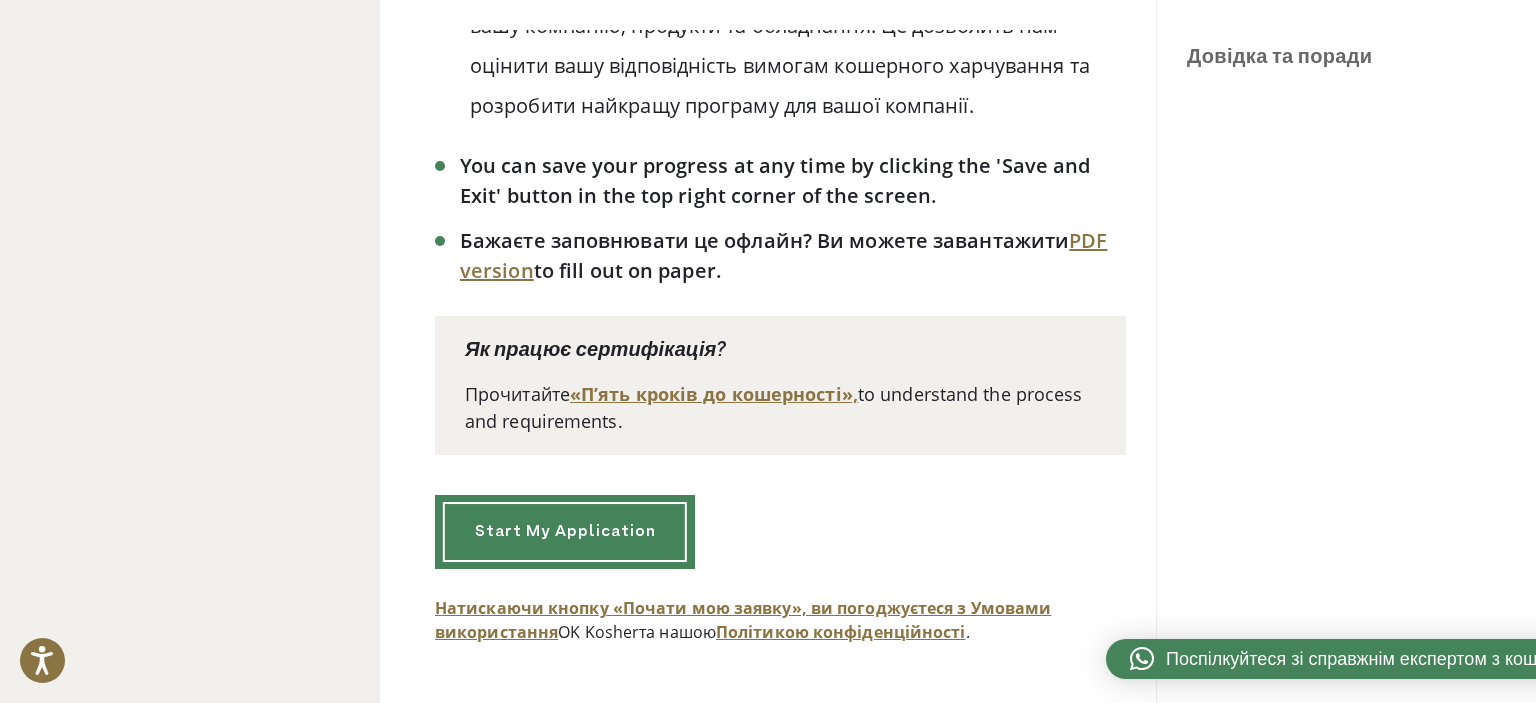 click on "Start My Application" at bounding box center [565, 532] 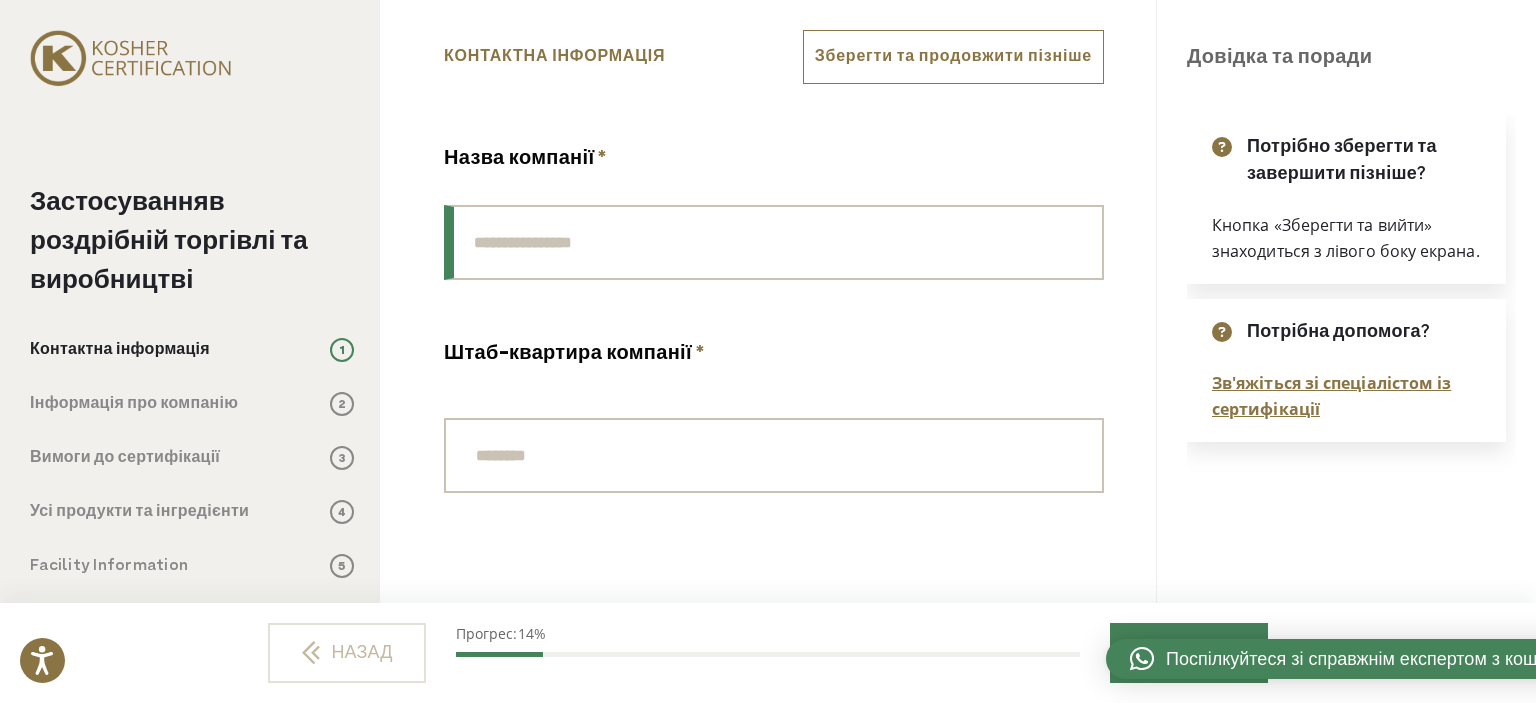 click on "[COMPANY NAME] *" at bounding box center [774, 242] 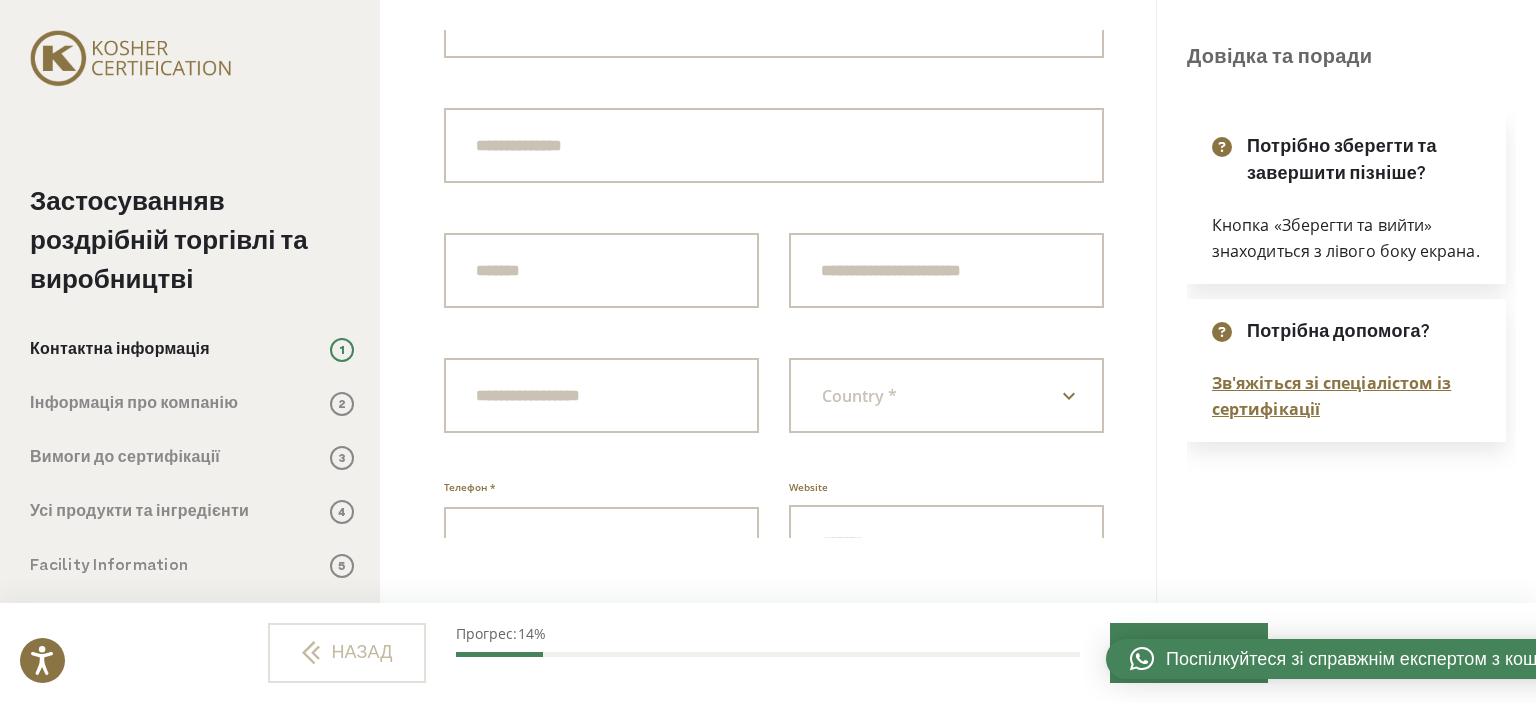 scroll, scrollTop: 400, scrollLeft: 0, axis: vertical 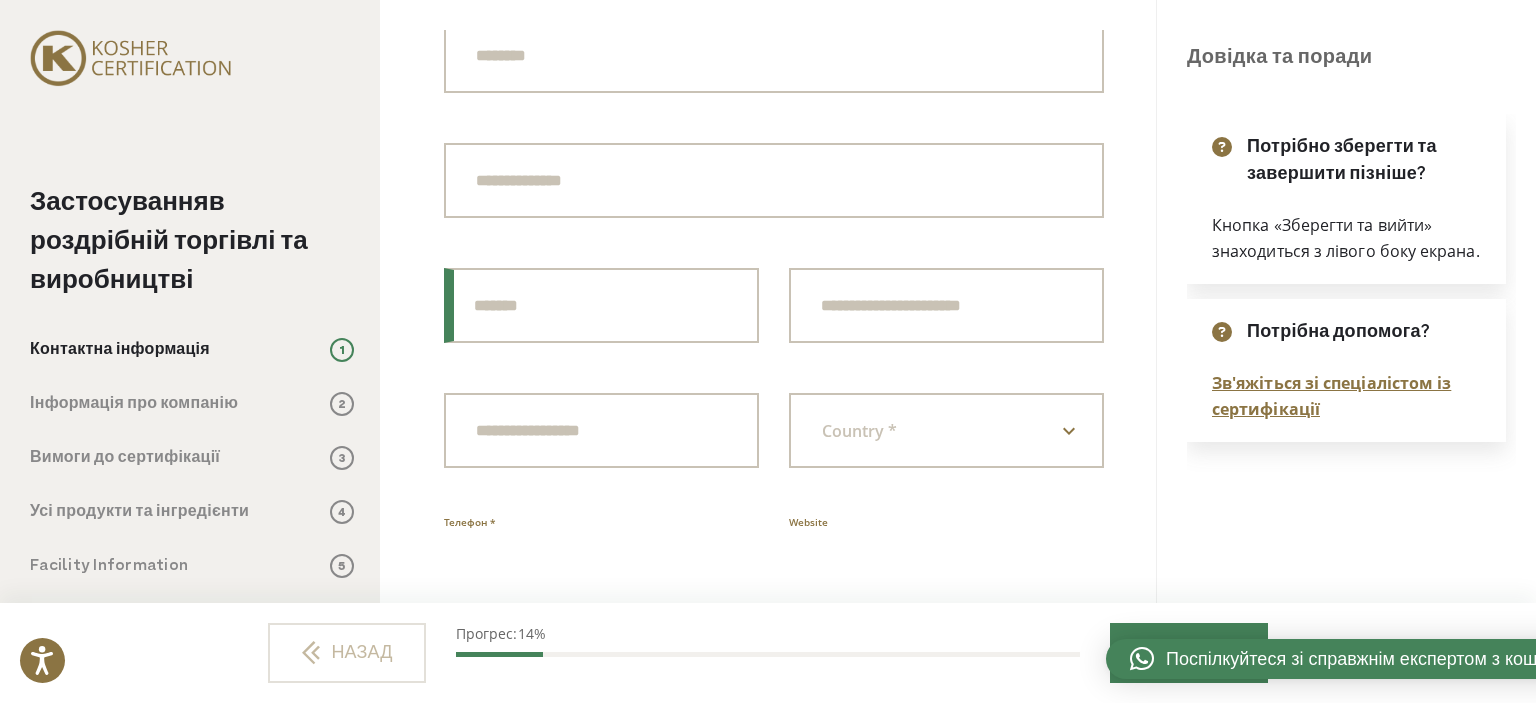 click on "City" at bounding box center [601, 305] 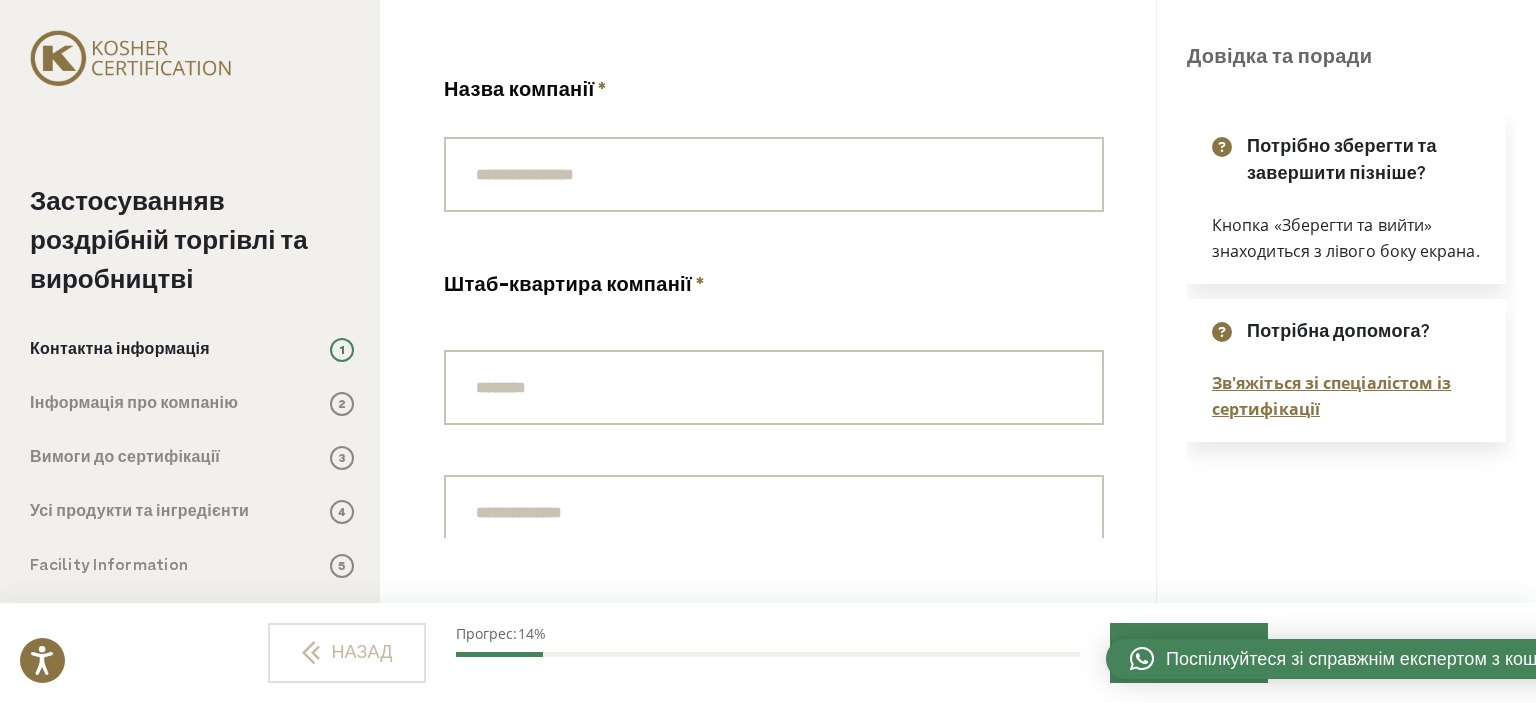 scroll, scrollTop: 0, scrollLeft: 0, axis: both 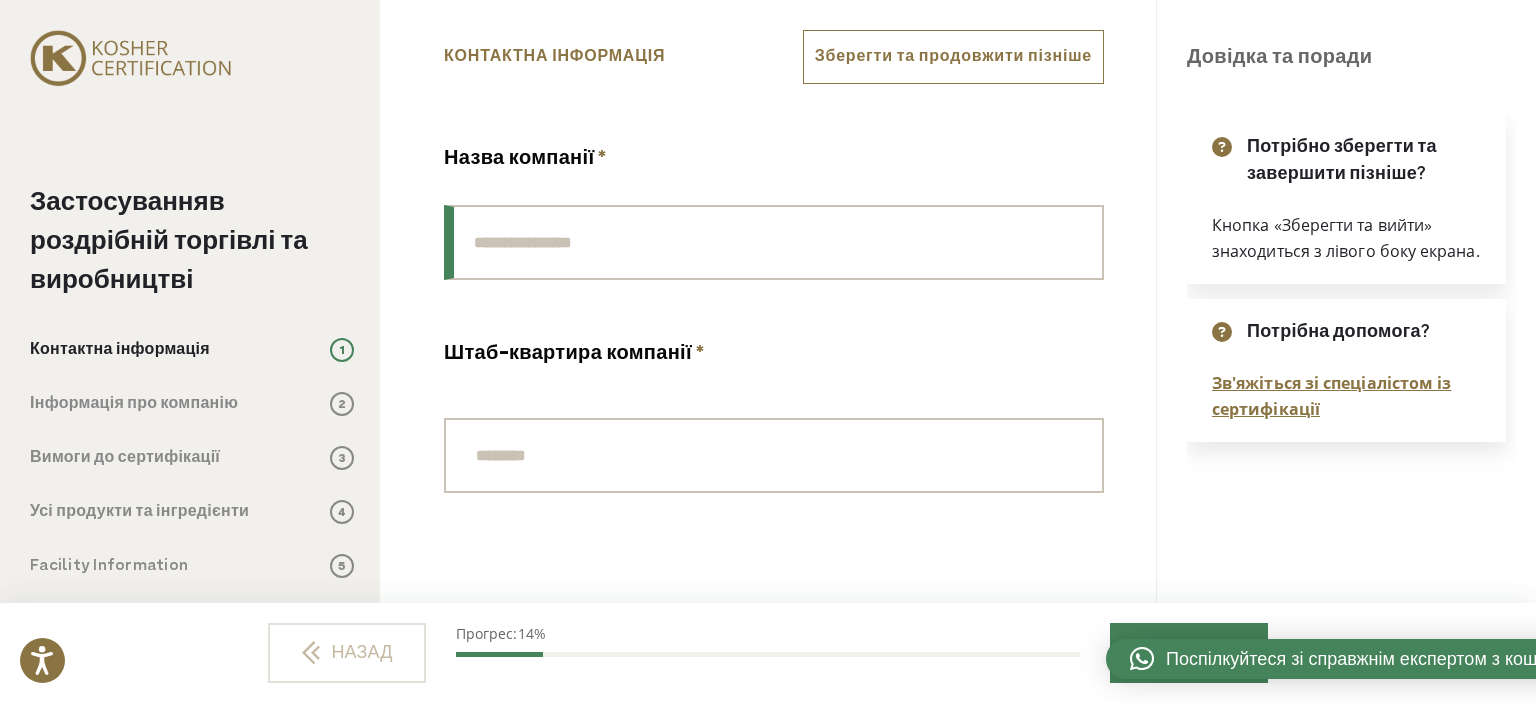 paste on "**********" 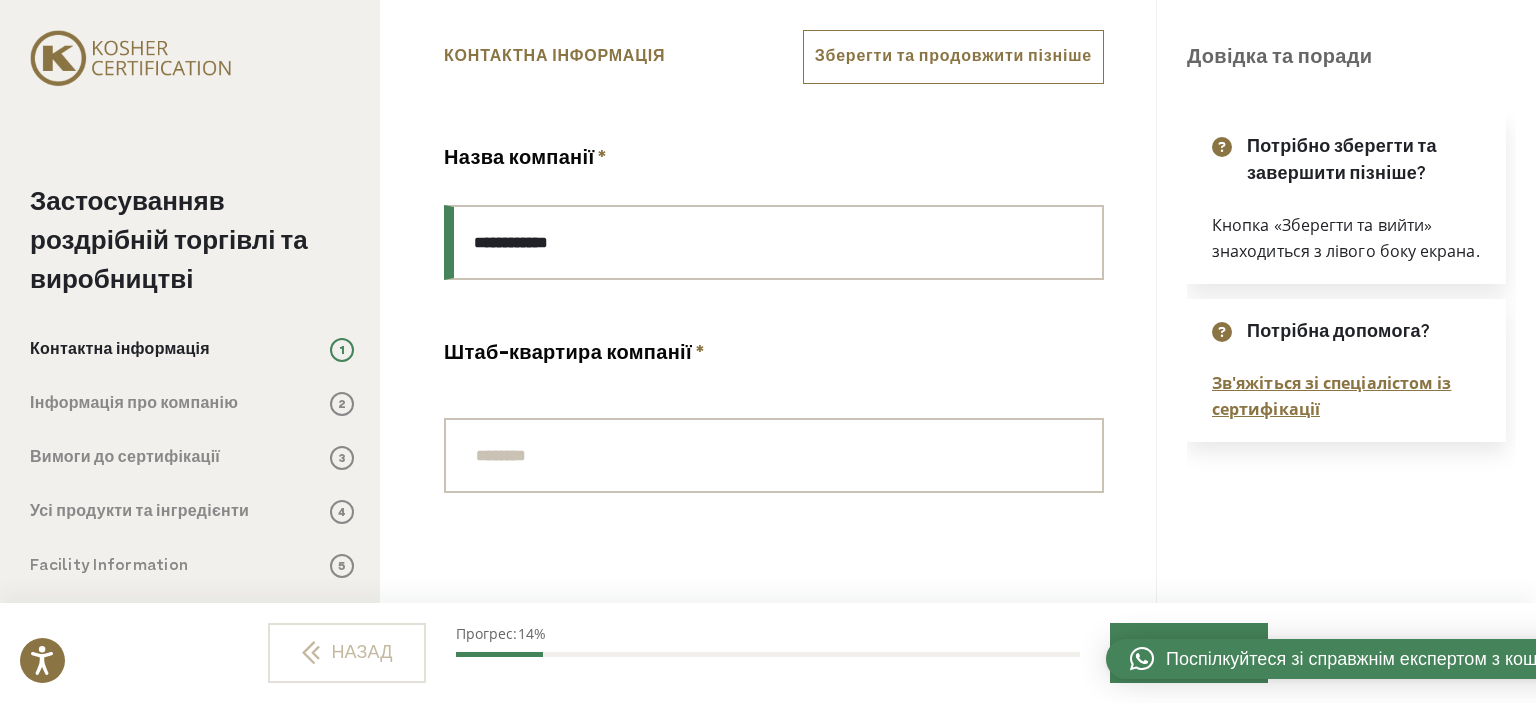 type on "**********" 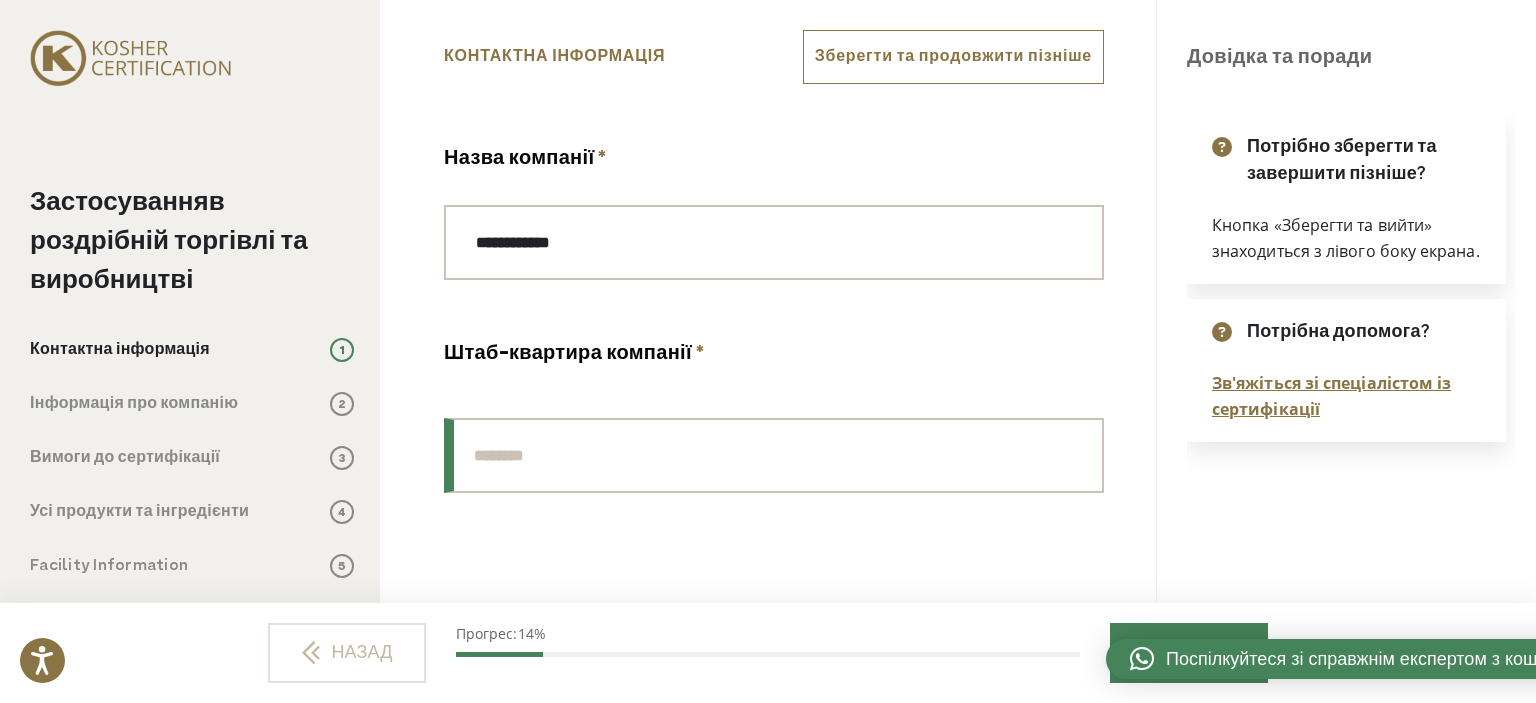 click on "Адреса вулиці" at bounding box center (774, 455) 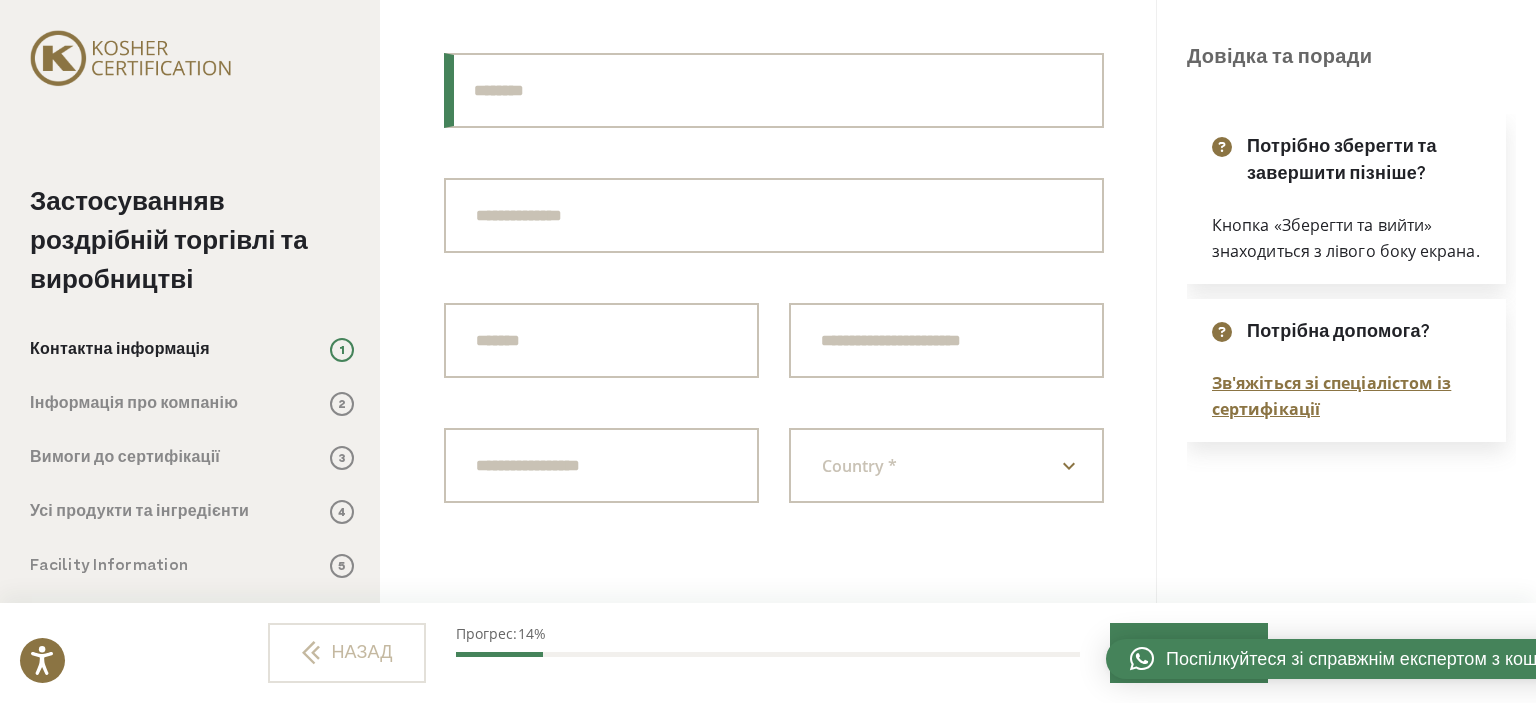 scroll, scrollTop: 400, scrollLeft: 0, axis: vertical 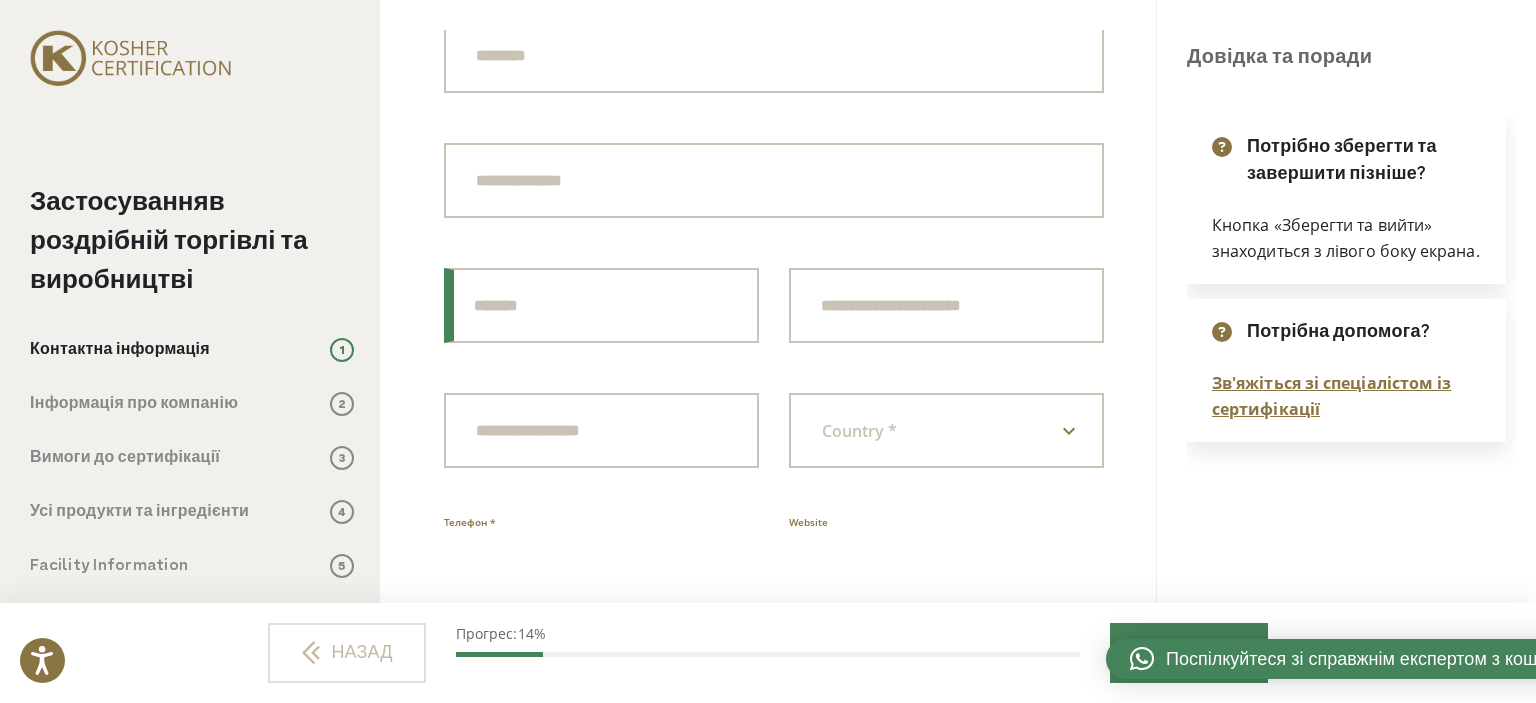 paste on "**********" 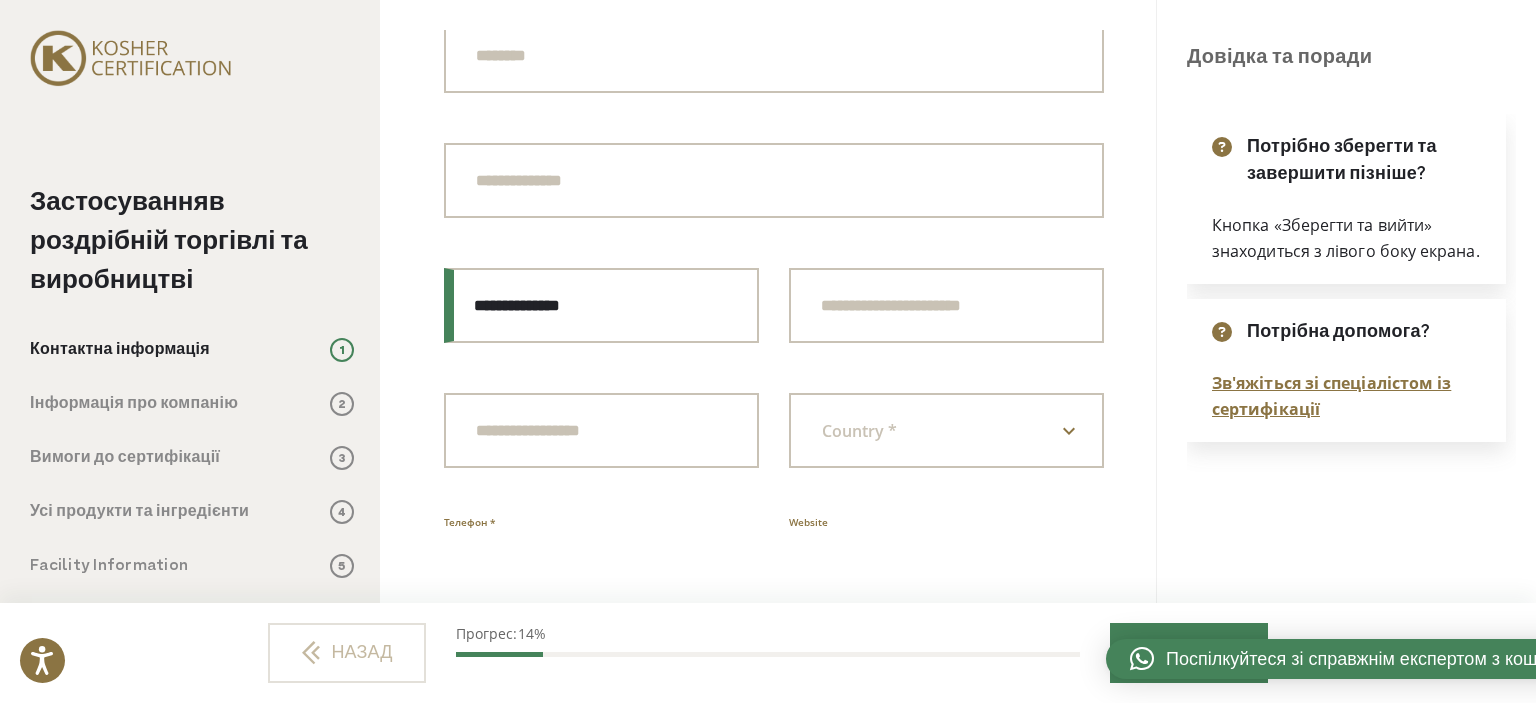 type on "**********" 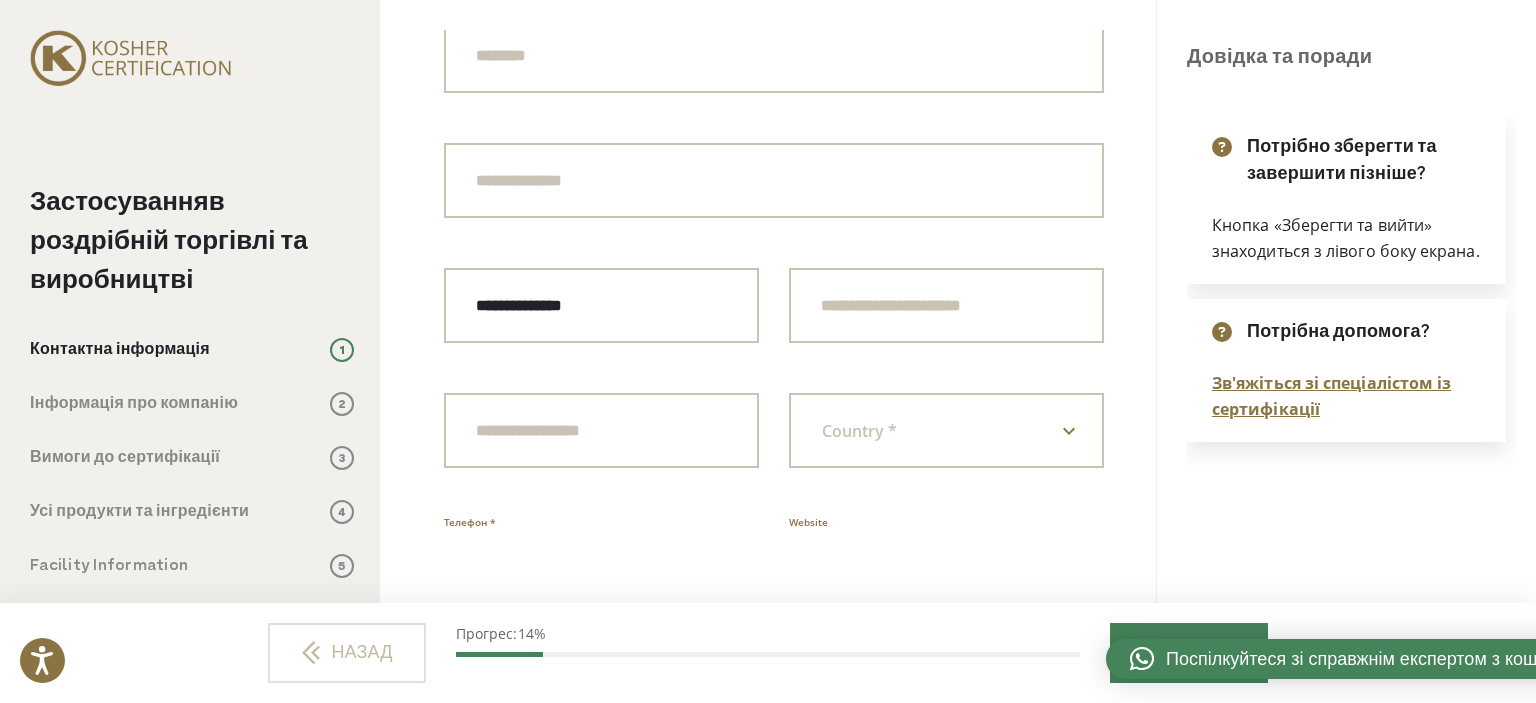 click on "Country *" at bounding box center (869, 431) 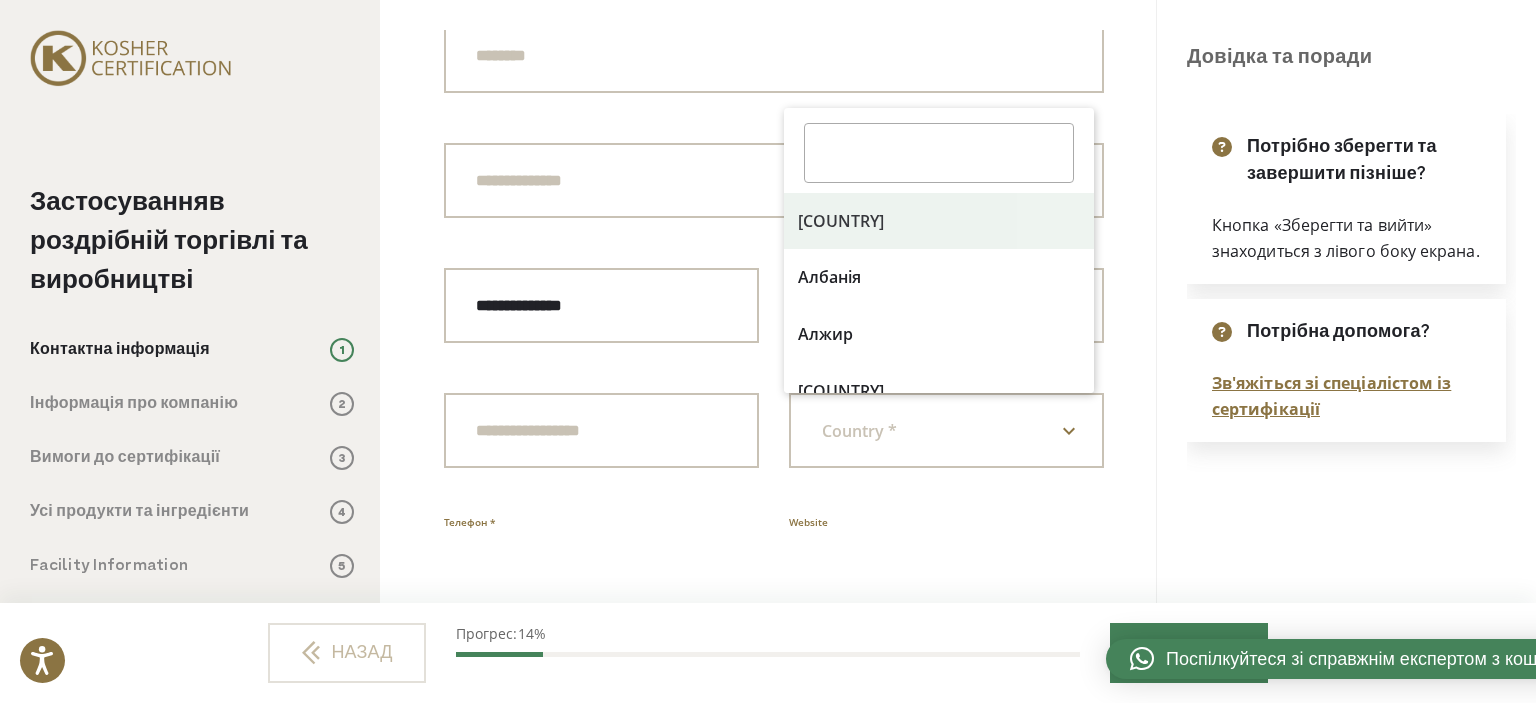 click on "Country *" at bounding box center (859, 431) 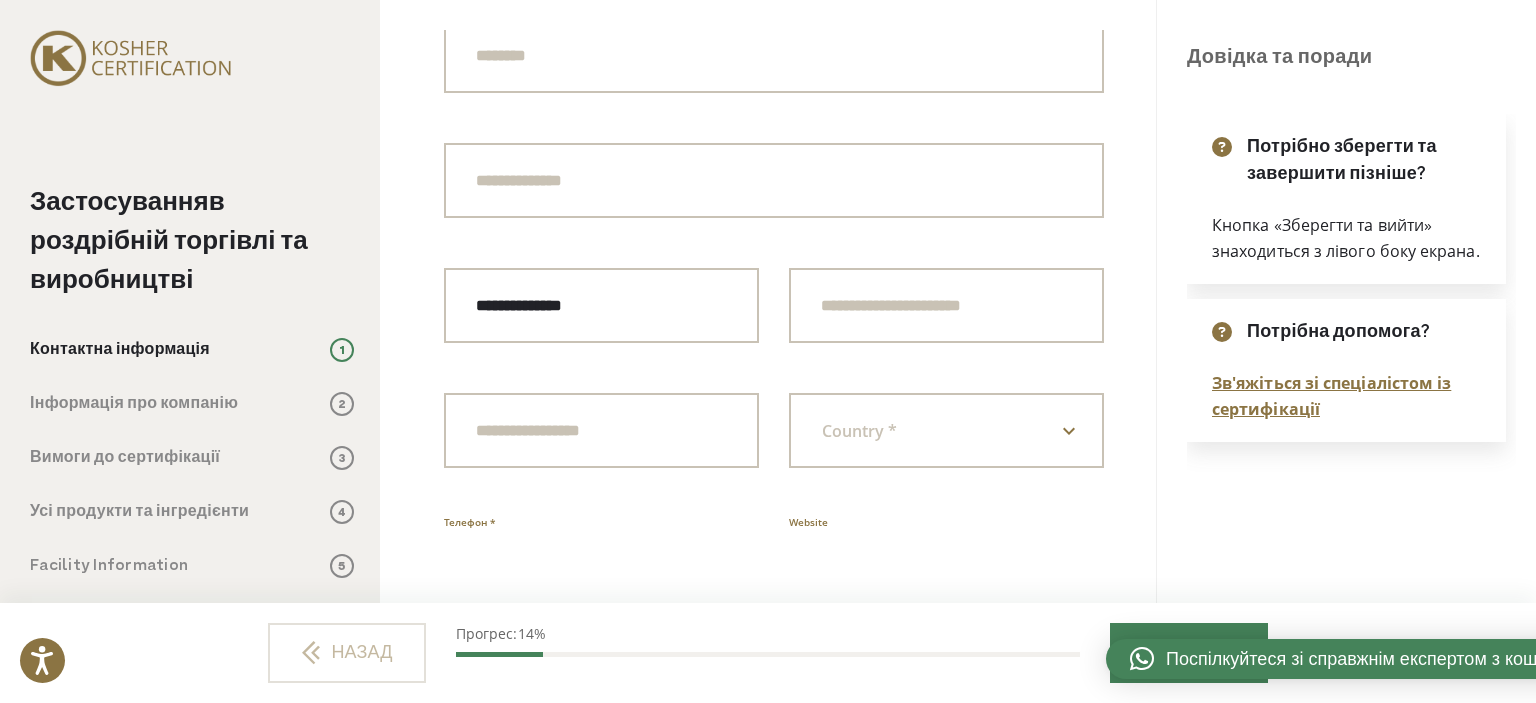 click on "Country *" at bounding box center [859, 431] 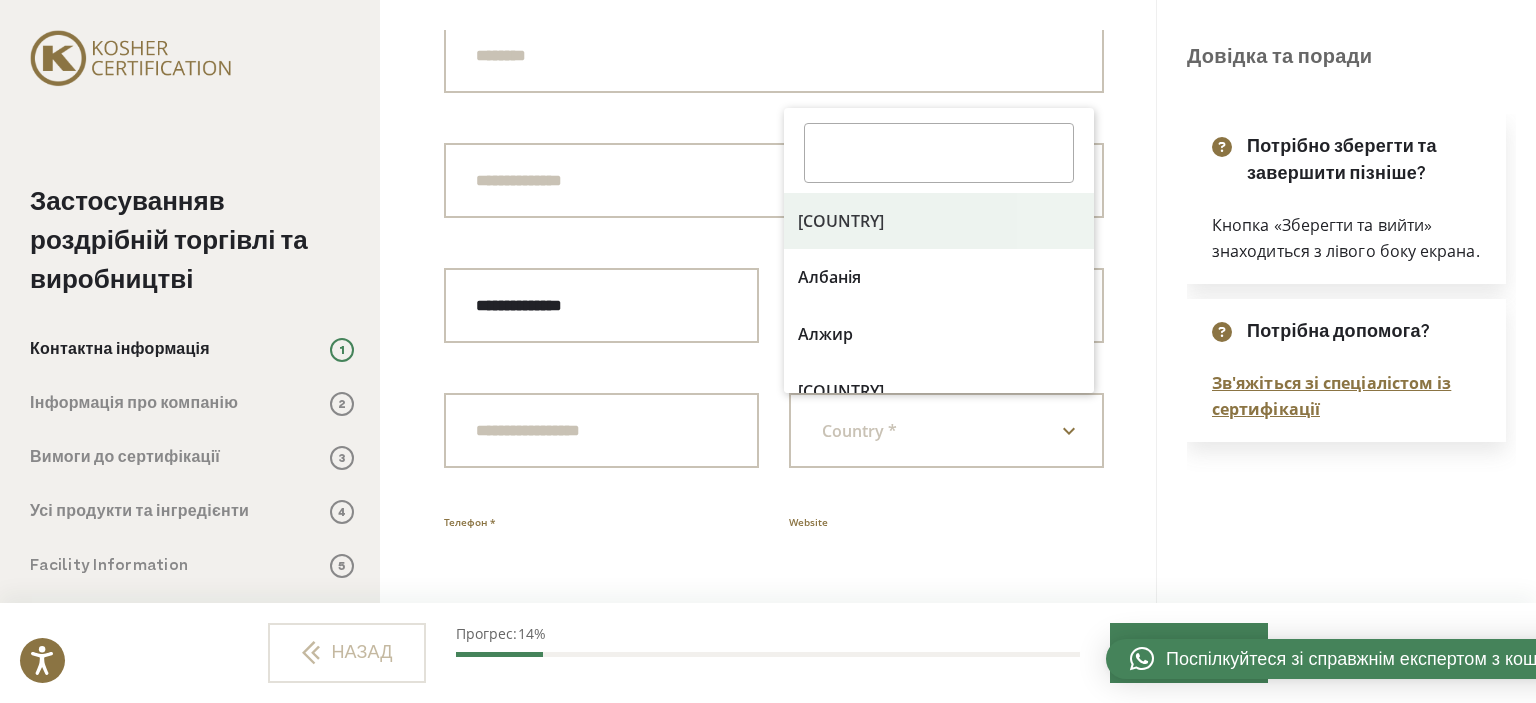 click on "Country *" at bounding box center [859, 431] 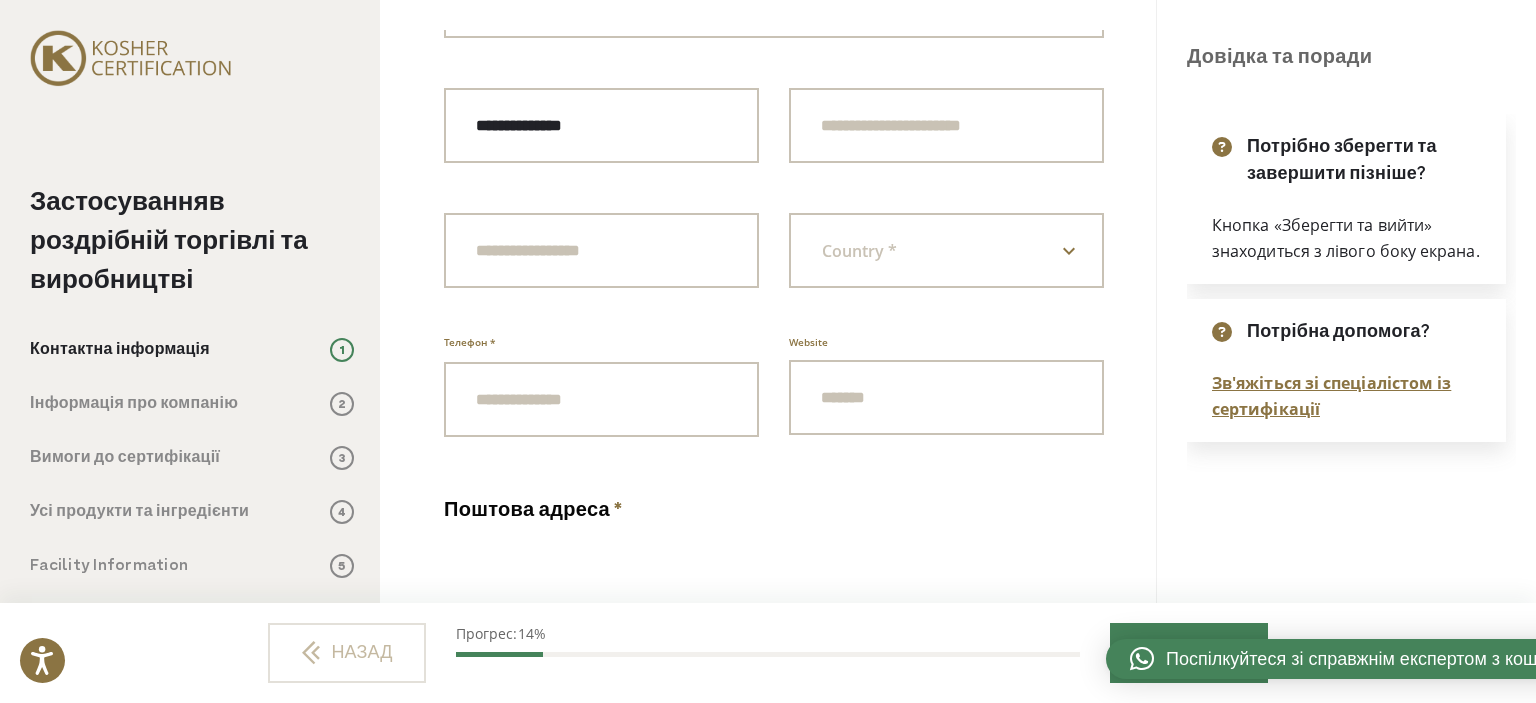 scroll, scrollTop: 600, scrollLeft: 0, axis: vertical 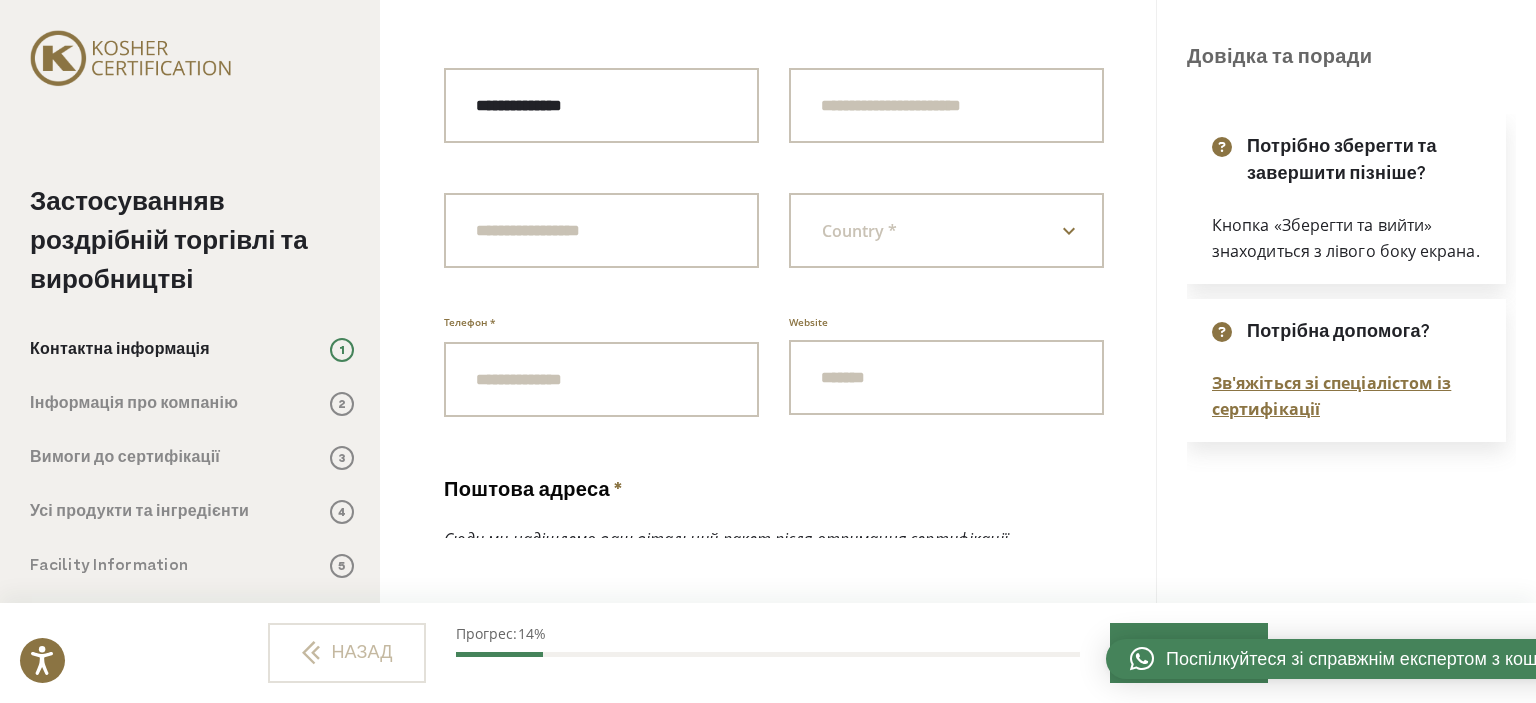 click on "Country *" at bounding box center (946, 230) 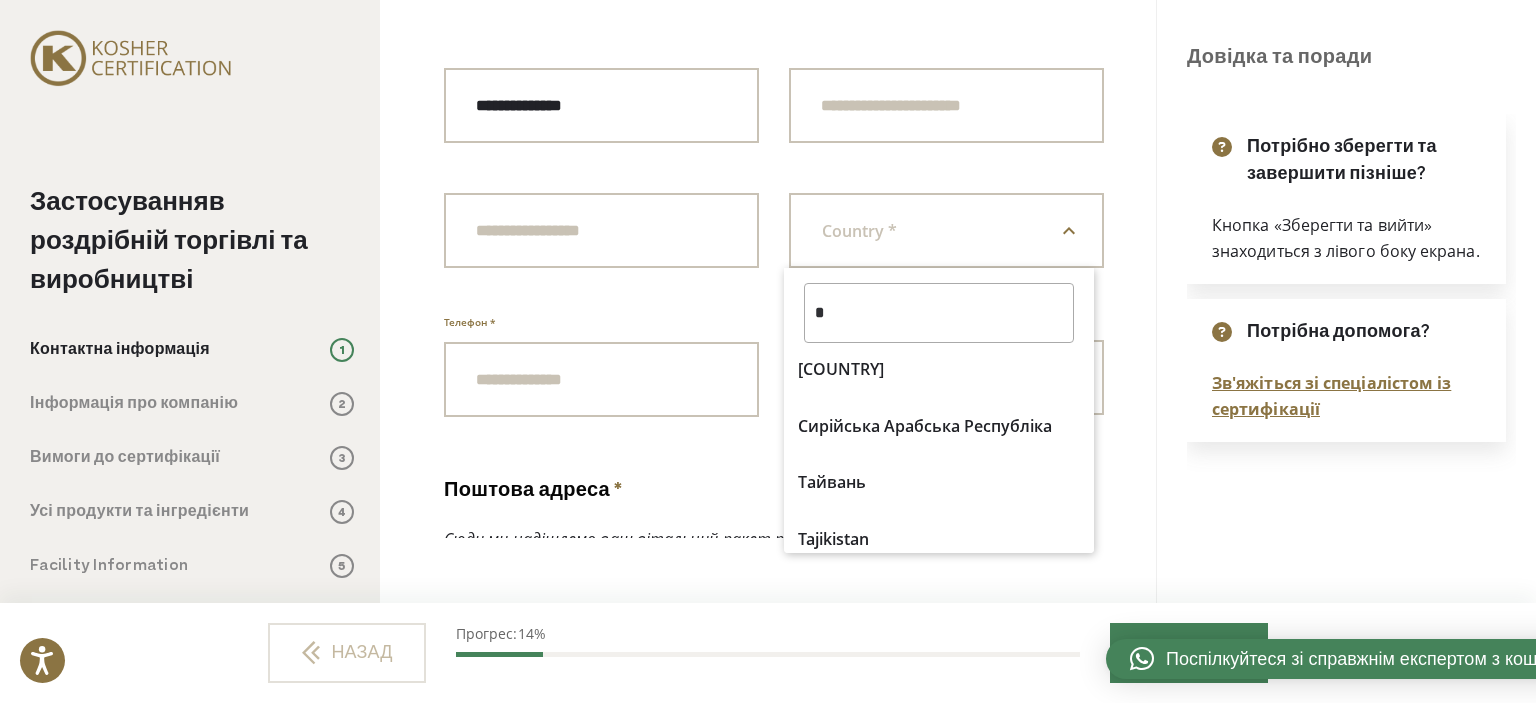 scroll, scrollTop: 0, scrollLeft: 0, axis: both 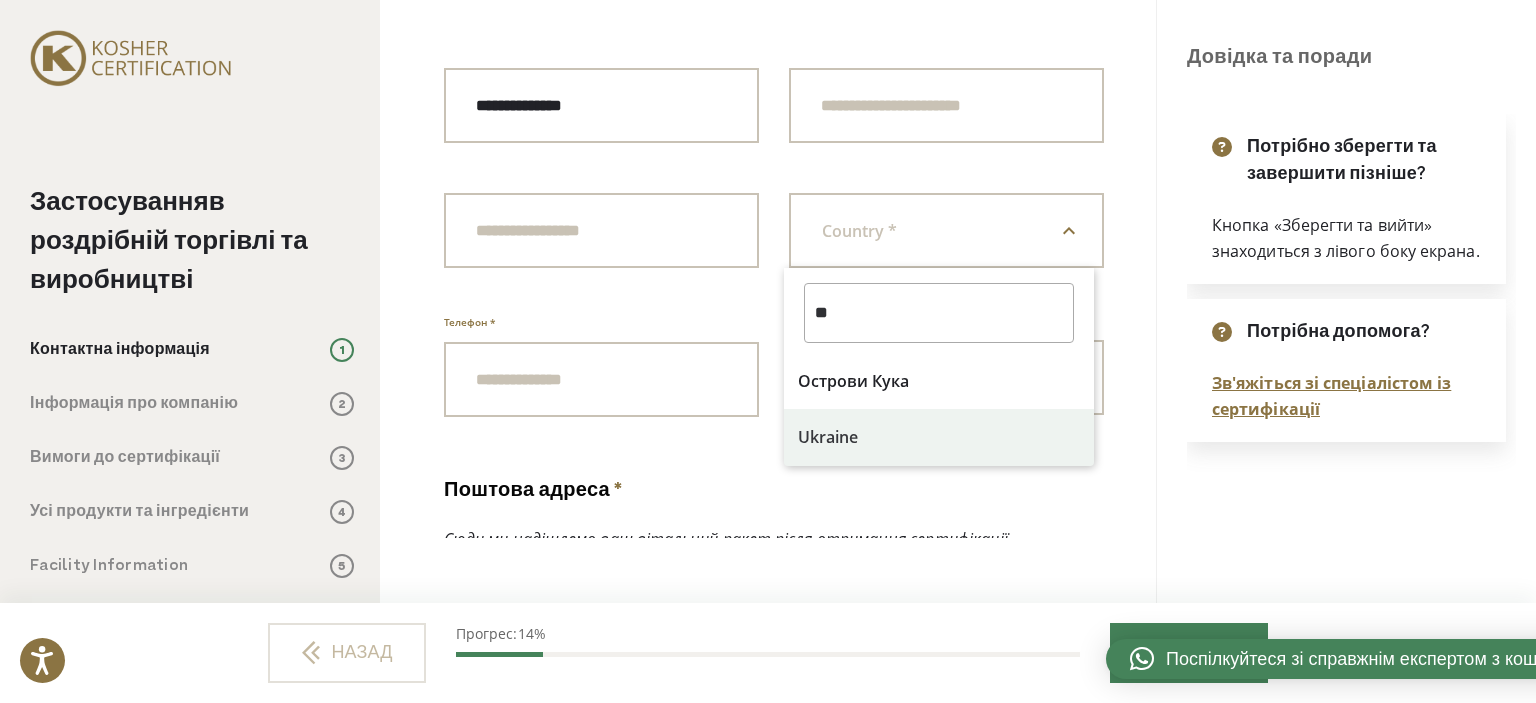 type on "**" 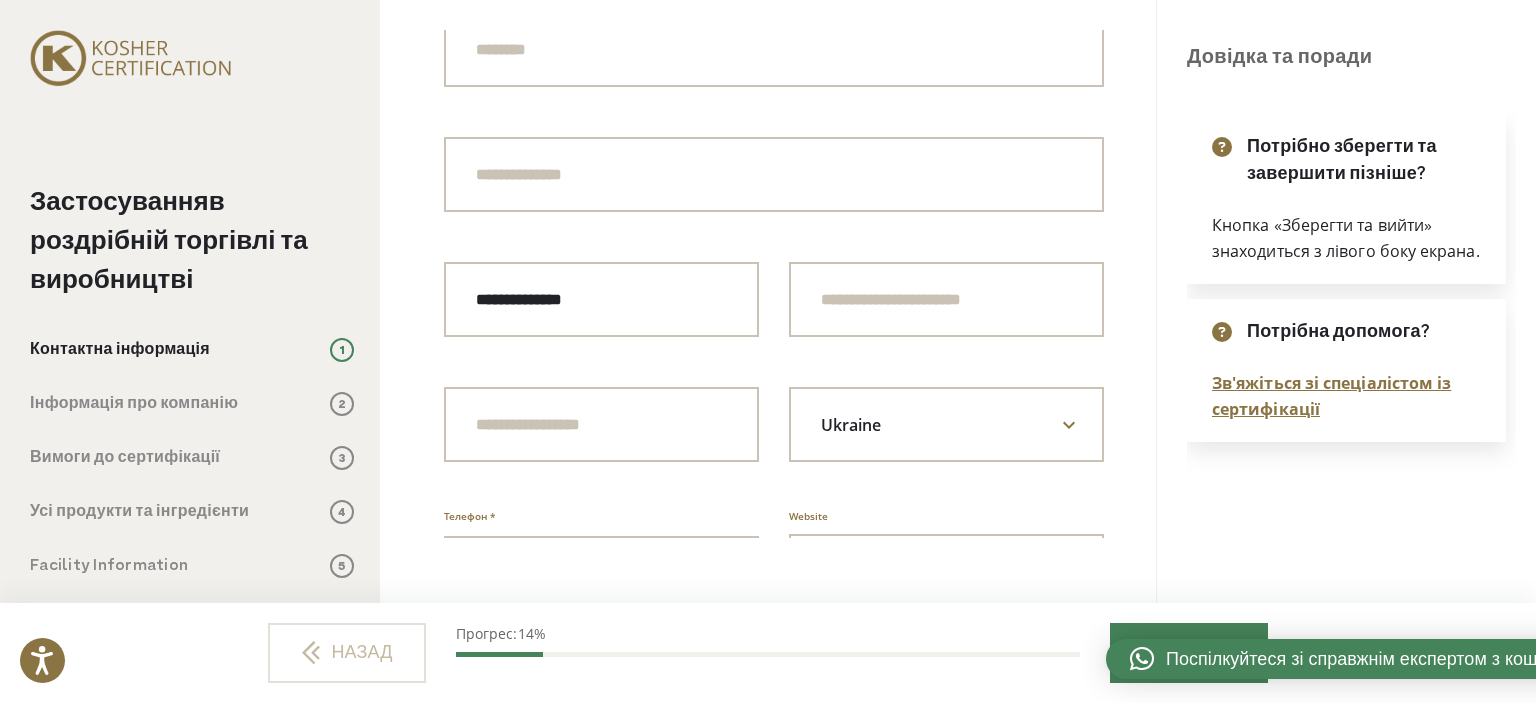 scroll, scrollTop: 400, scrollLeft: 0, axis: vertical 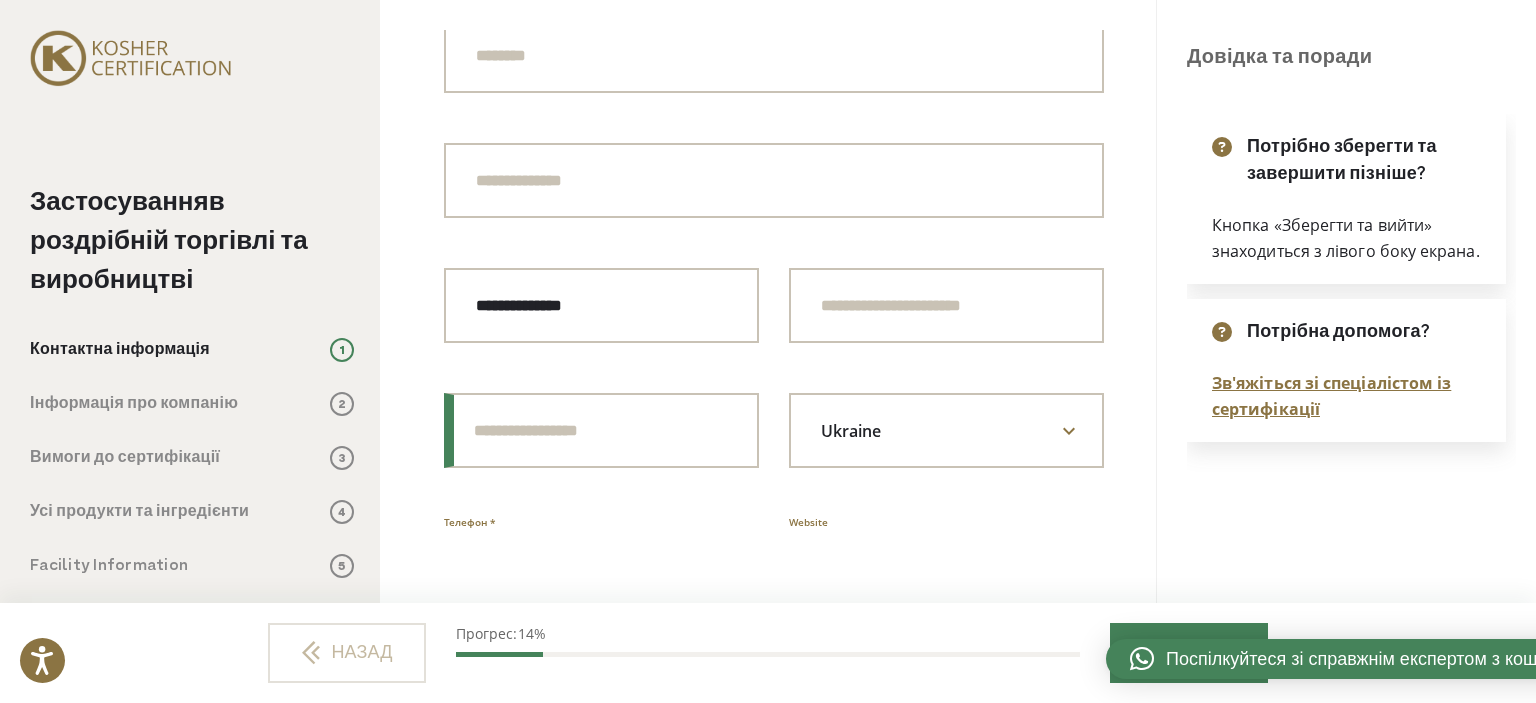 click on "Postal Code" at bounding box center [601, 430] 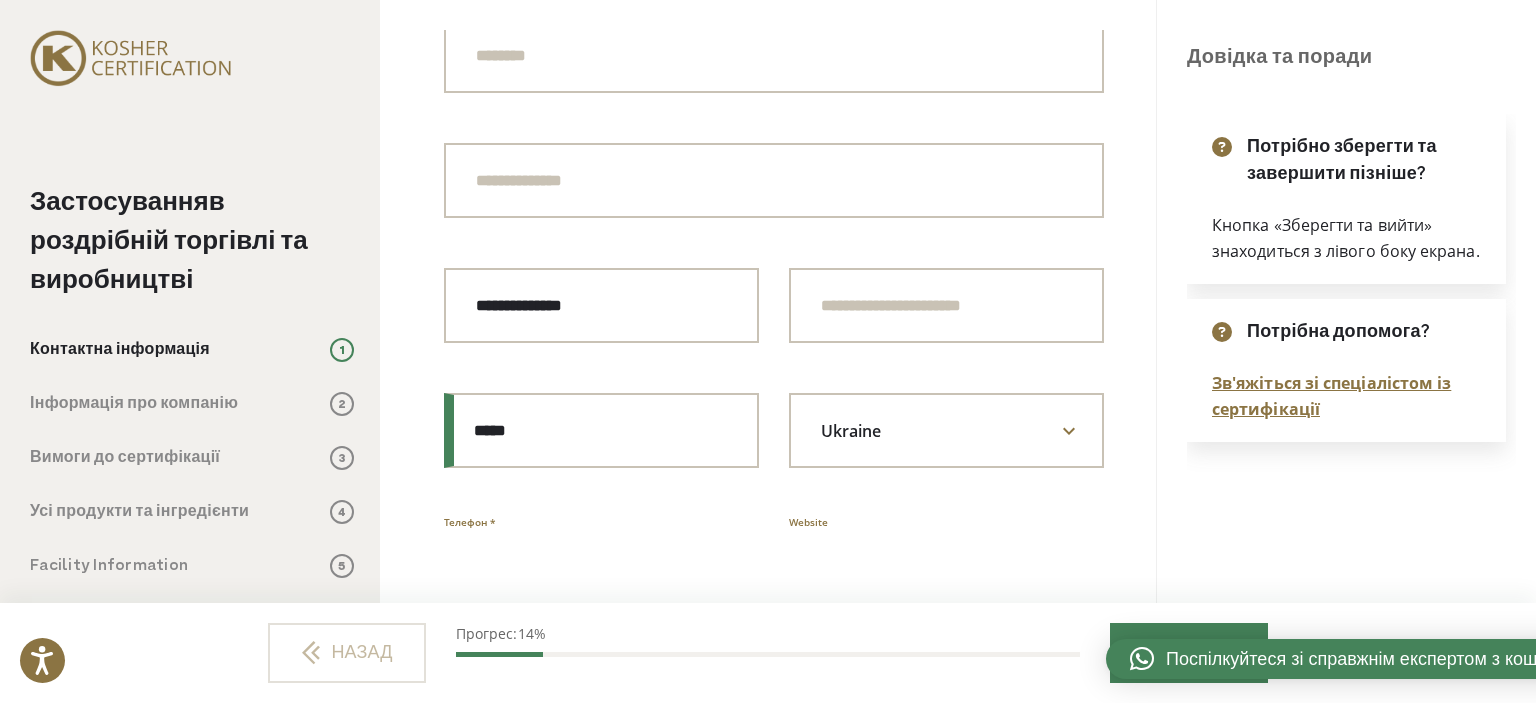 type on "*****" 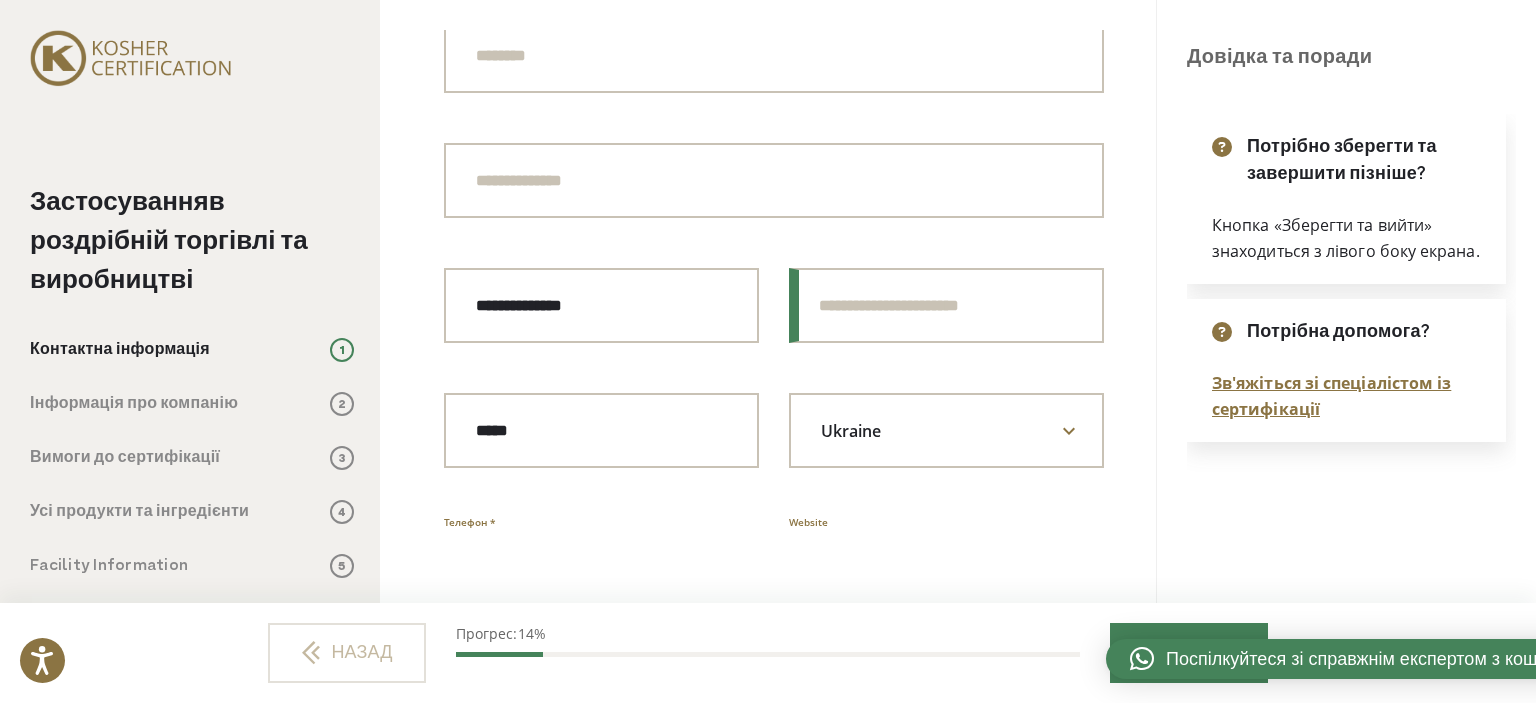 click on "State / Province / Region" at bounding box center (946, 305) 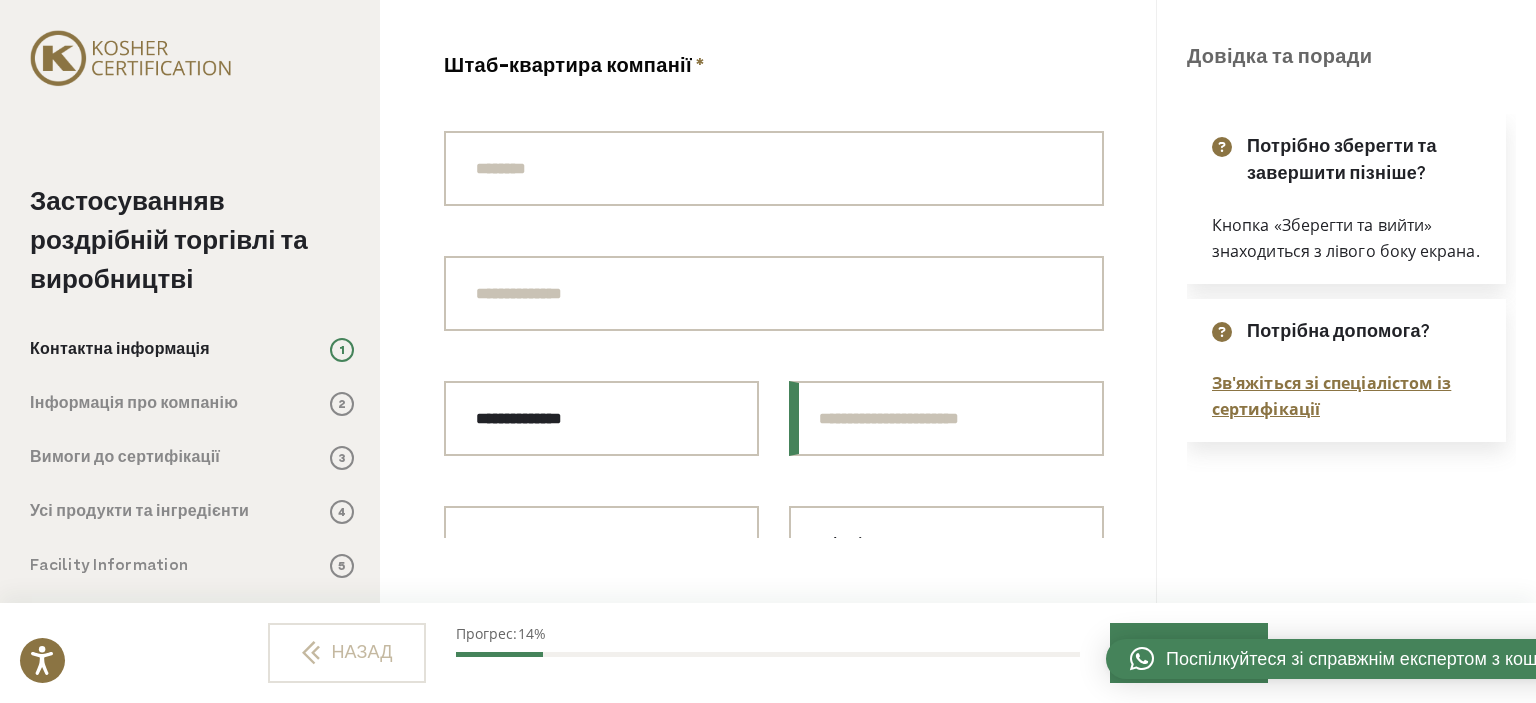 scroll, scrollTop: 300, scrollLeft: 0, axis: vertical 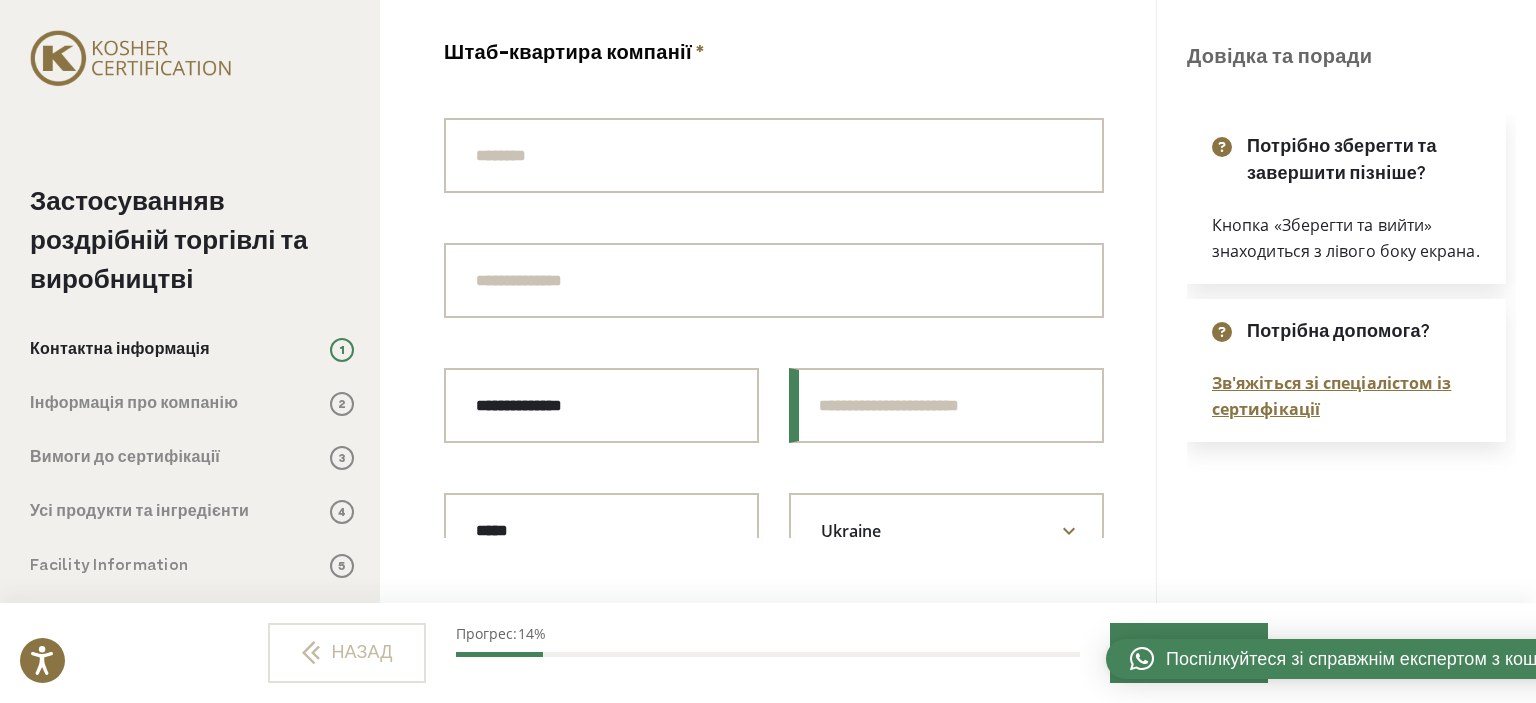 paste on "**********" 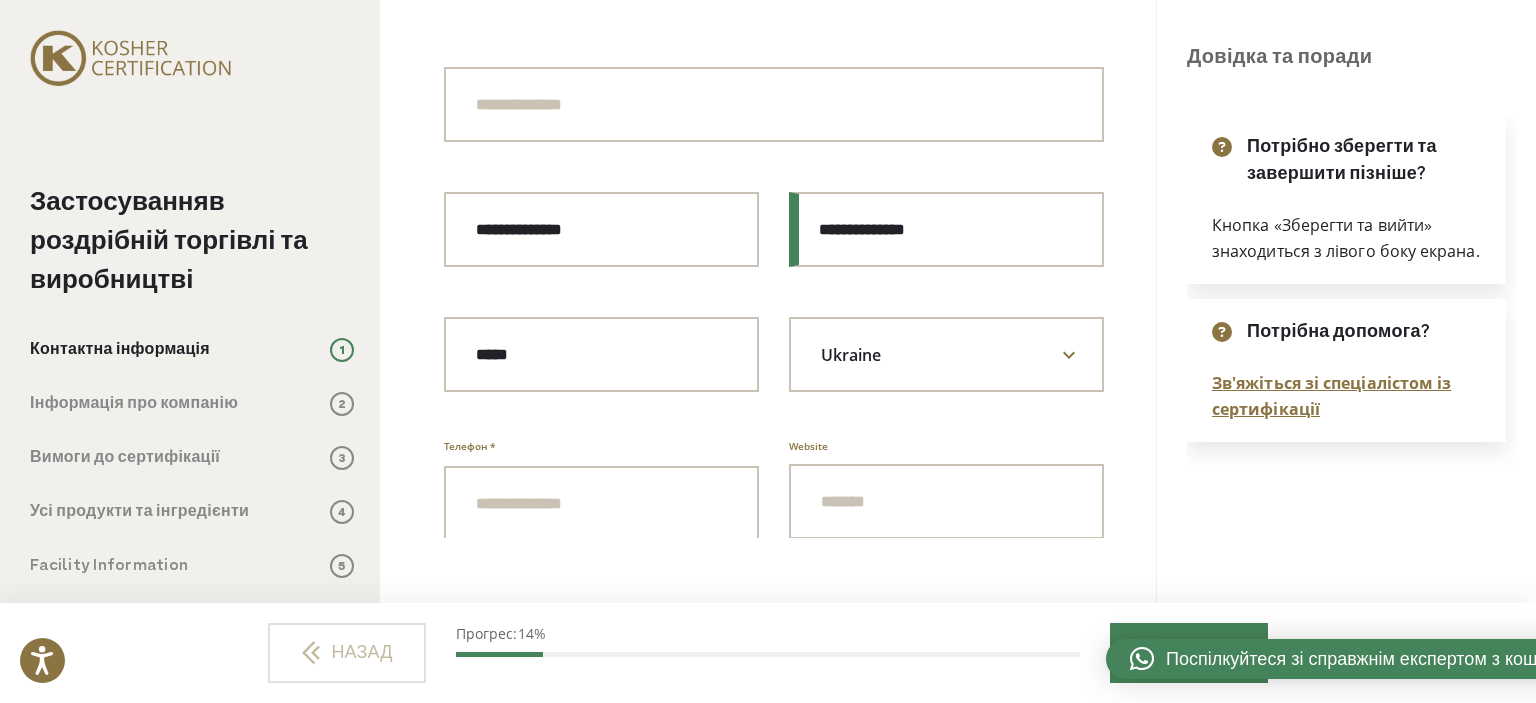 scroll, scrollTop: 500, scrollLeft: 0, axis: vertical 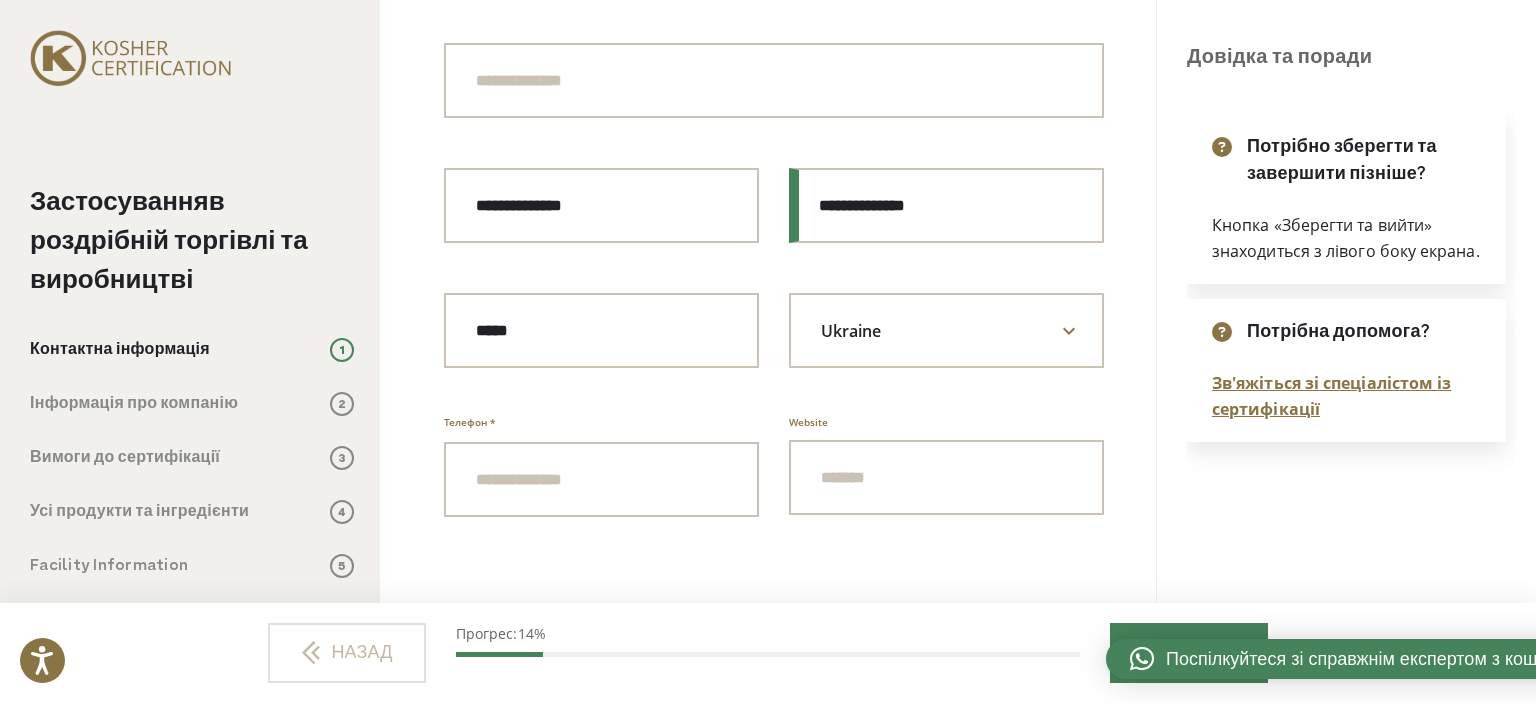 drag, startPoint x: 934, startPoint y: 194, endPoint x: 792, endPoint y: 203, distance: 142.28493 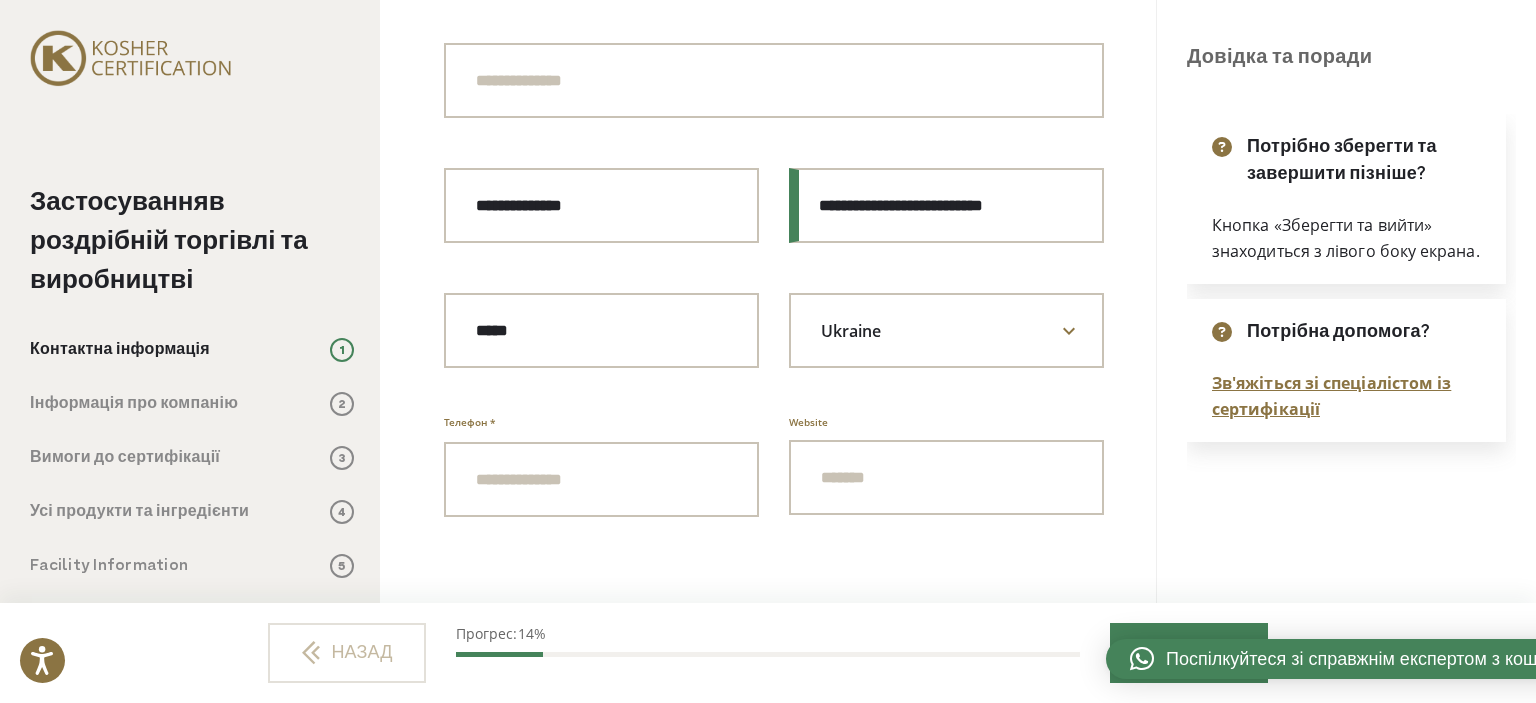 type on "**********" 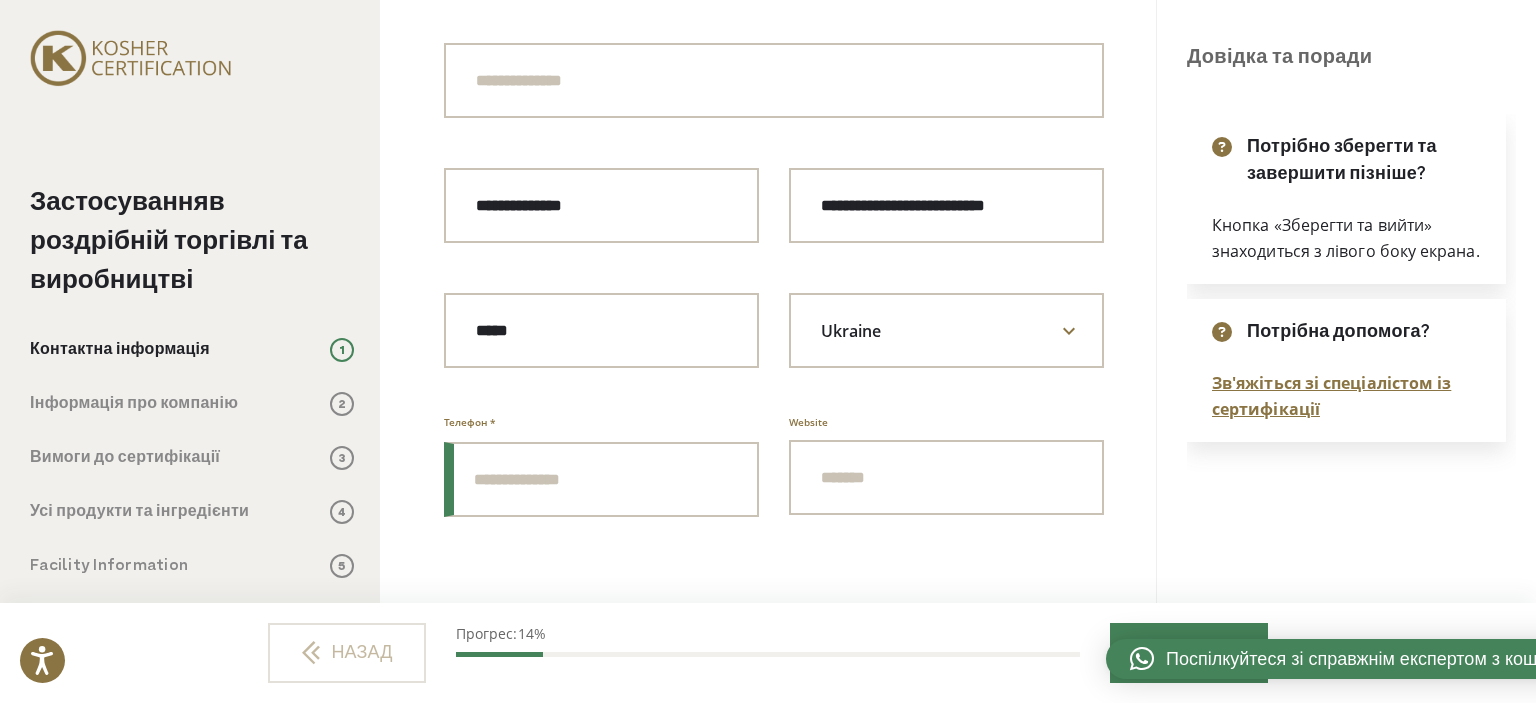 click on "Phone *" at bounding box center (601, 479) 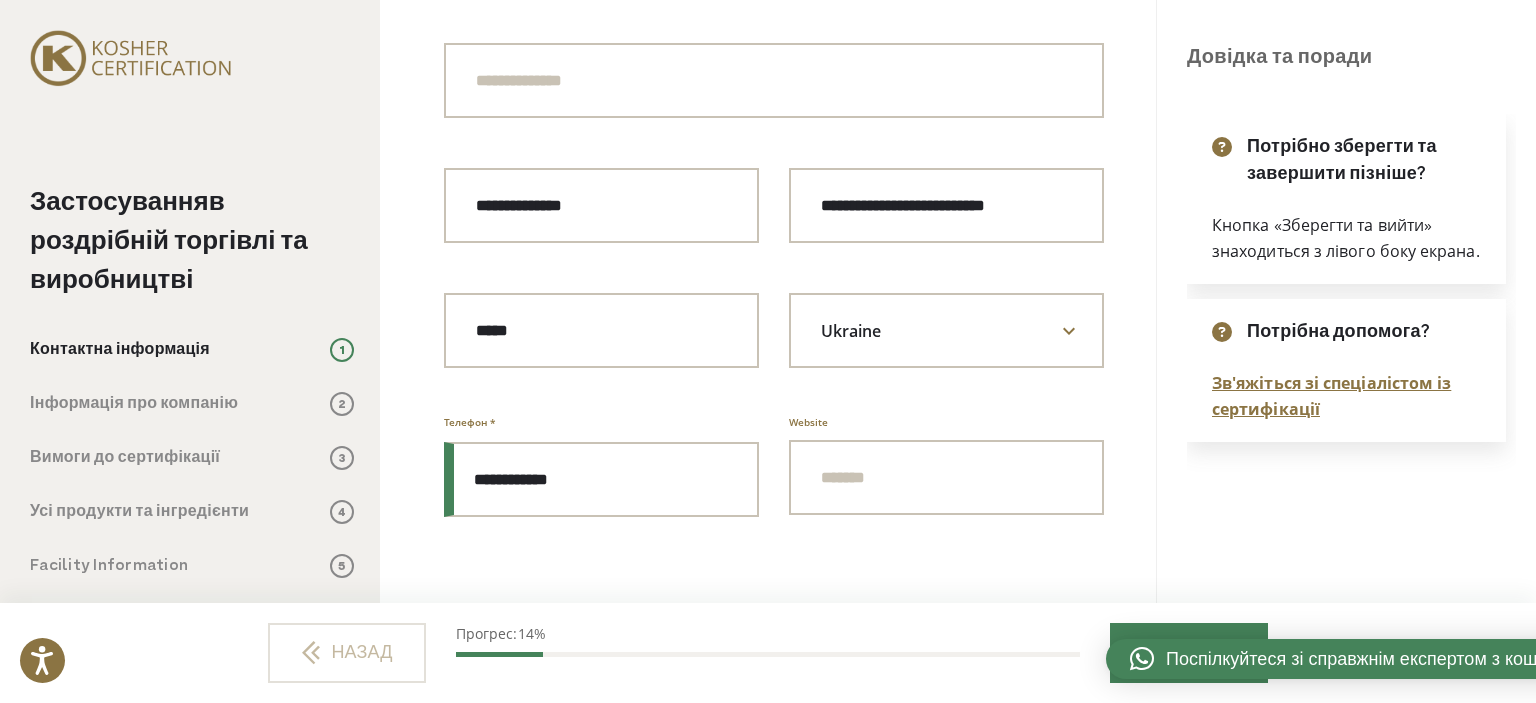 scroll, scrollTop: 600, scrollLeft: 0, axis: vertical 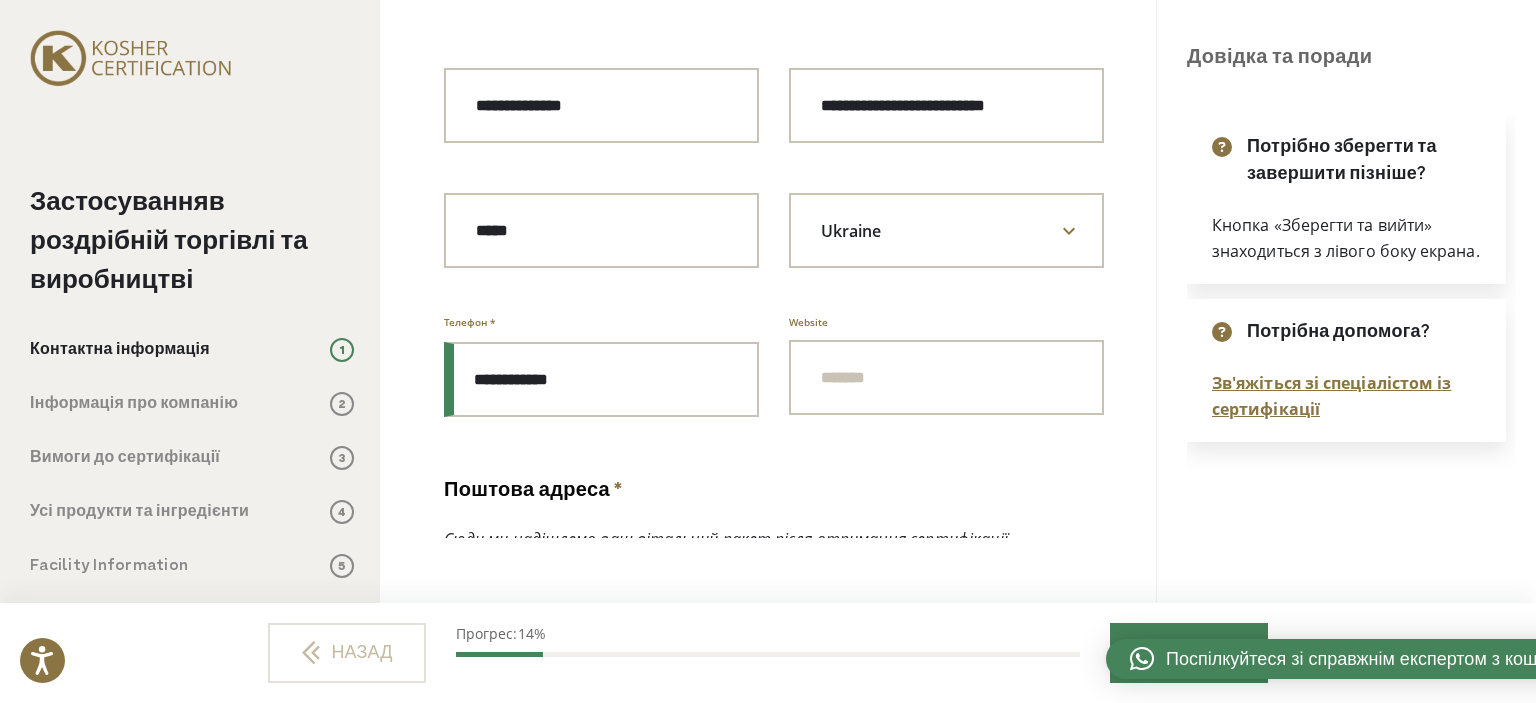 type on "**********" 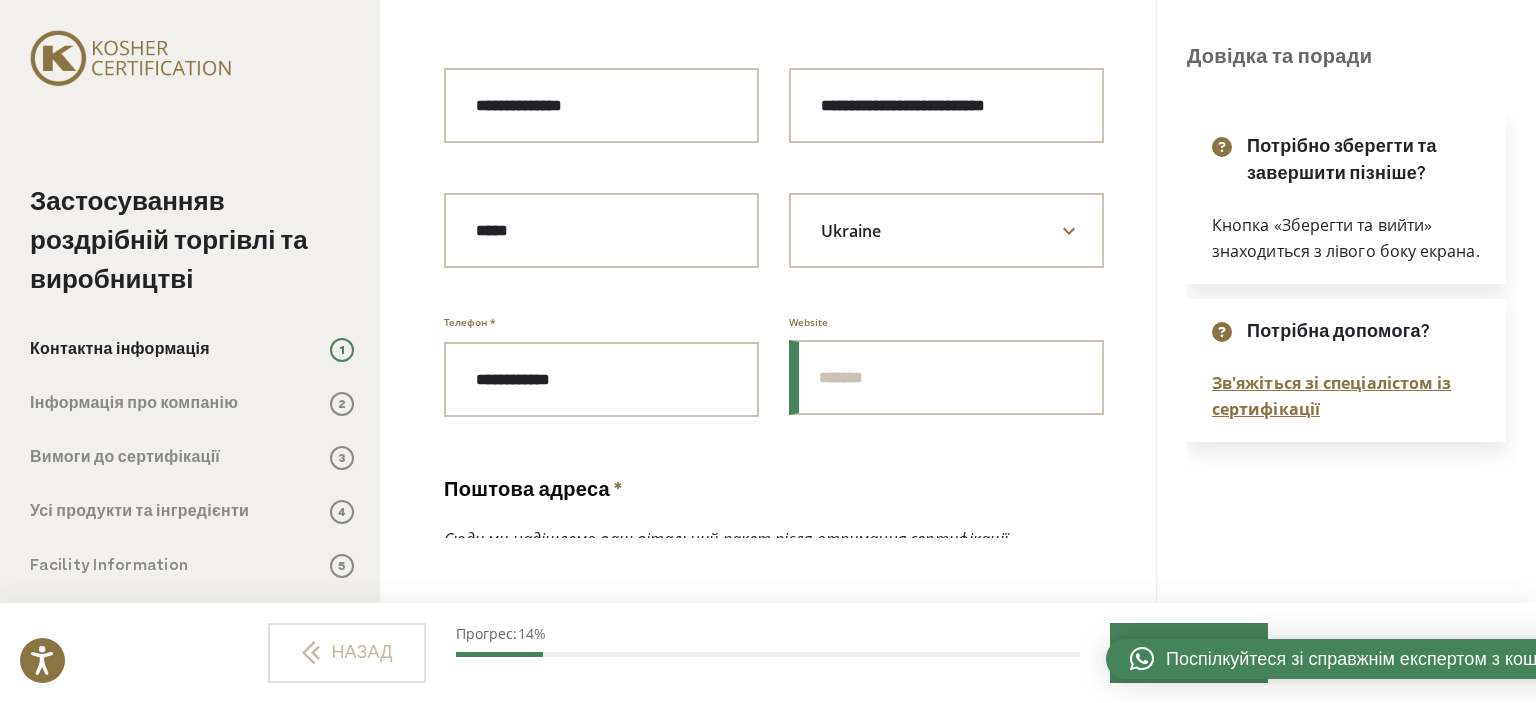 click on "Website" at bounding box center (946, 377) 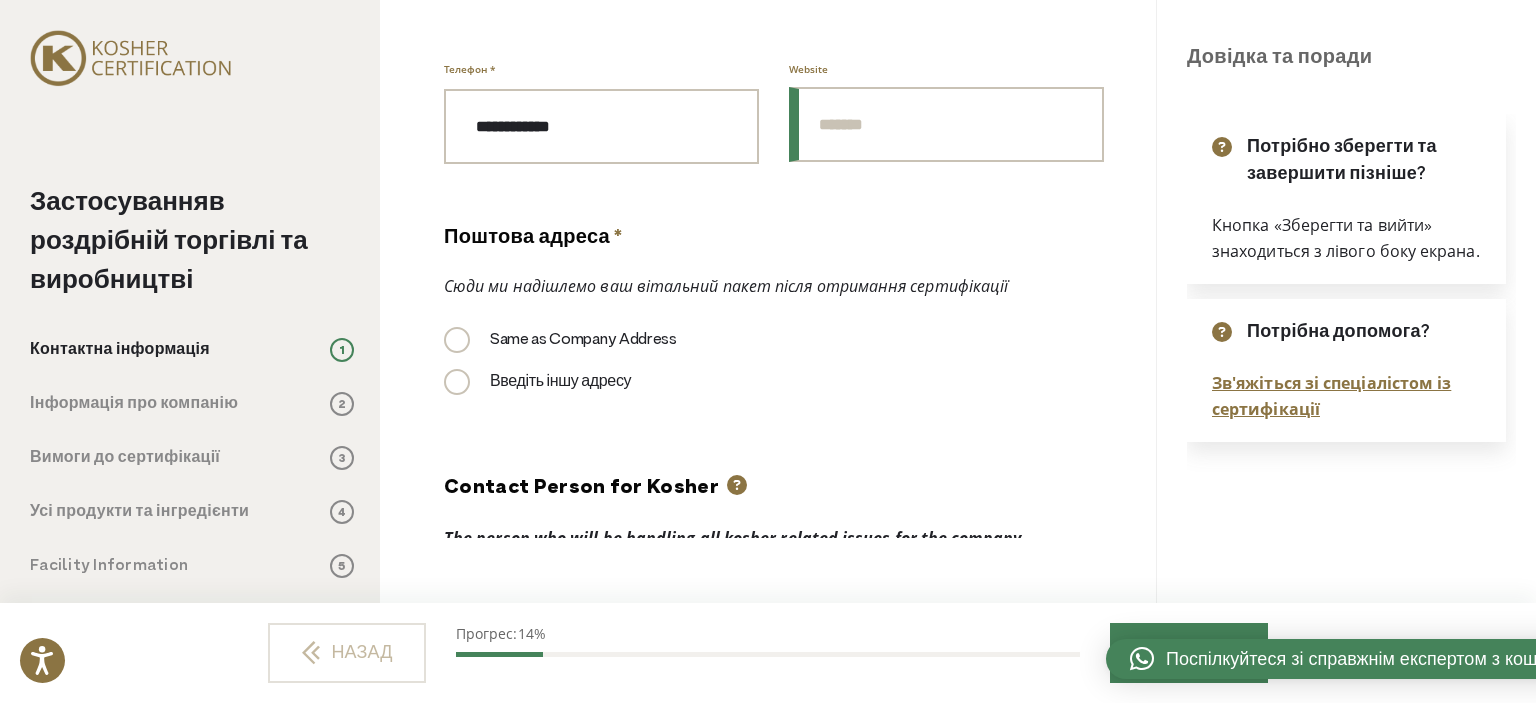 scroll, scrollTop: 900, scrollLeft: 0, axis: vertical 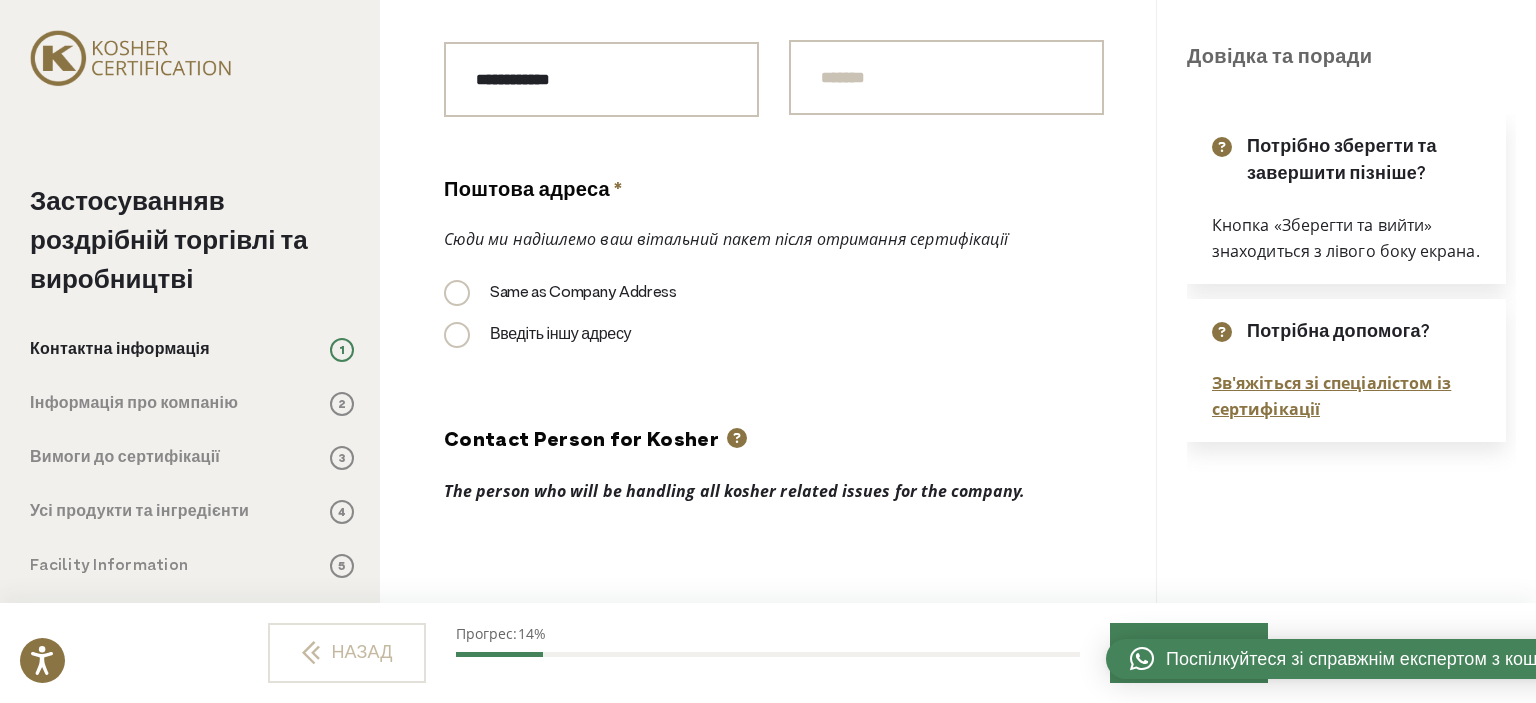 click on "Введіть іншу адресу" at bounding box center [537, 335] 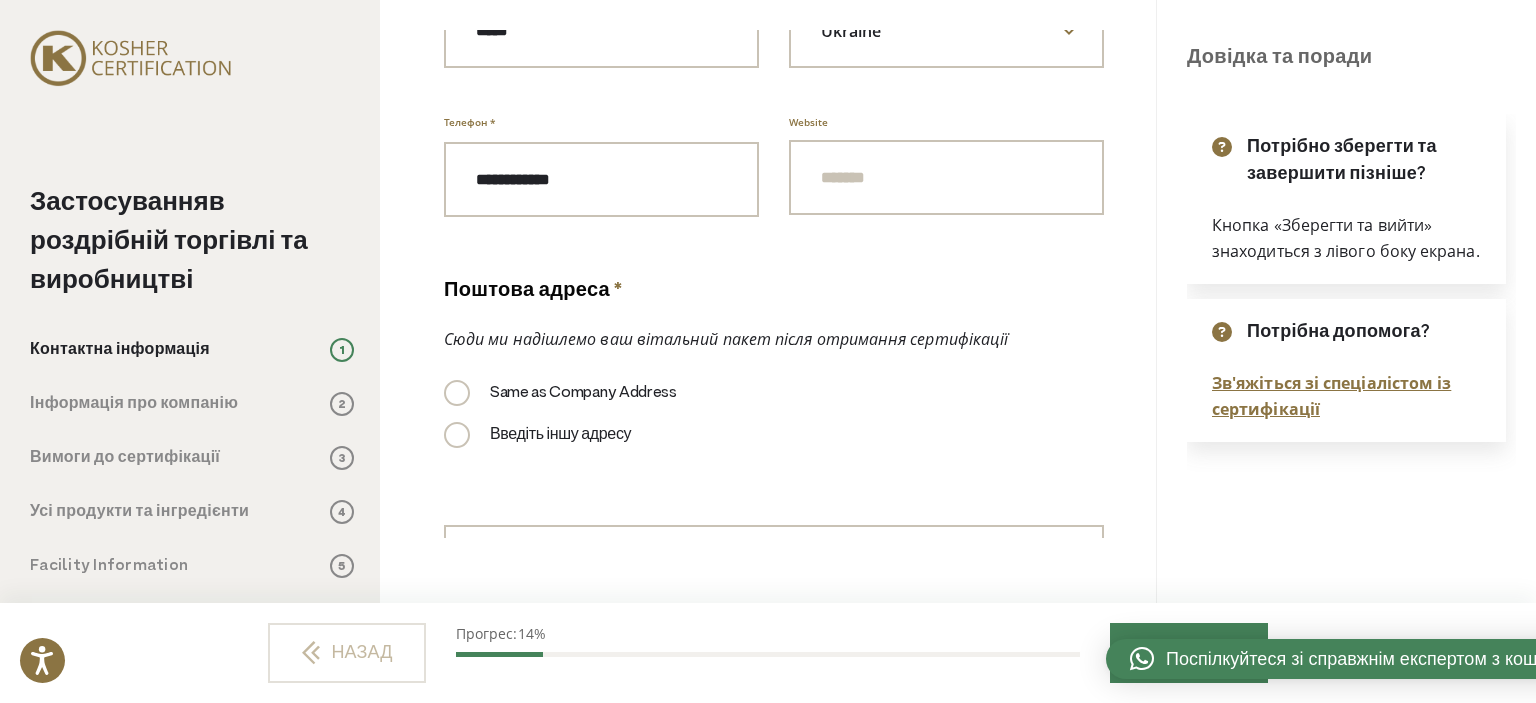 scroll, scrollTop: 900, scrollLeft: 0, axis: vertical 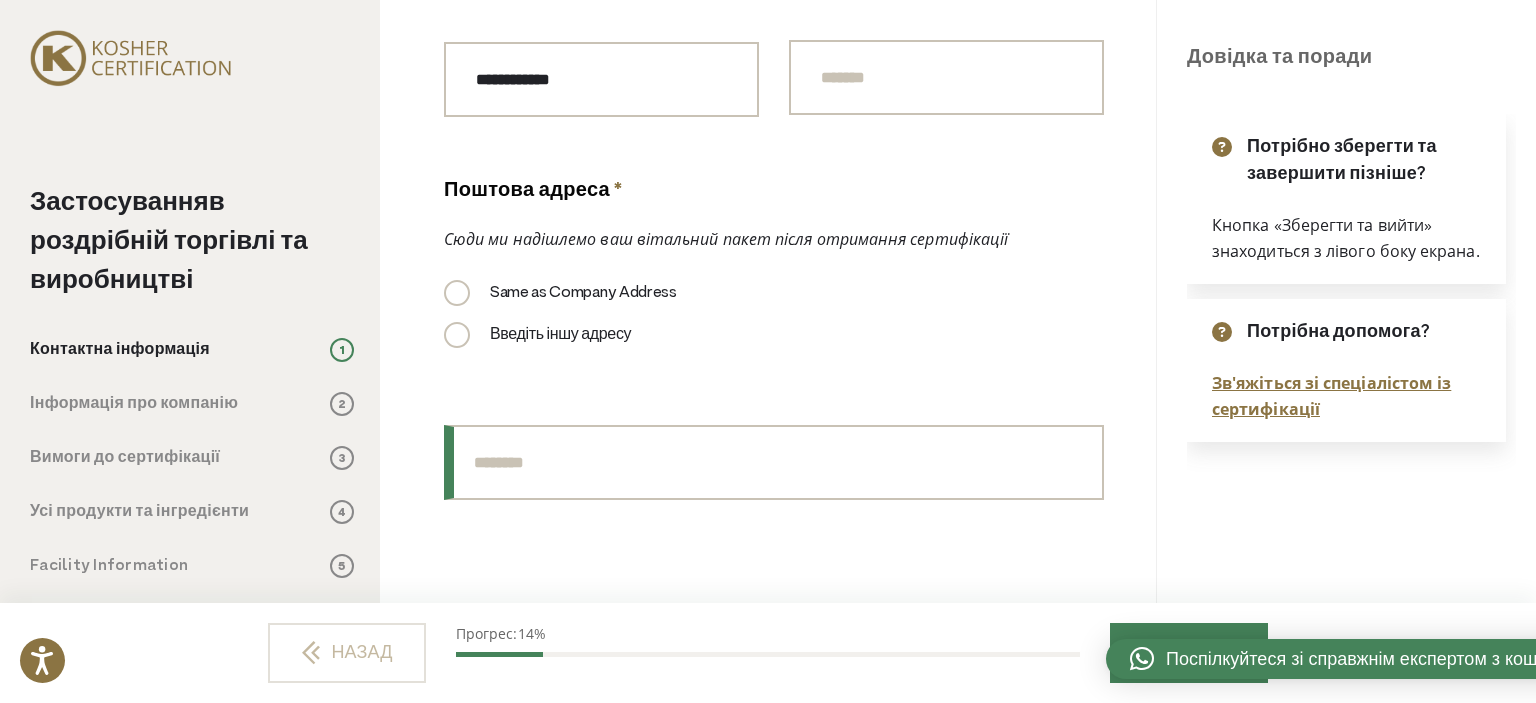 click on "Адреса вулиці" at bounding box center (774, 462) 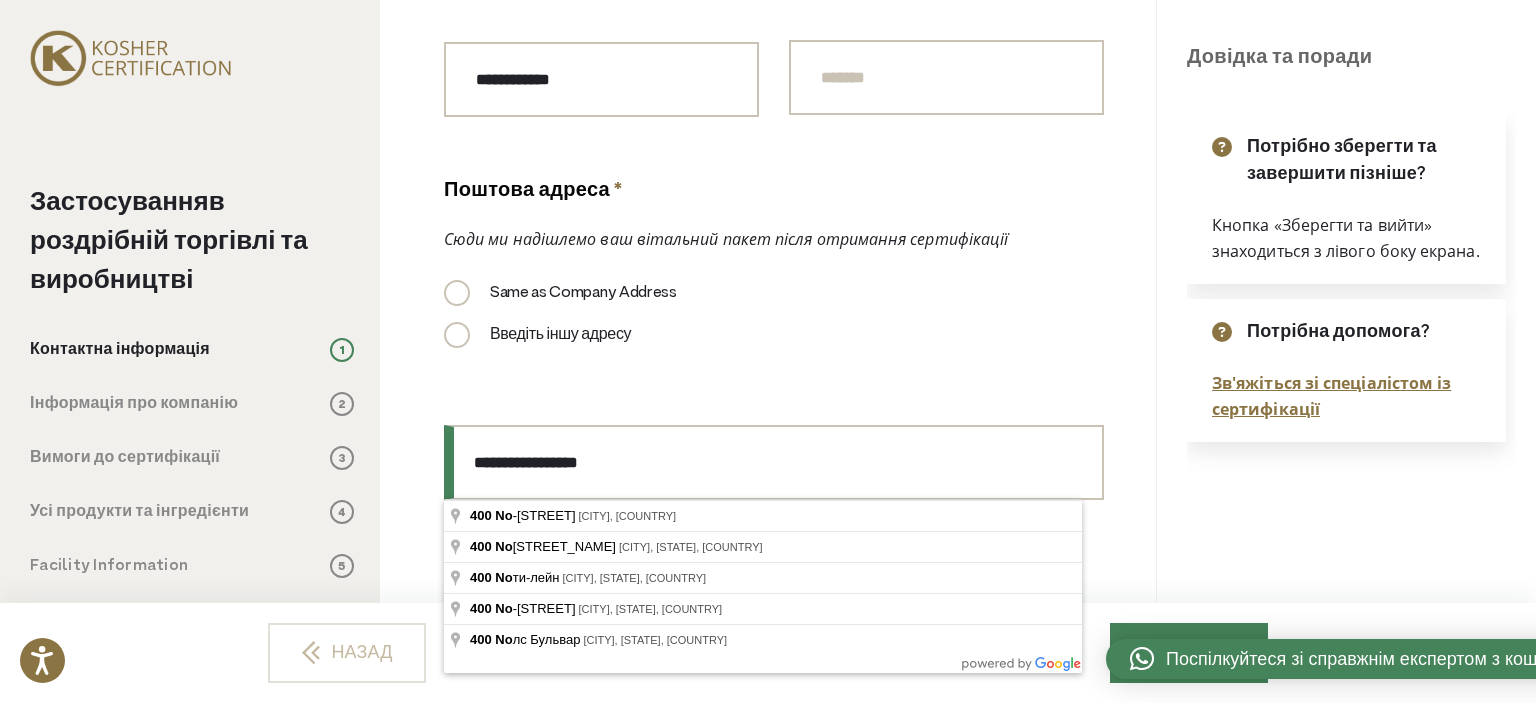type on "**********" 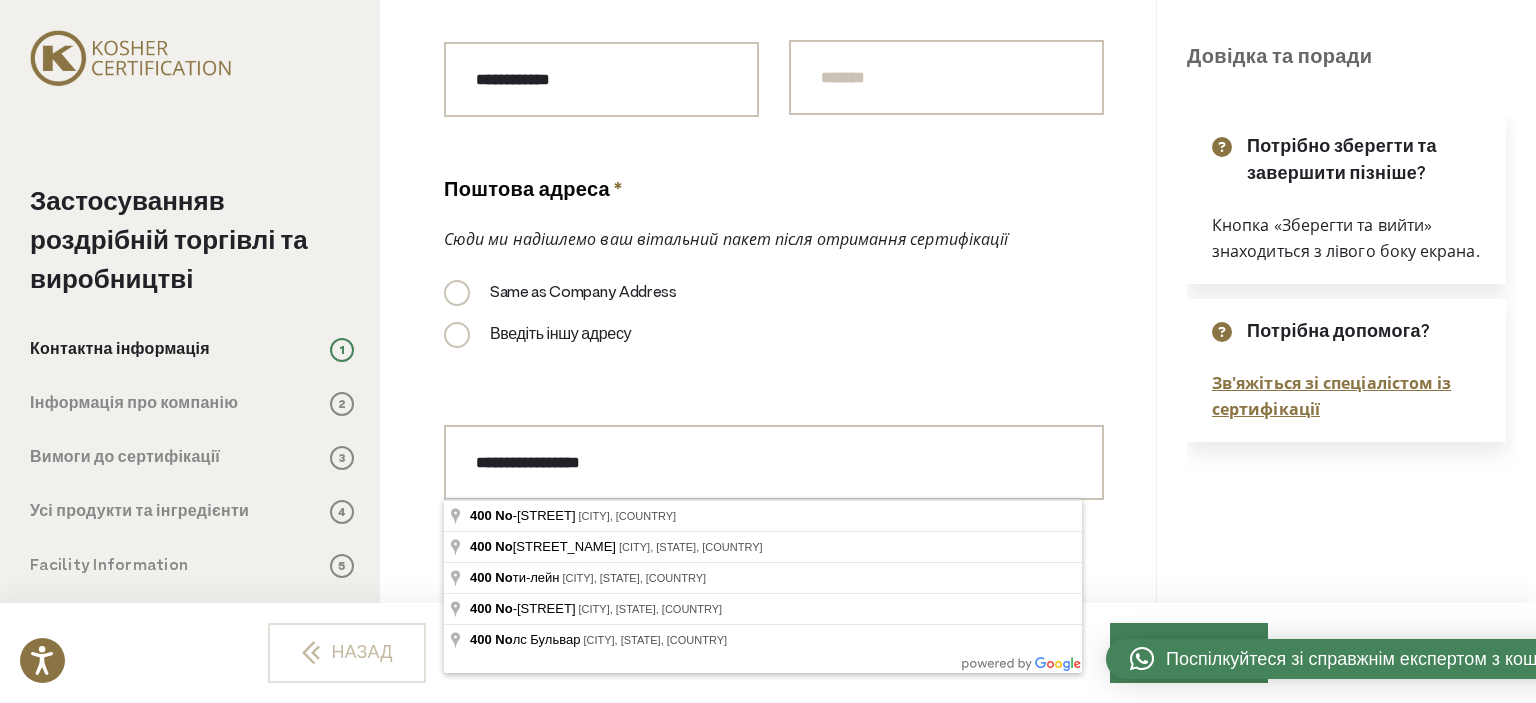 click on "Введіть іншу адресу" at bounding box center (774, 344) 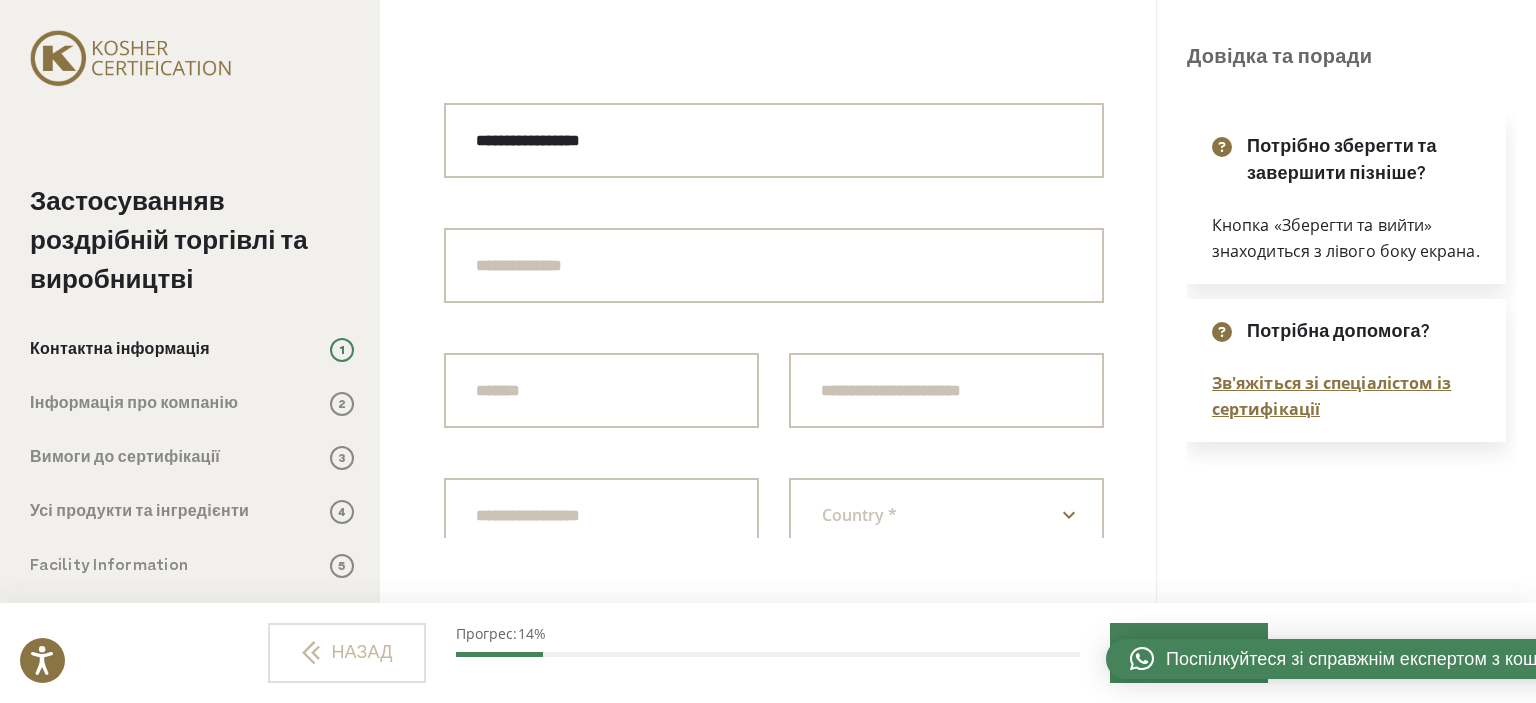 scroll, scrollTop: 1100, scrollLeft: 0, axis: vertical 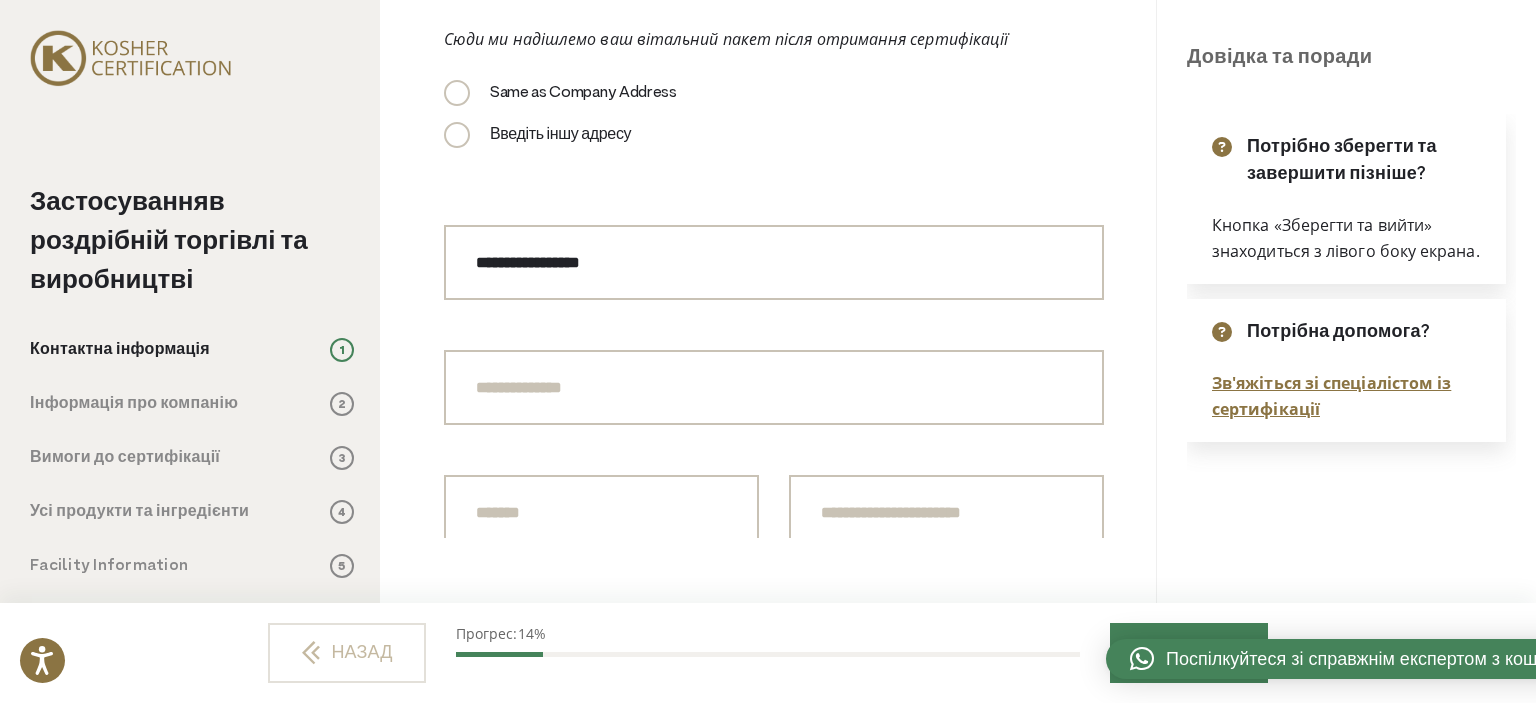 click on "Same as Company Address" at bounding box center [560, 93] 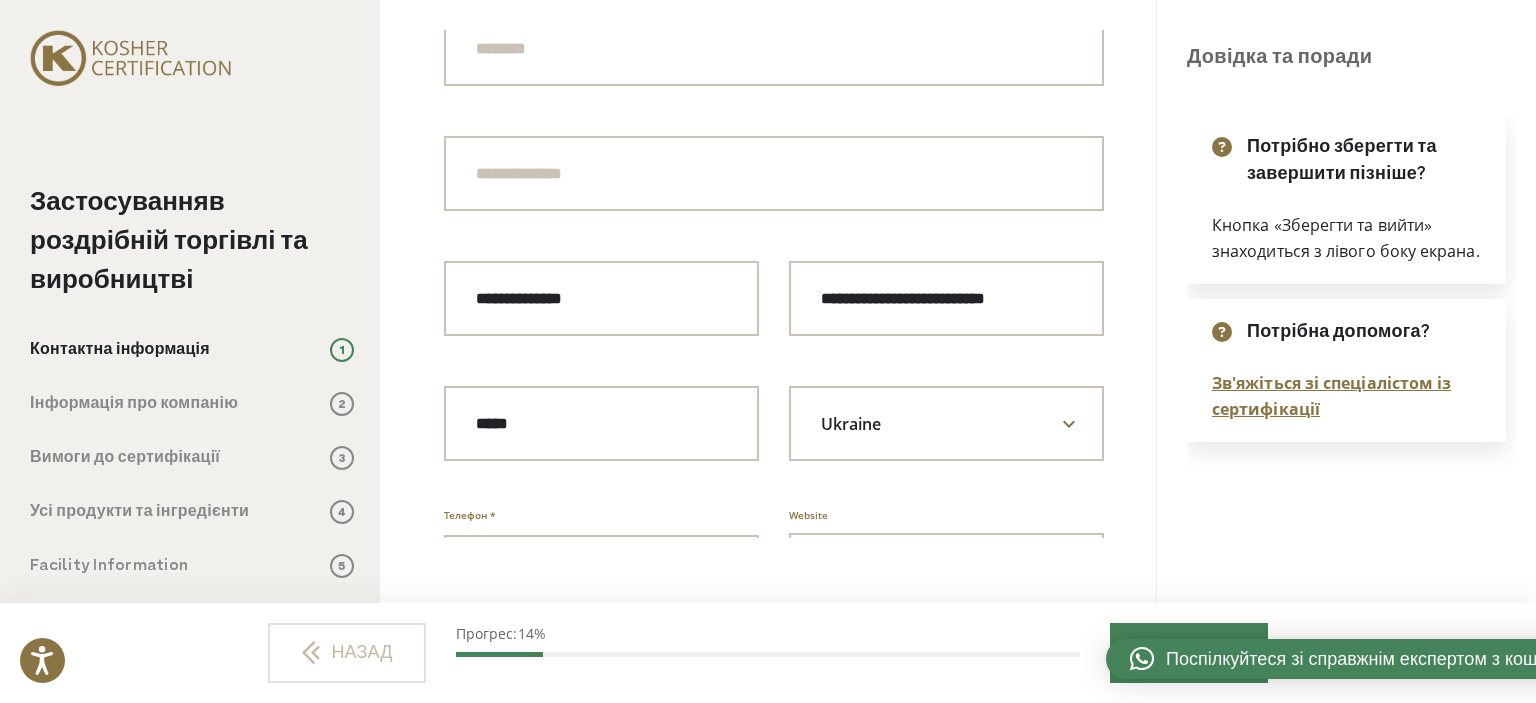 scroll, scrollTop: 400, scrollLeft: 0, axis: vertical 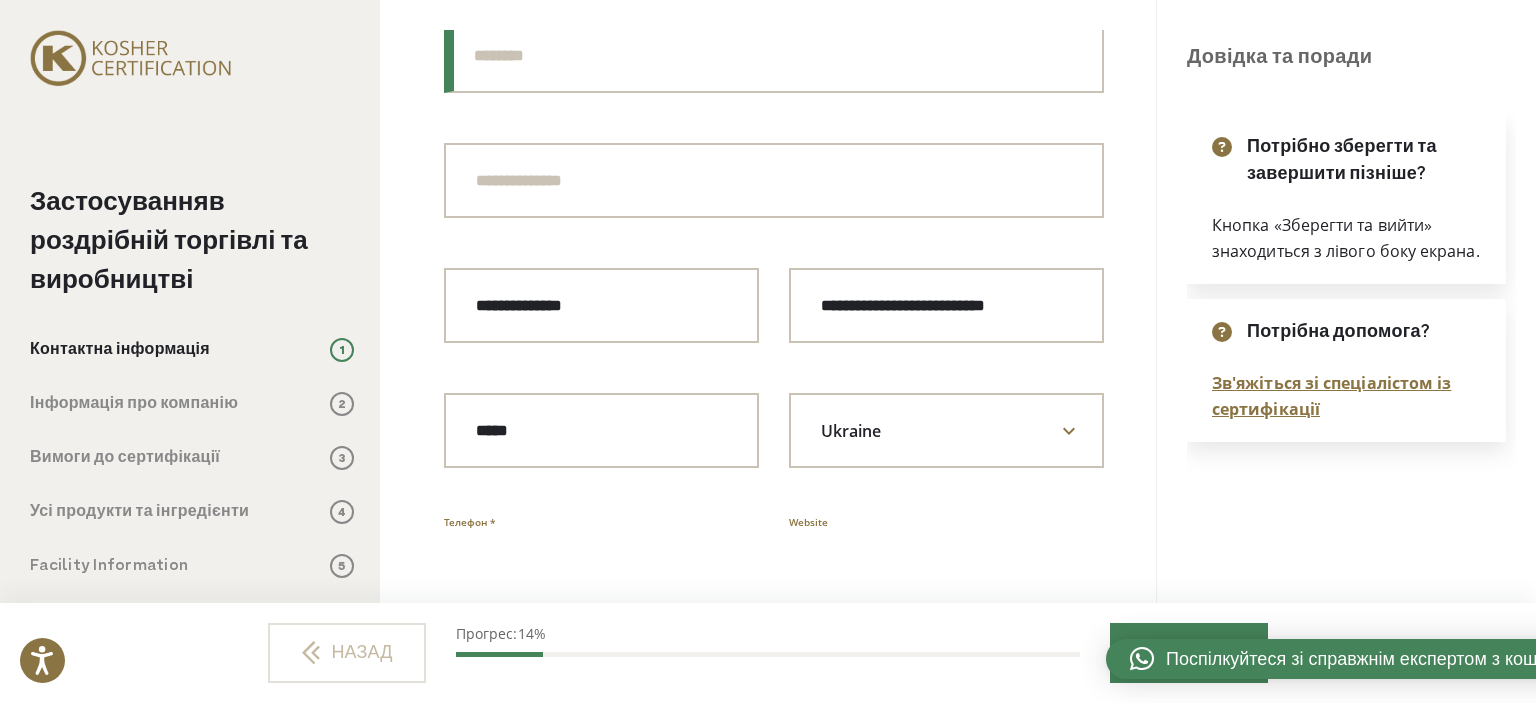 paste on "**********" 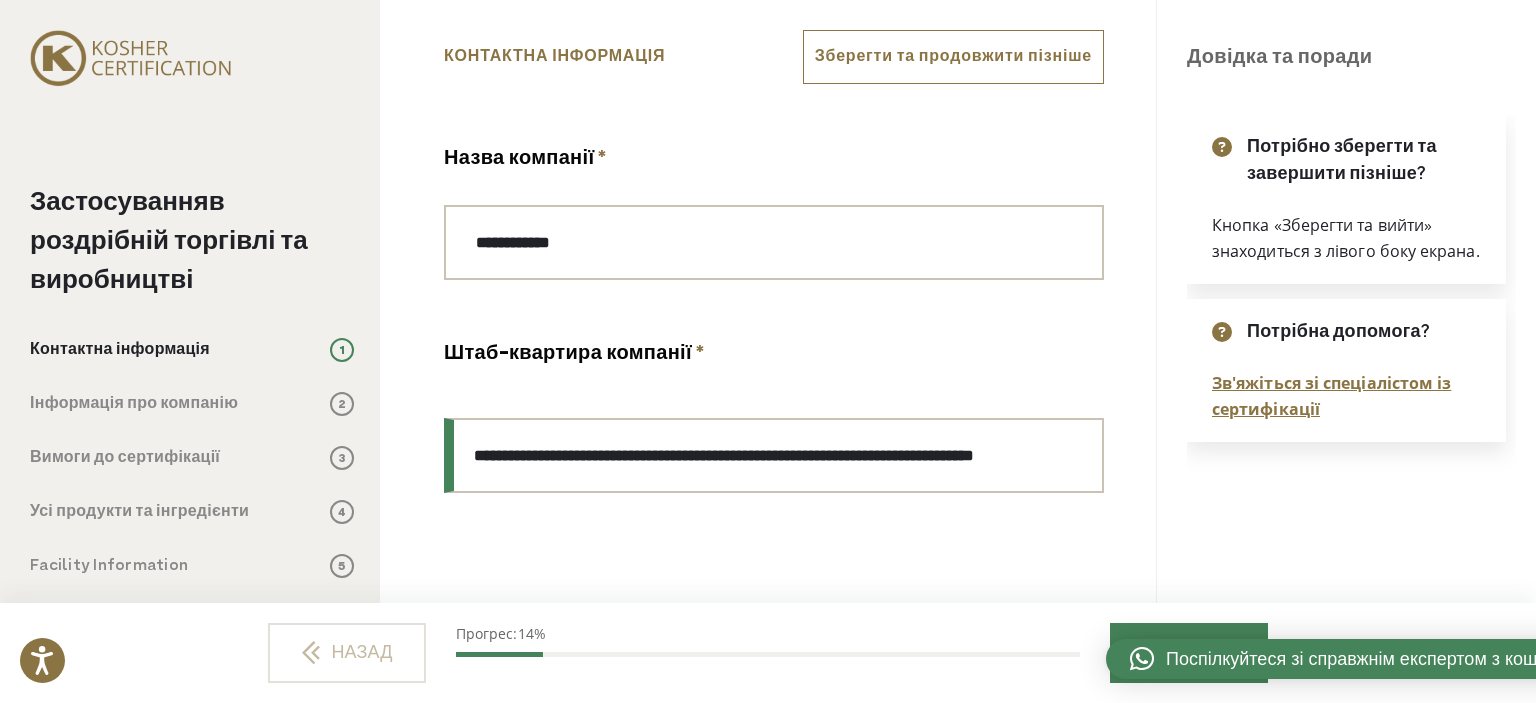 scroll, scrollTop: 0, scrollLeft: 0, axis: both 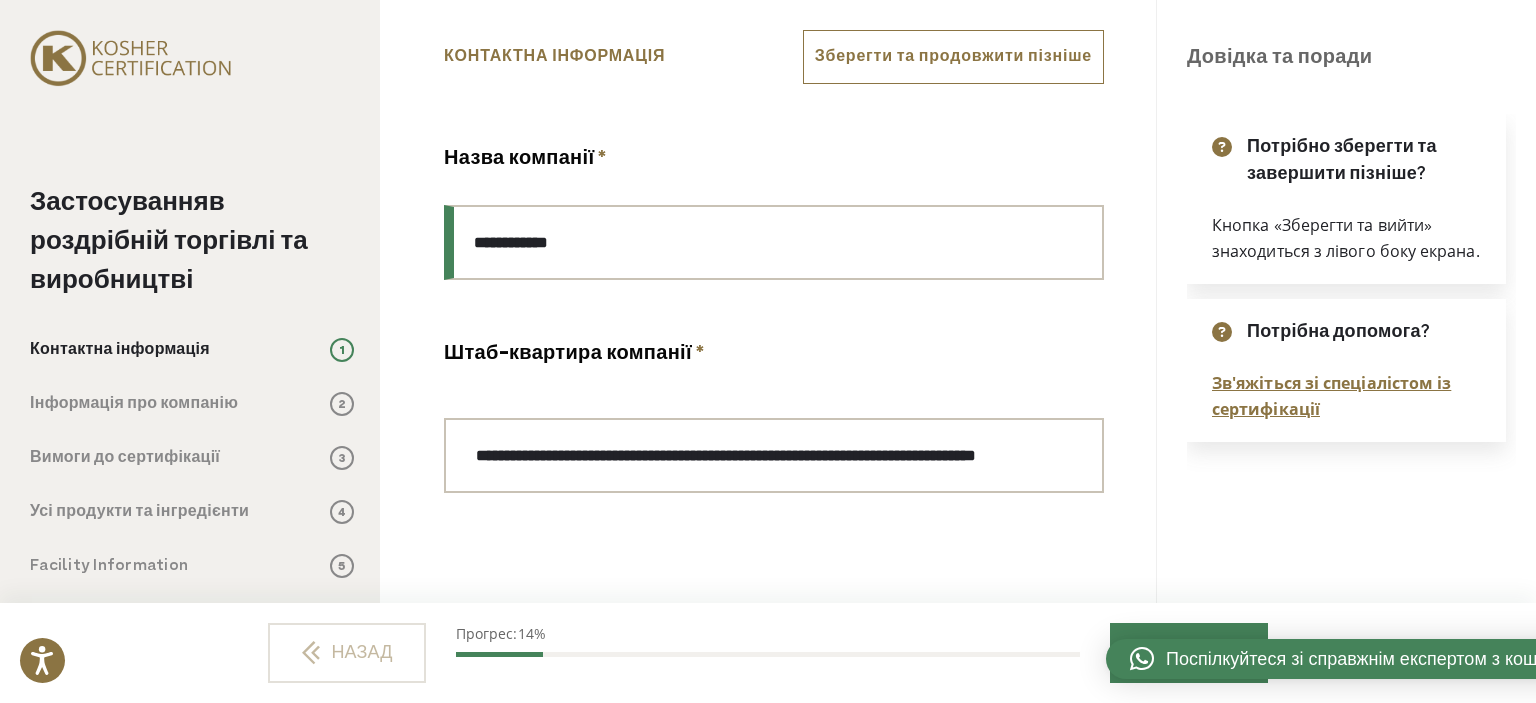 drag, startPoint x: 595, startPoint y: 240, endPoint x: 468, endPoint y: 244, distance: 127.06297 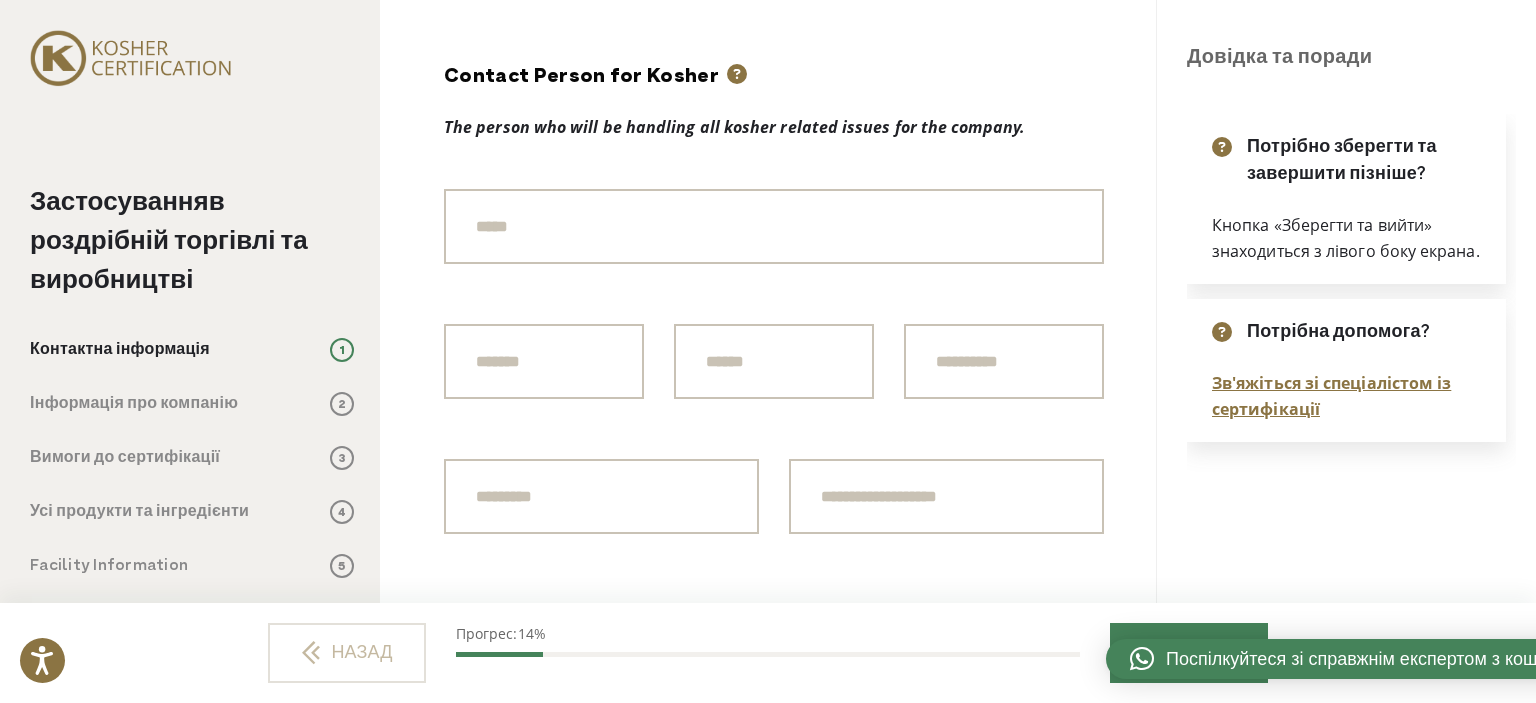 scroll, scrollTop: 1300, scrollLeft: 0, axis: vertical 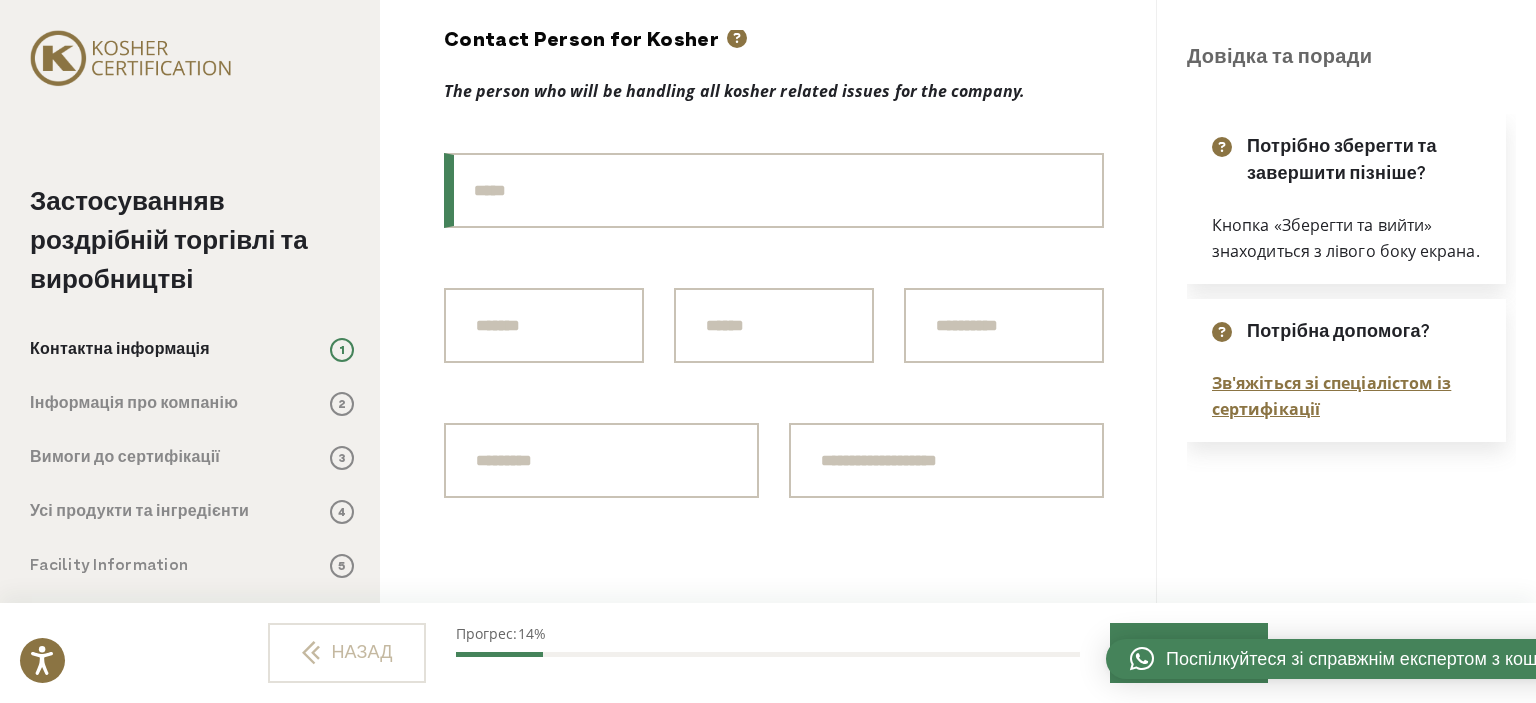 paste on "**********" 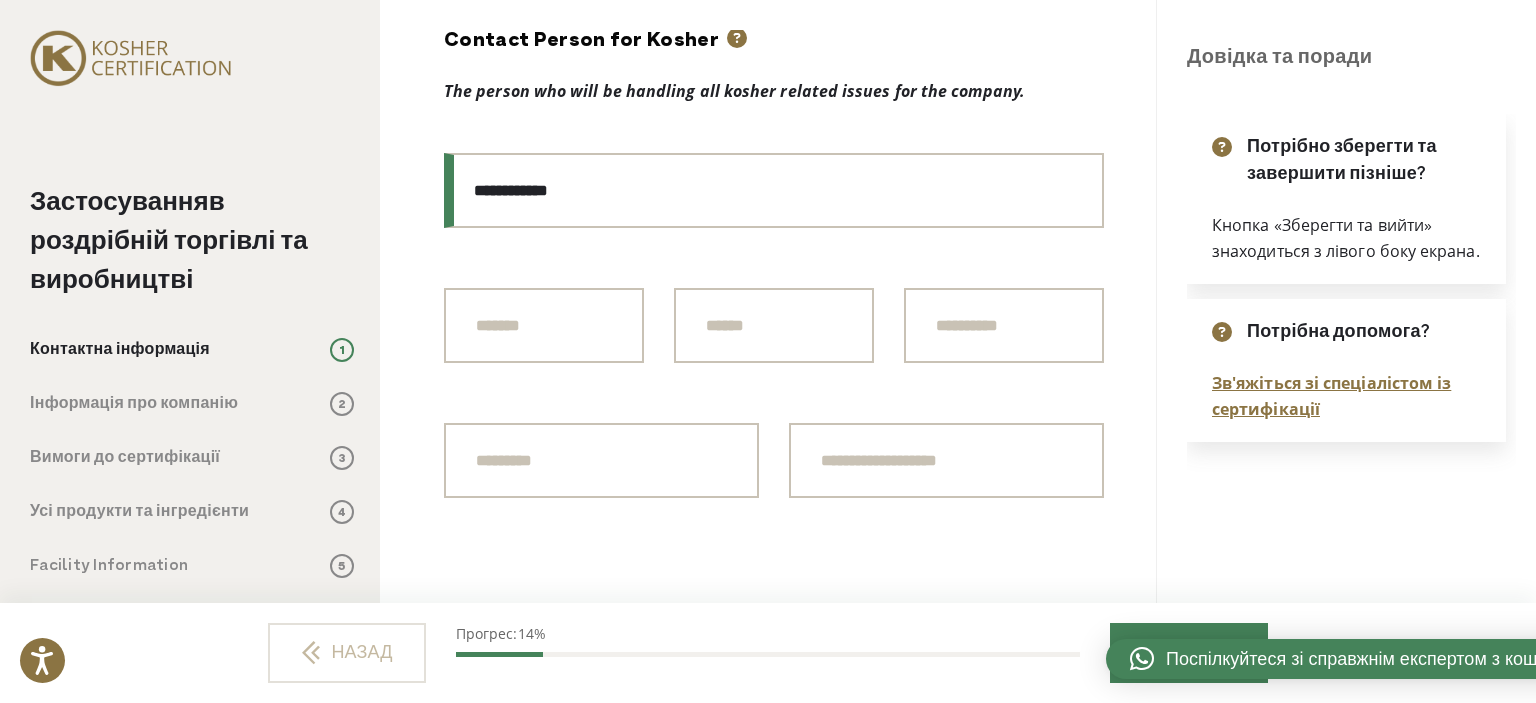 type on "**********" 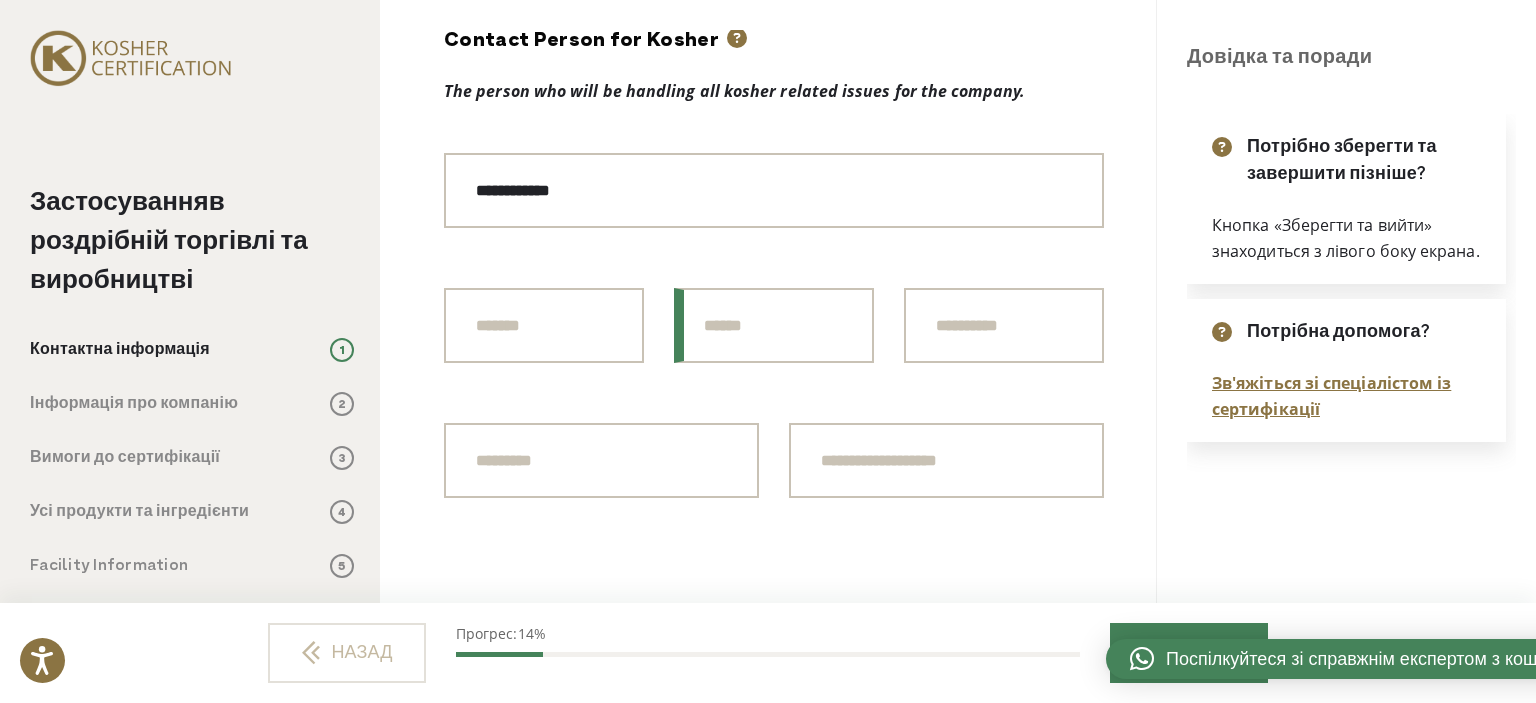 paste on "******" 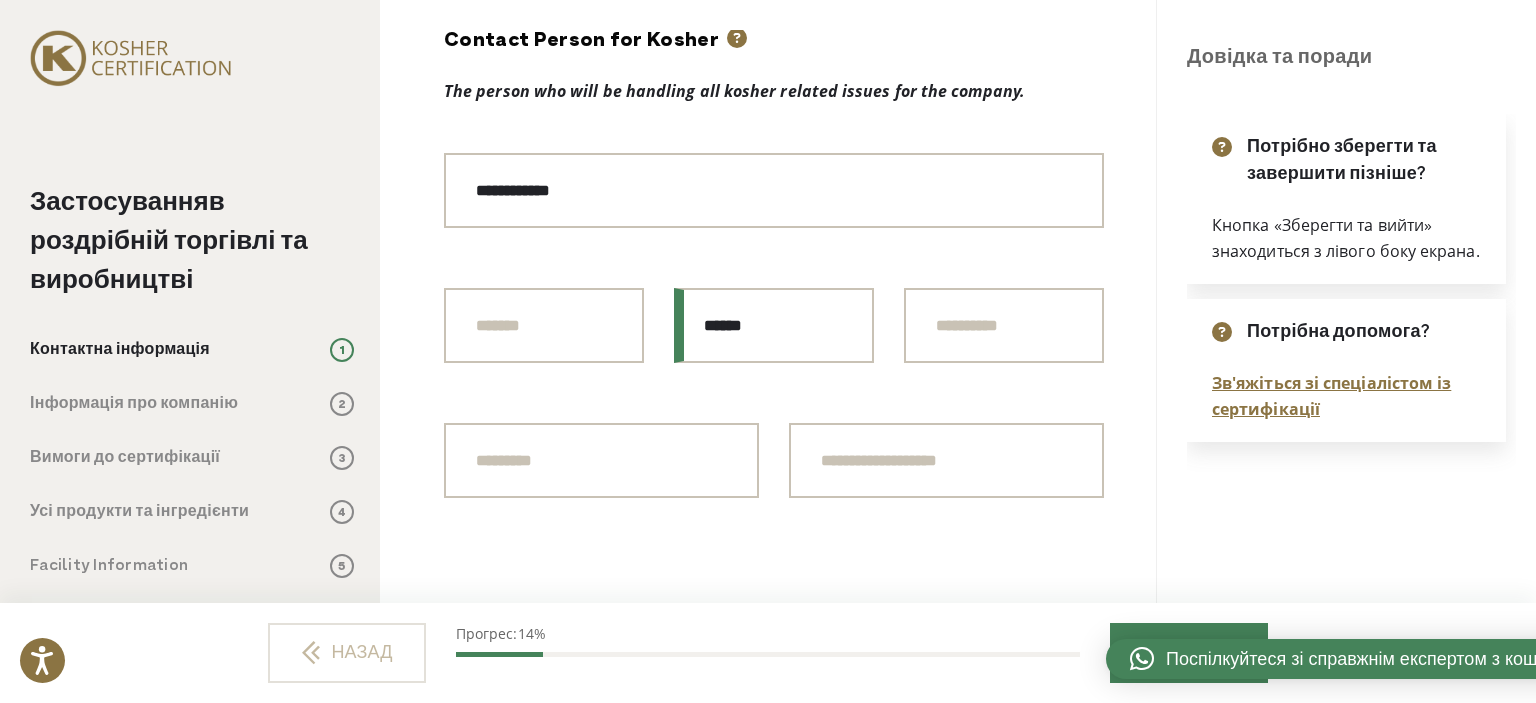 type on "******" 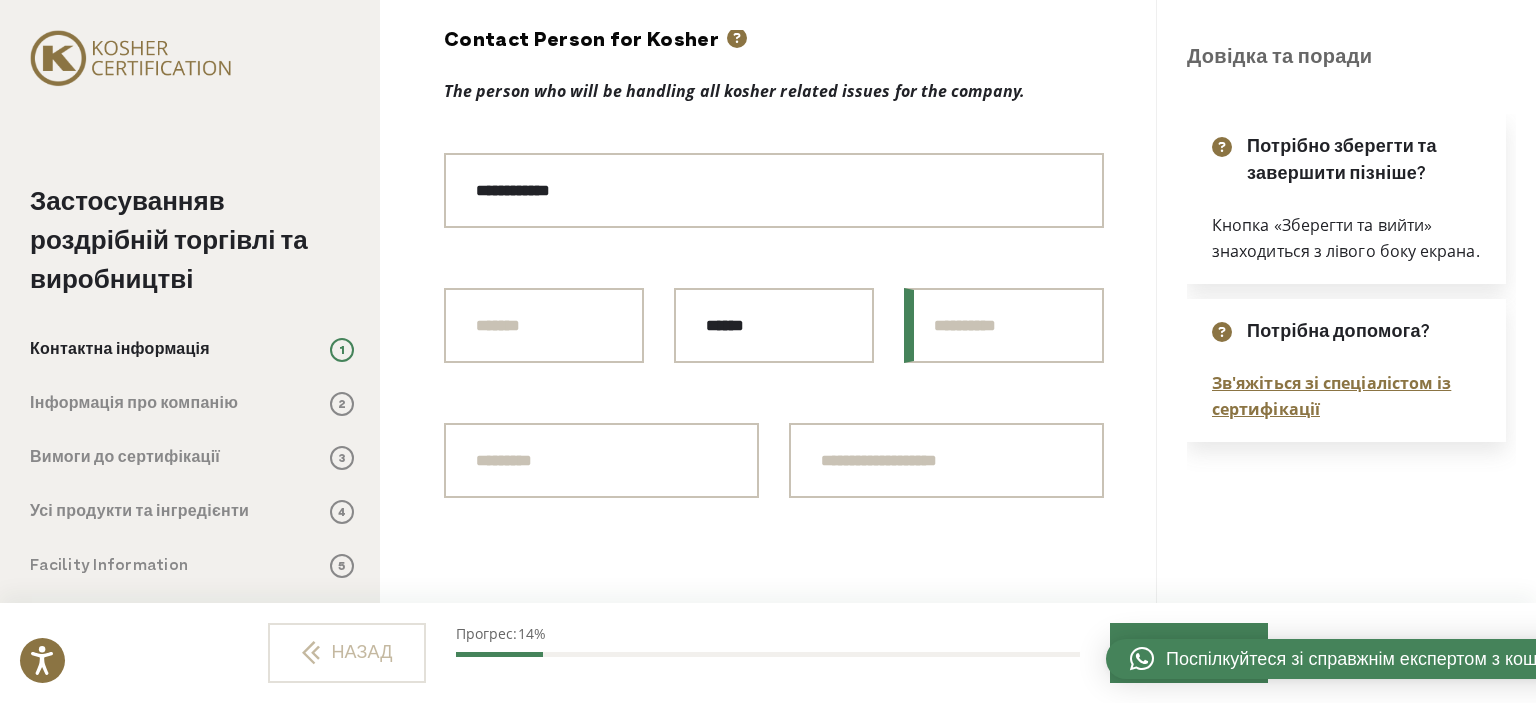click on "Last Name * *" at bounding box center (1004, 325) 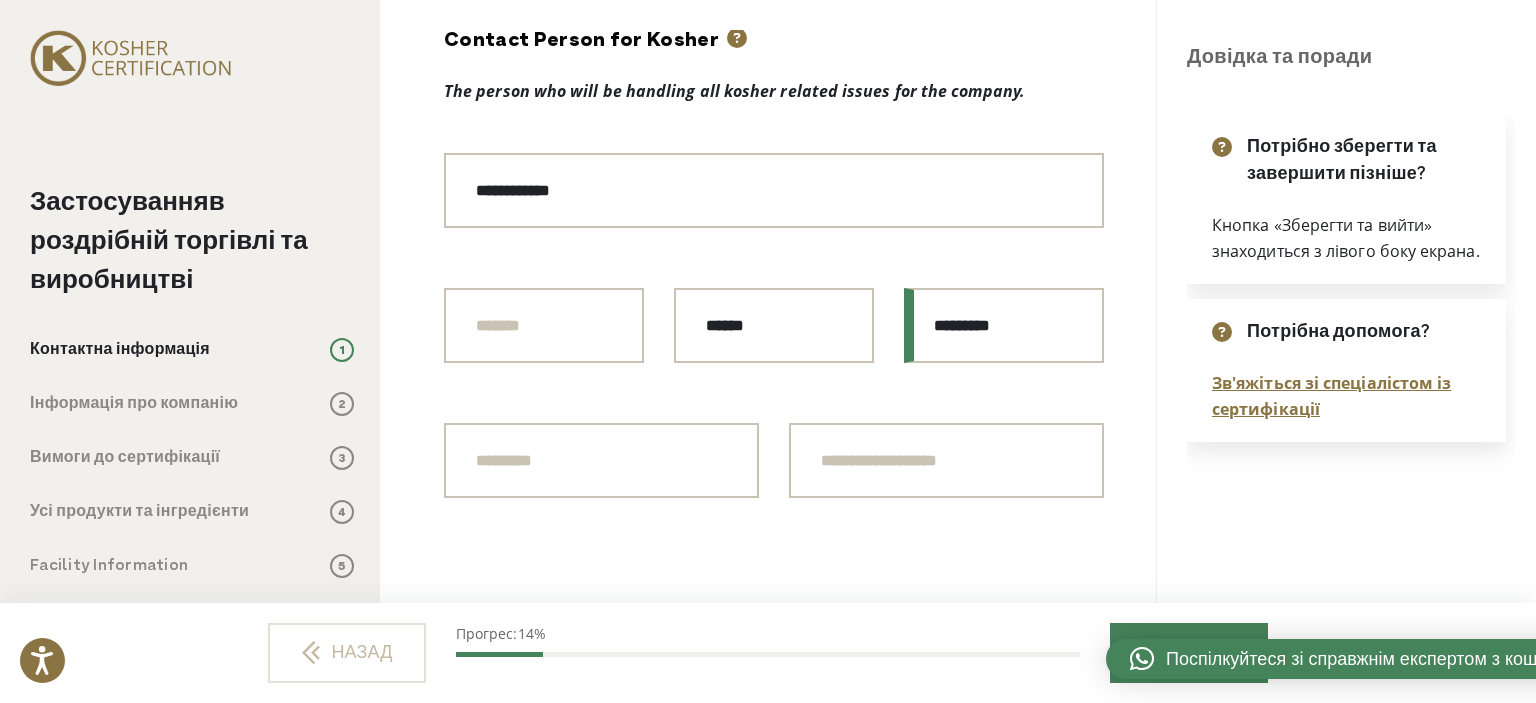 type on "*********" 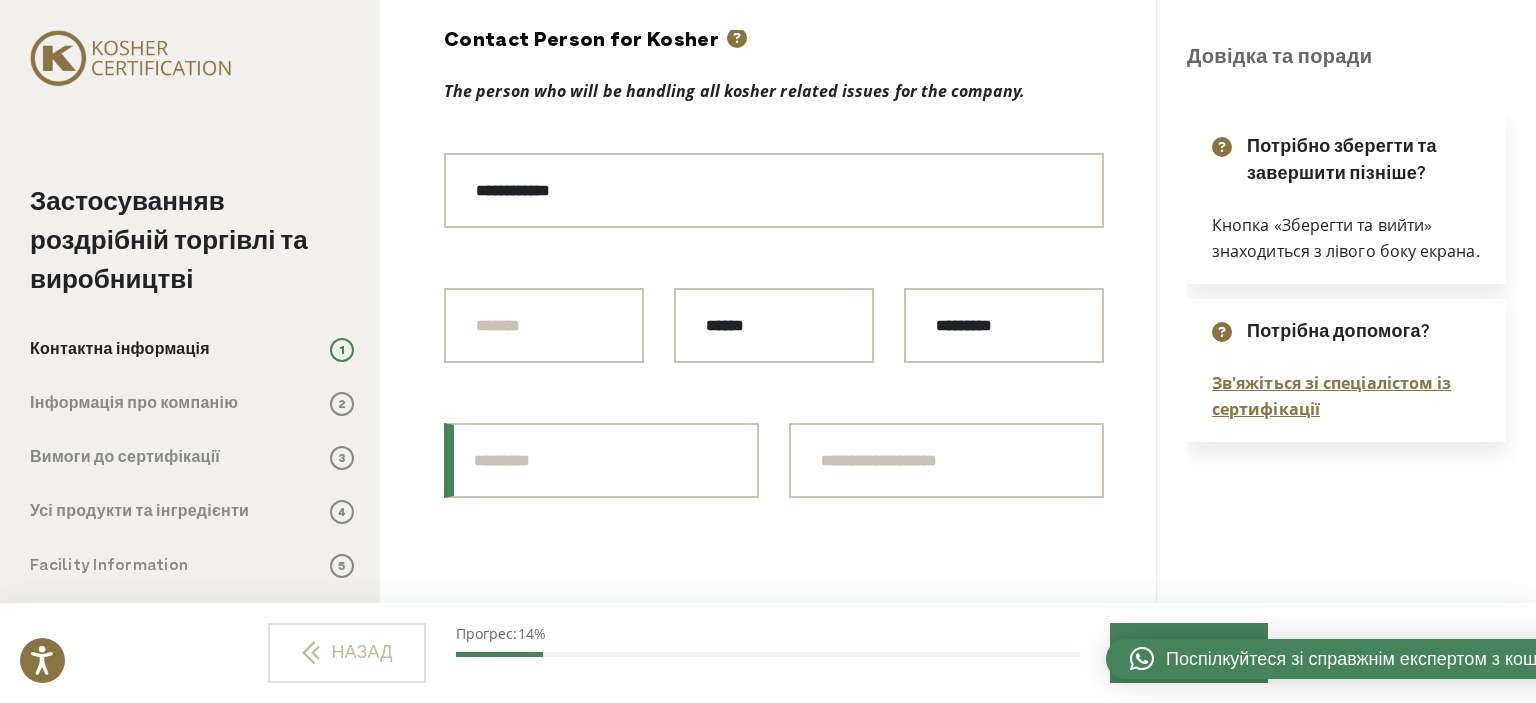 click on "Kosher Contact Phone *" at bounding box center [601, 460] 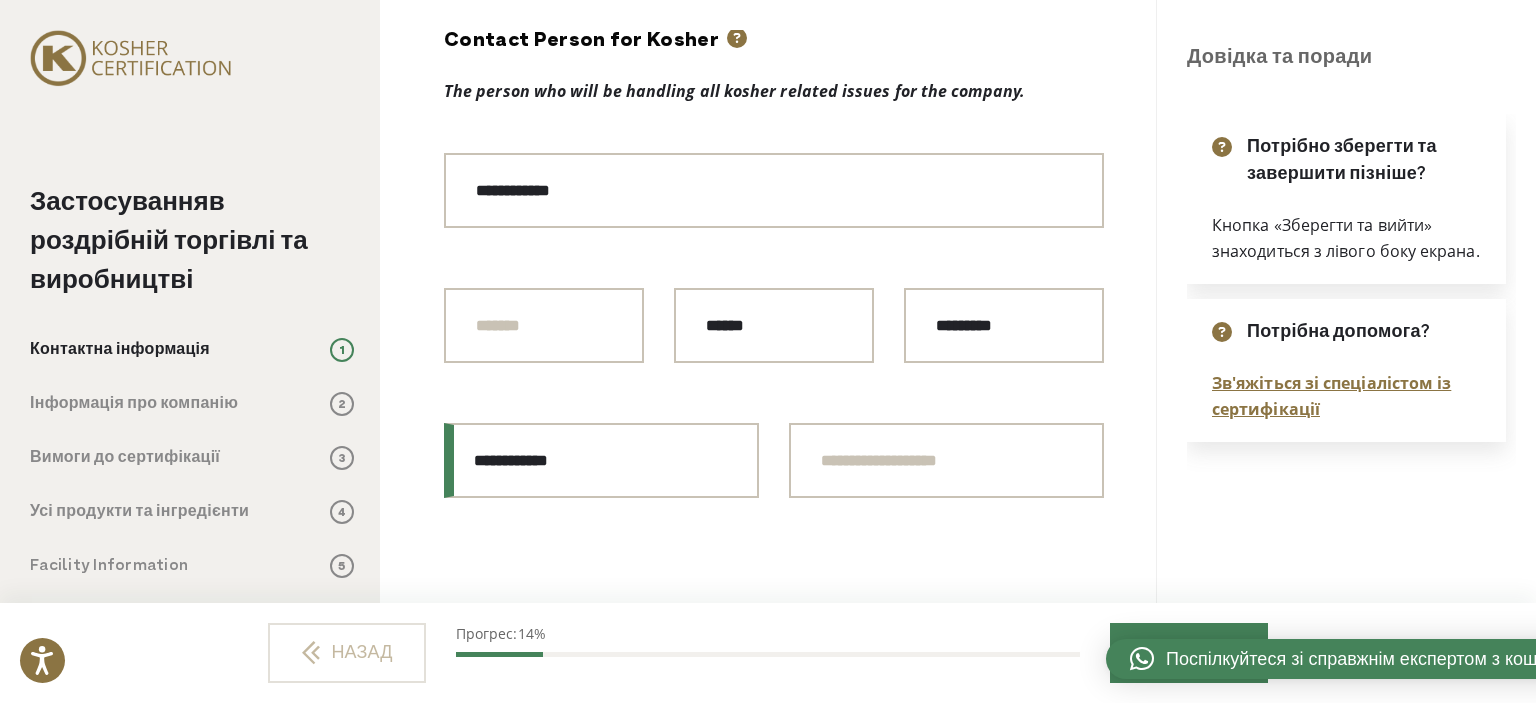 type on "**********" 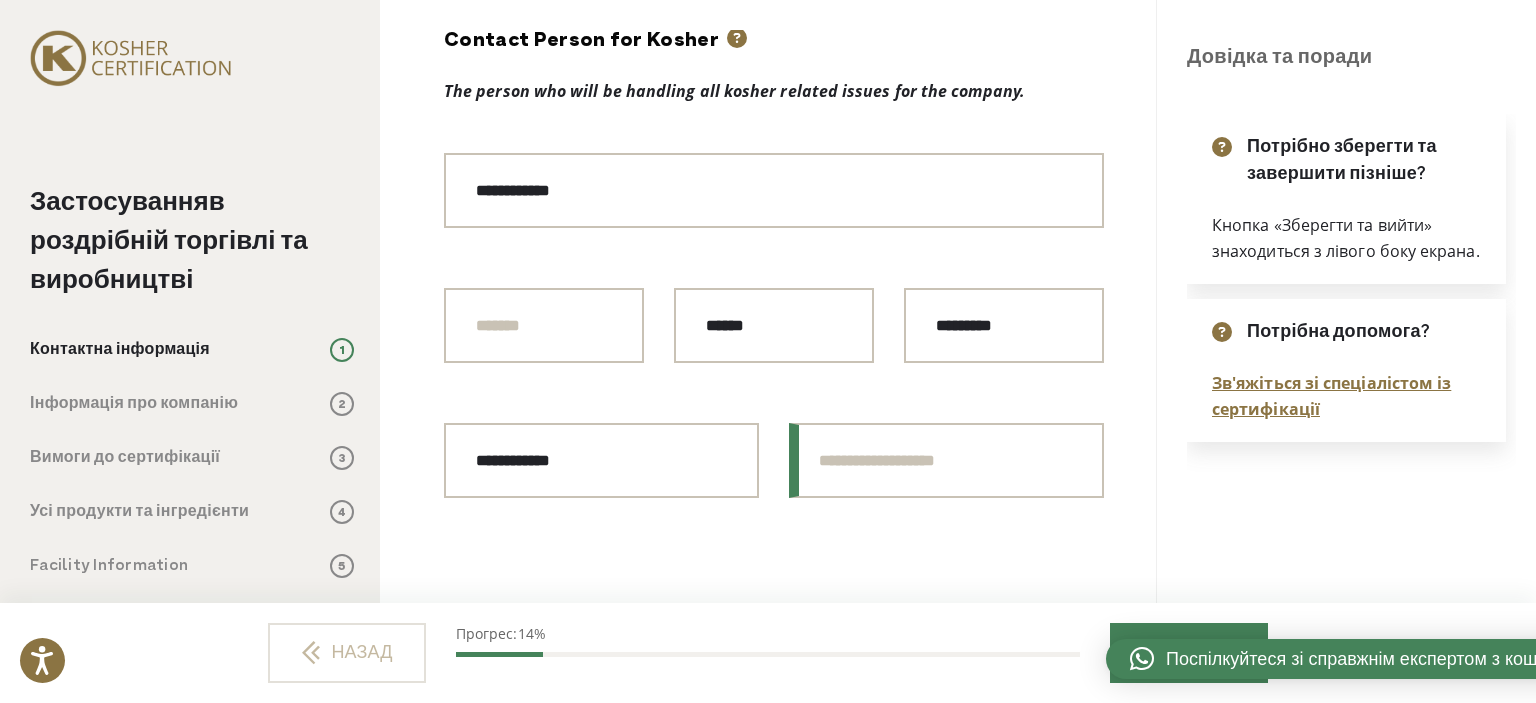 click on "Електронна адреса контактної особи з питань кошерності *" at bounding box center [946, 460] 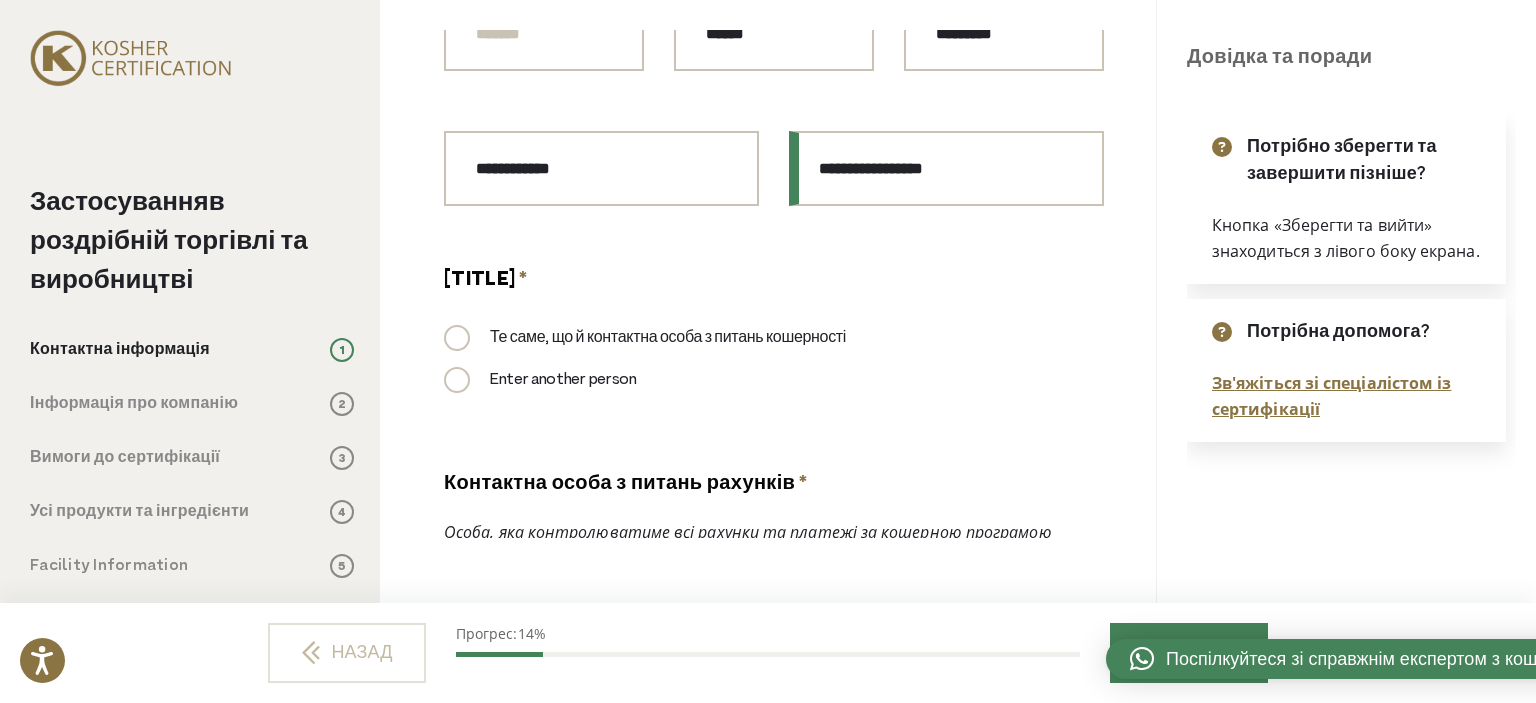 scroll, scrollTop: 1600, scrollLeft: 0, axis: vertical 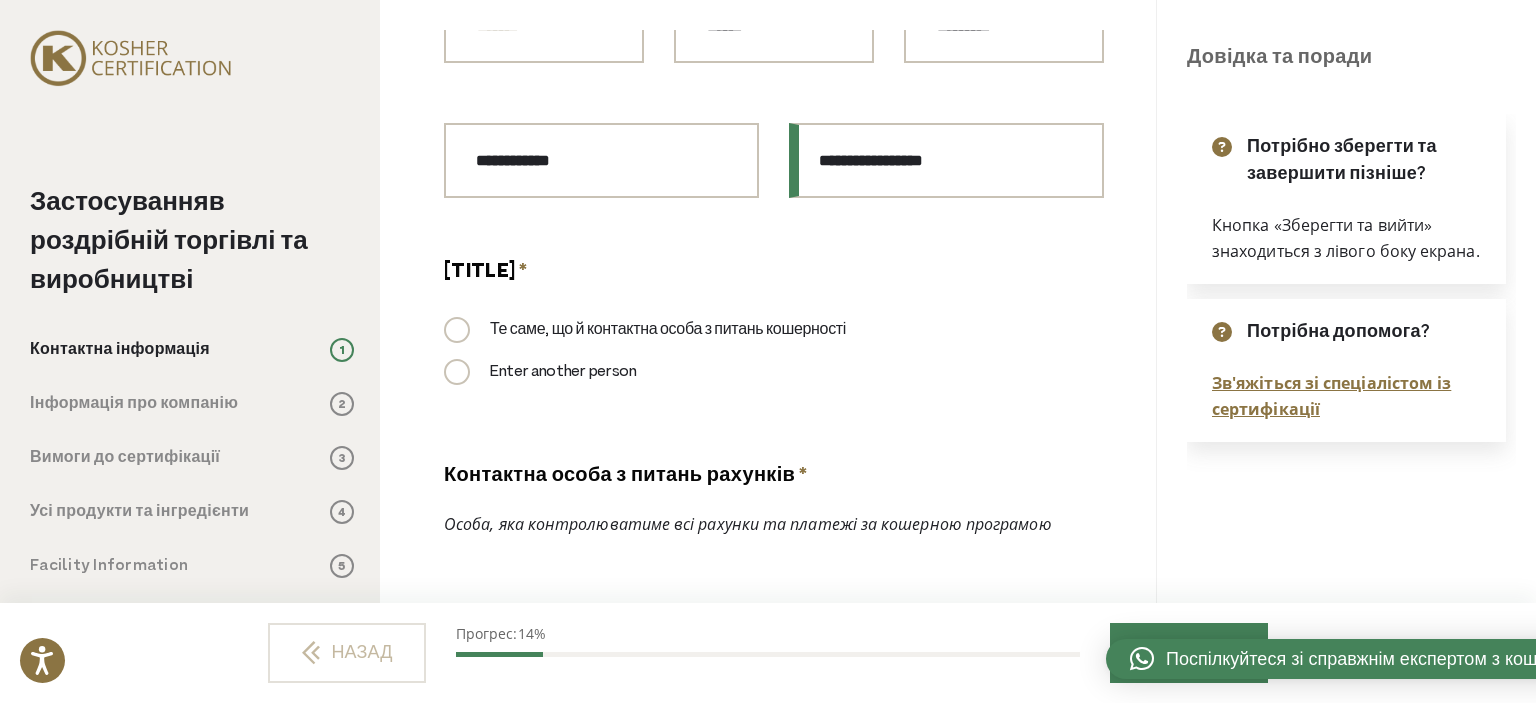 type on "**********" 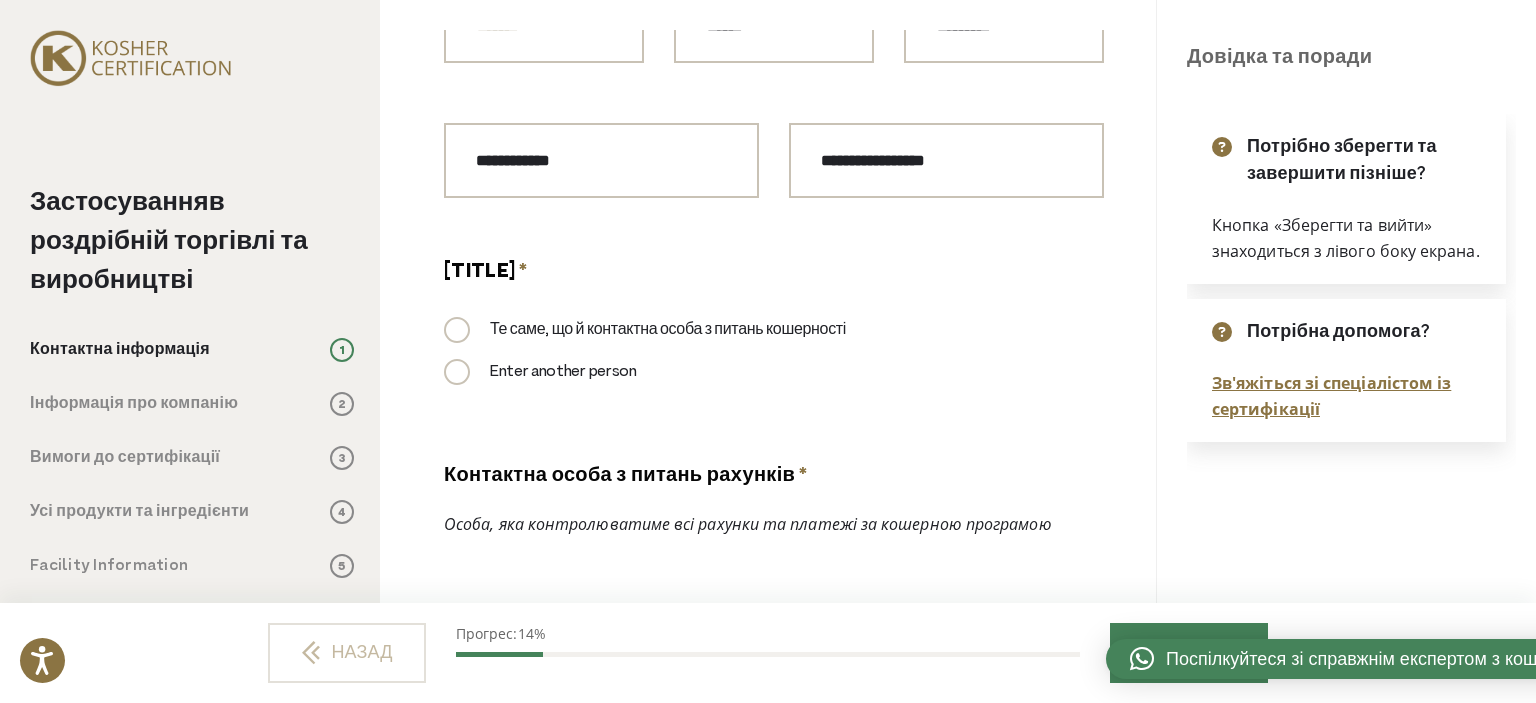 click on "Enter another person" at bounding box center (540, 372) 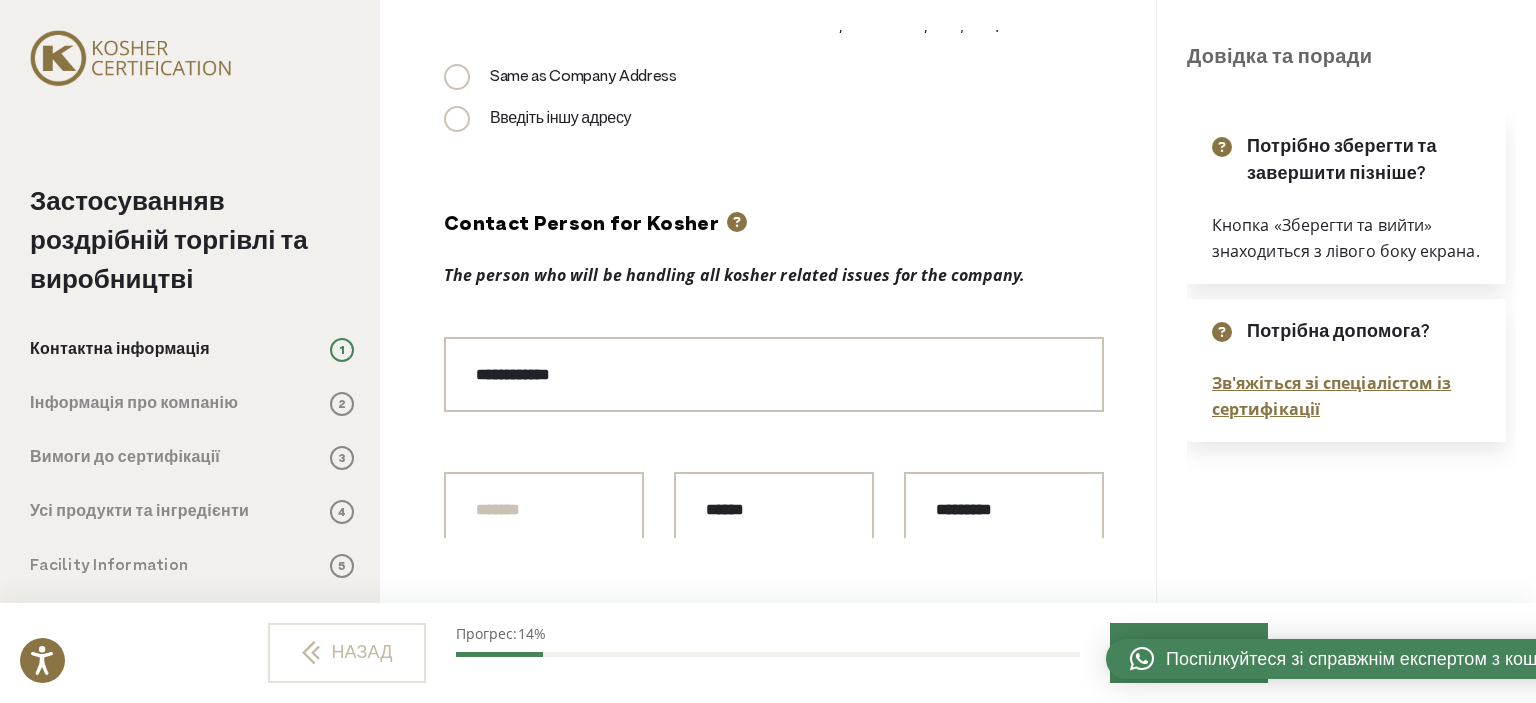 scroll, scrollTop: 1100, scrollLeft: 0, axis: vertical 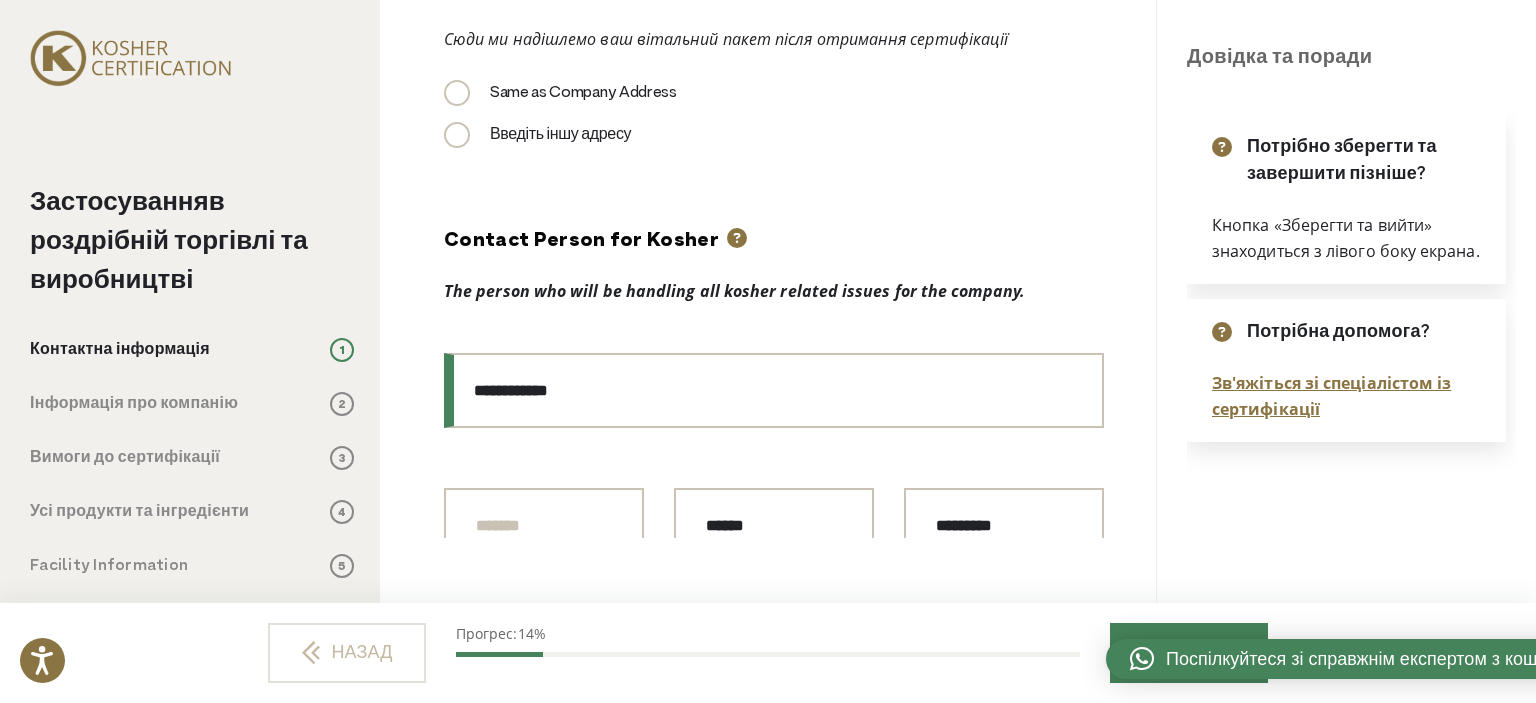 drag, startPoint x: 600, startPoint y: 411, endPoint x: 436, endPoint y: 423, distance: 164.43843 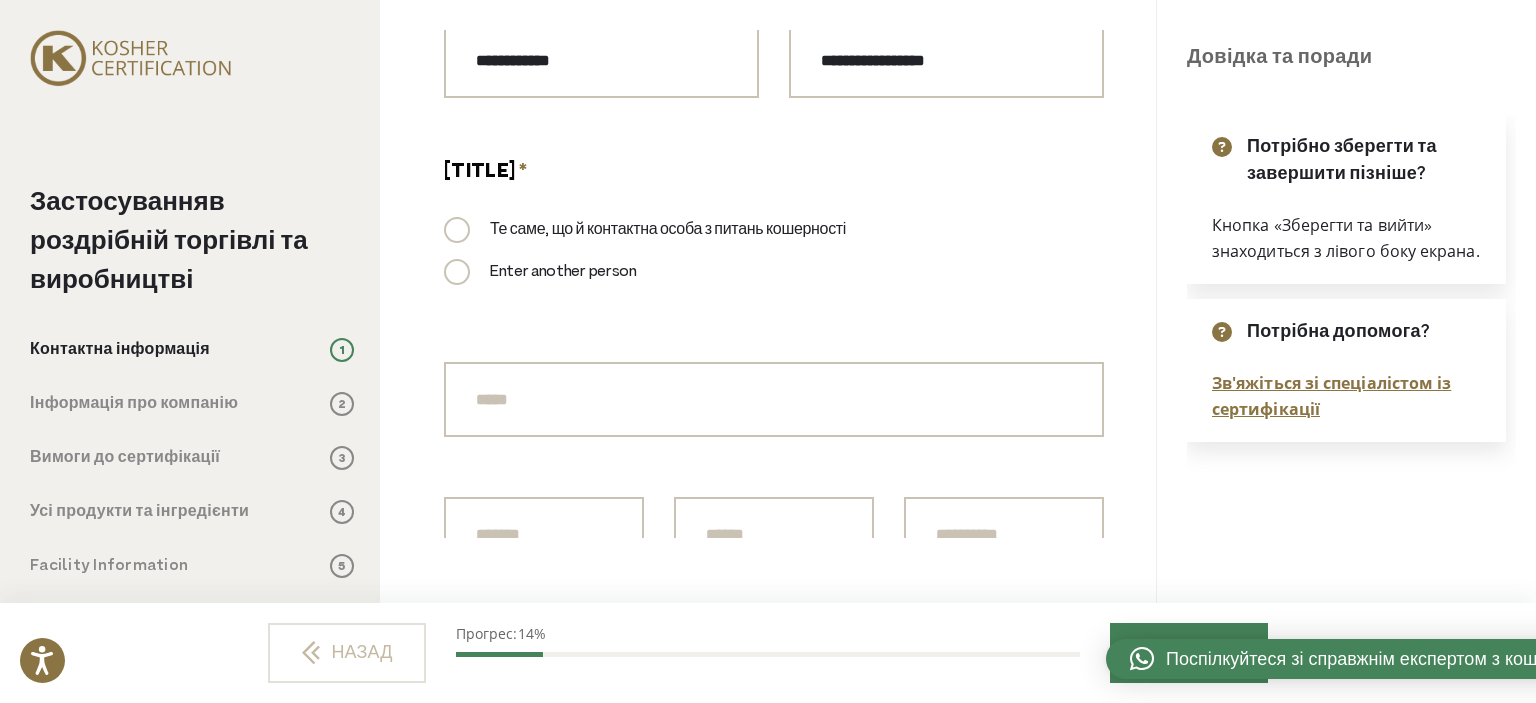 scroll, scrollTop: 1800, scrollLeft: 0, axis: vertical 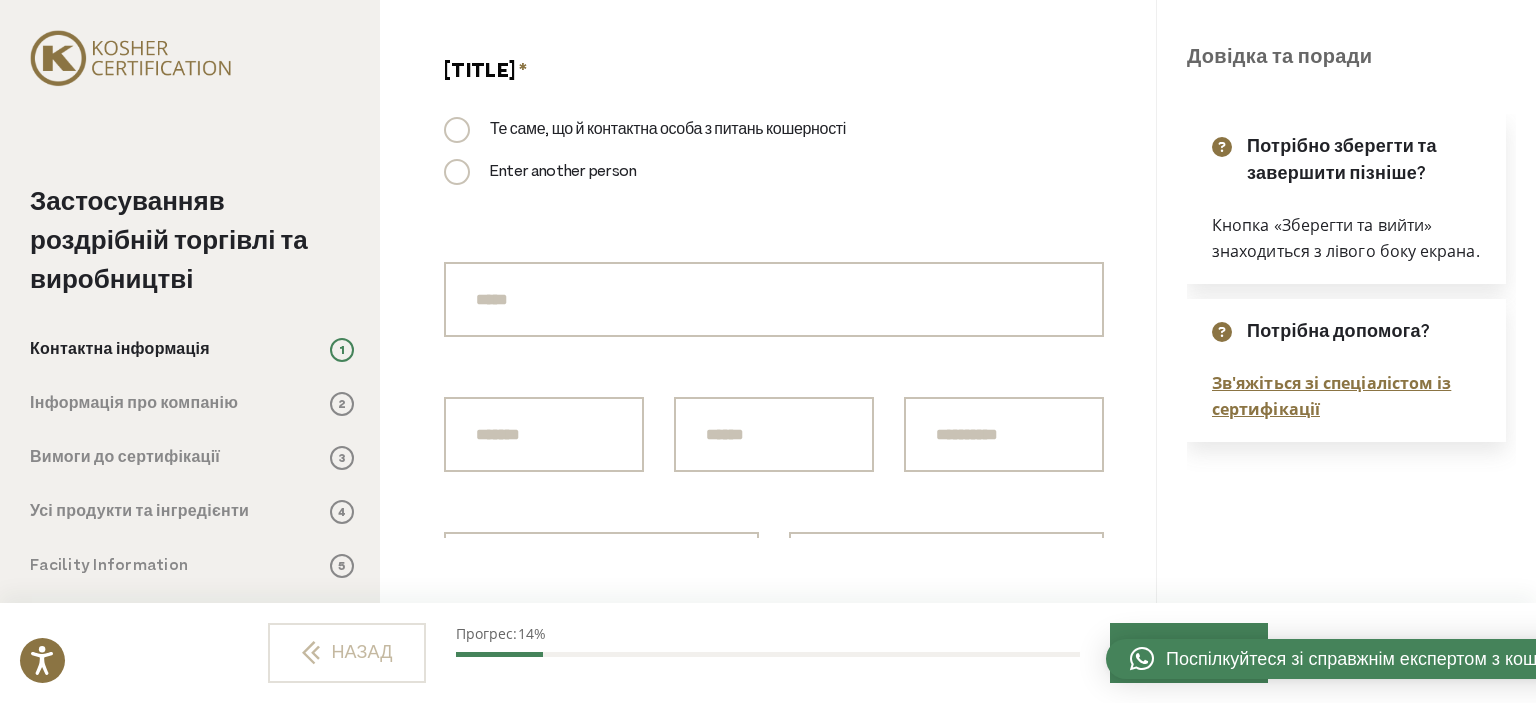 type on "**********" 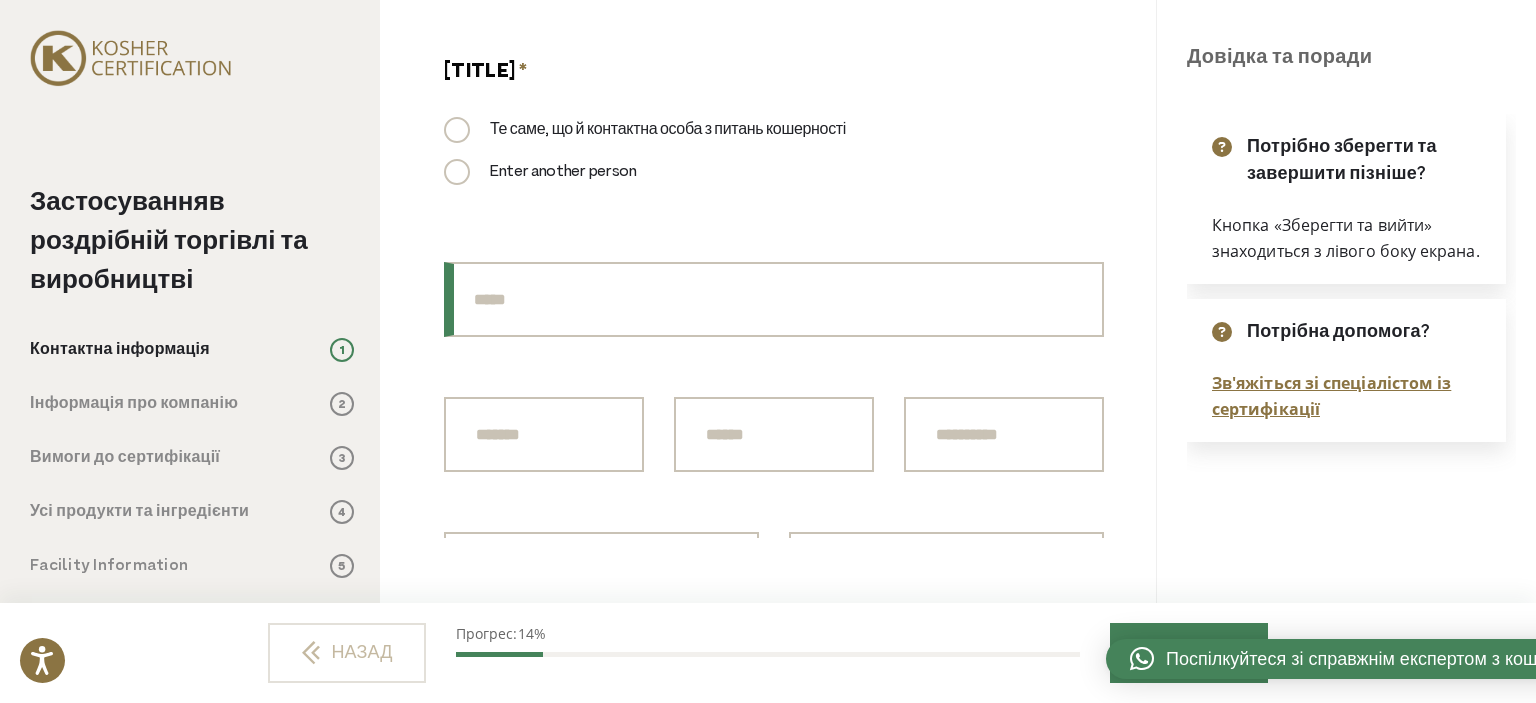 paste on "********" 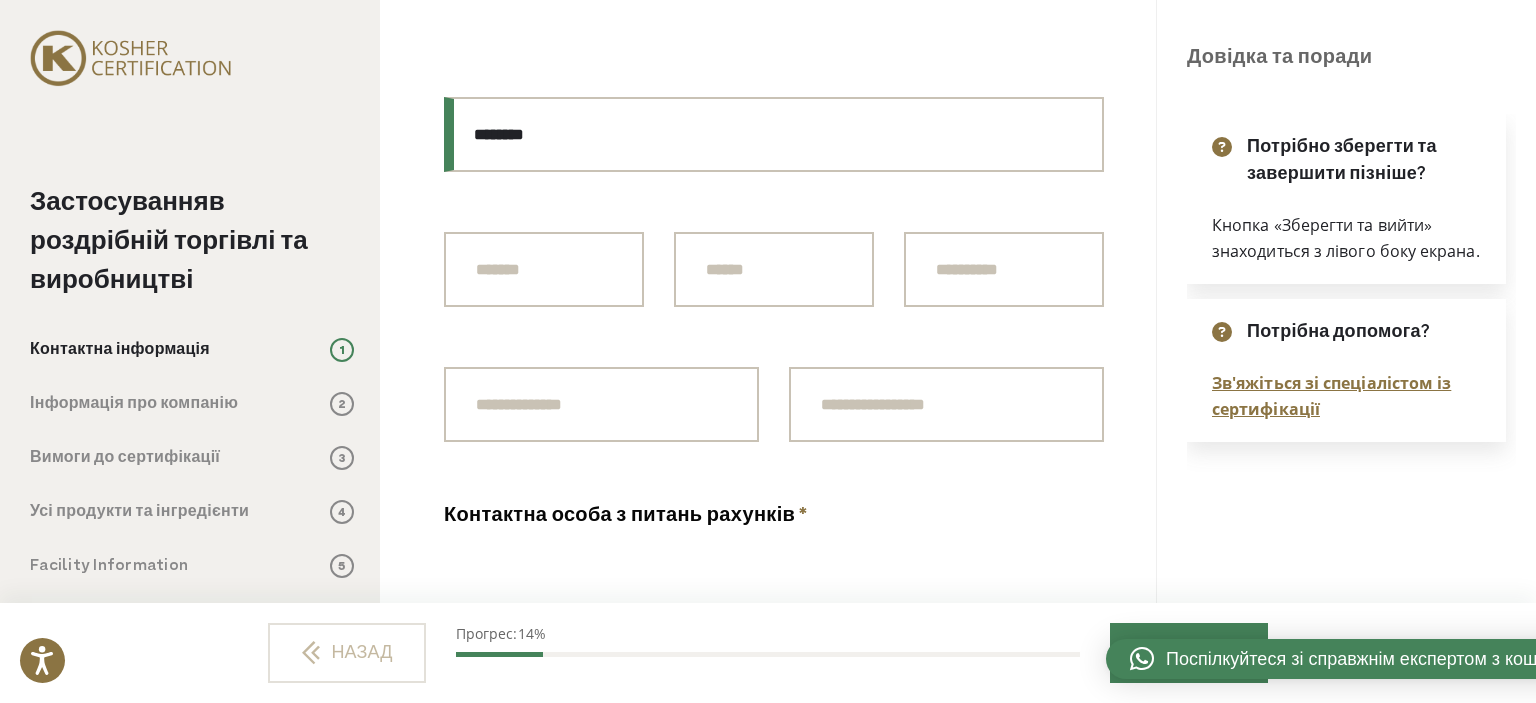 scroll, scrollTop: 2000, scrollLeft: 0, axis: vertical 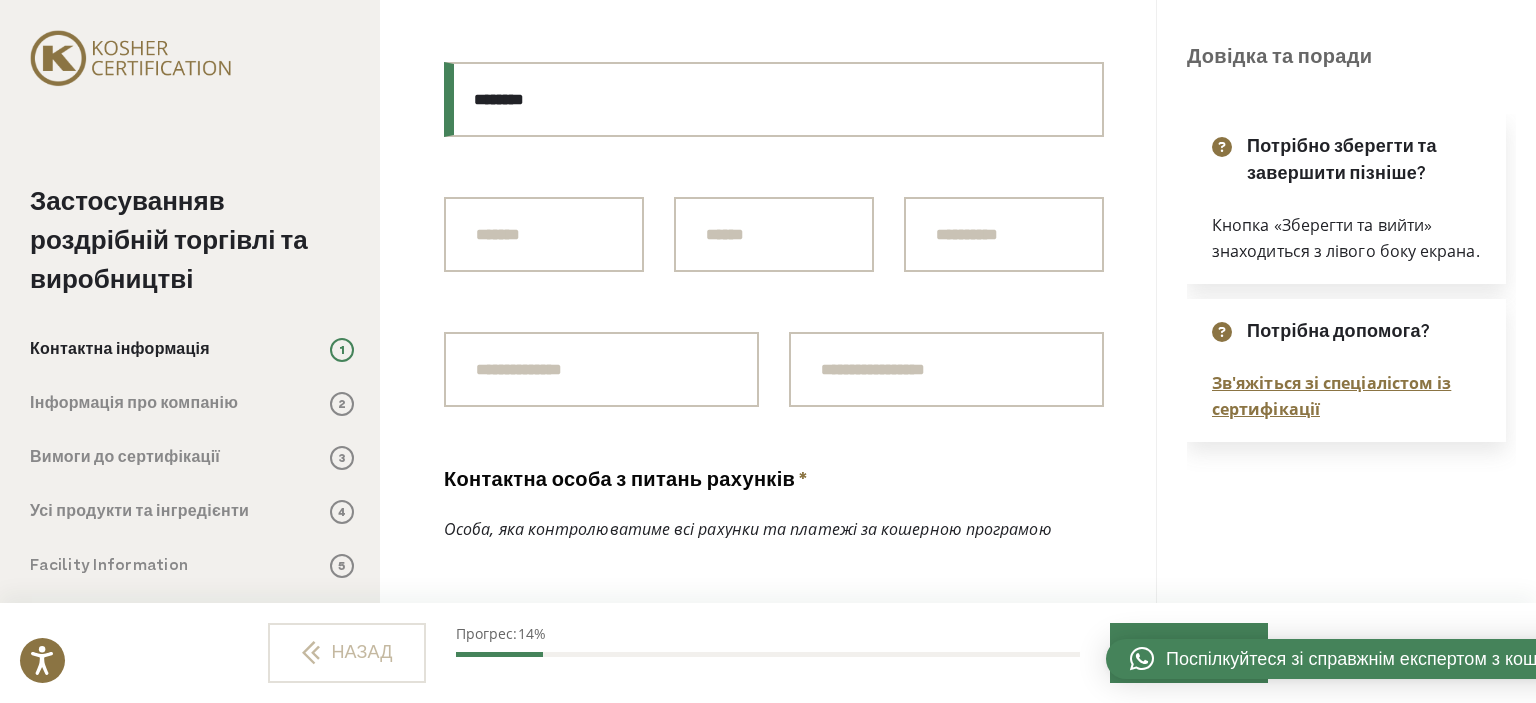 type on "********" 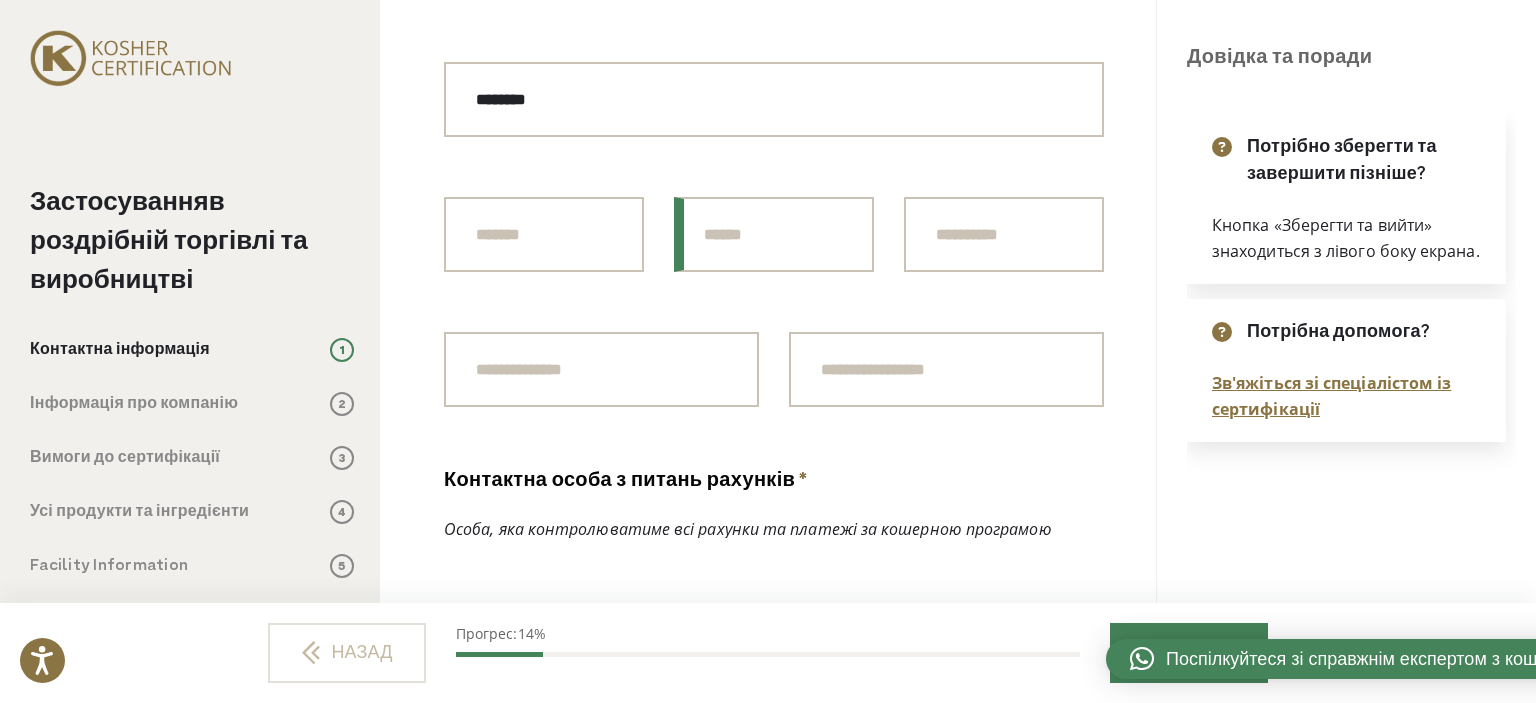 click on "Name * *" at bounding box center (774, 234) 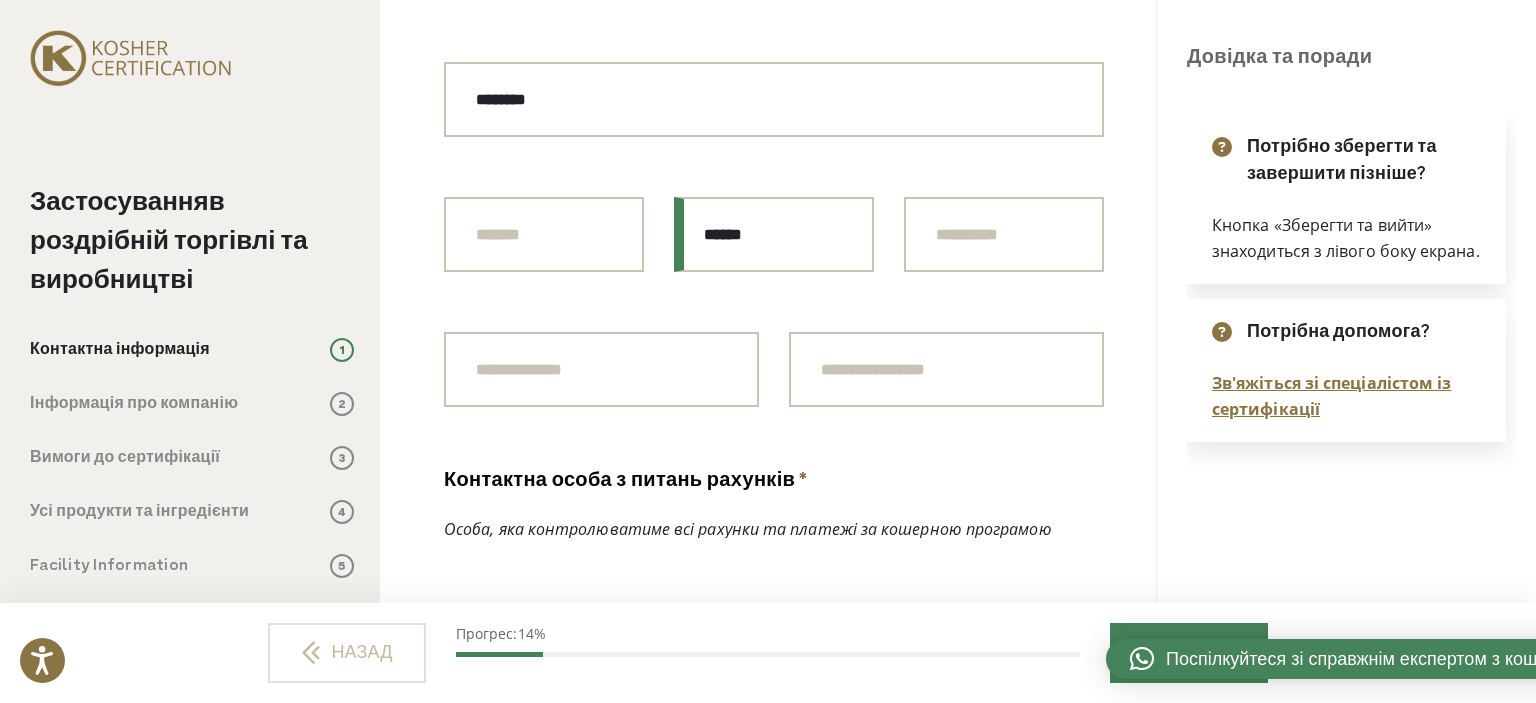 type on "******" 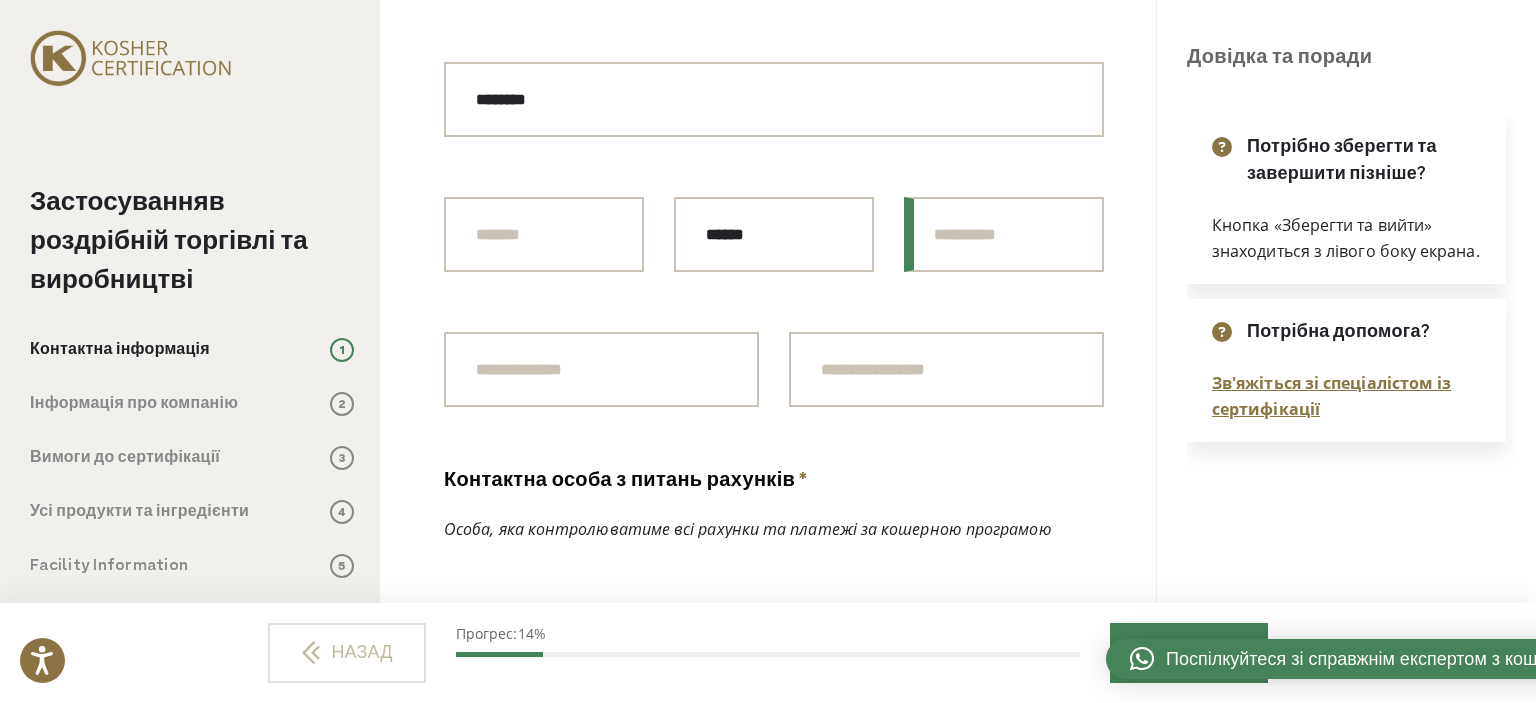 click on "Last Name * *" at bounding box center [1004, 234] 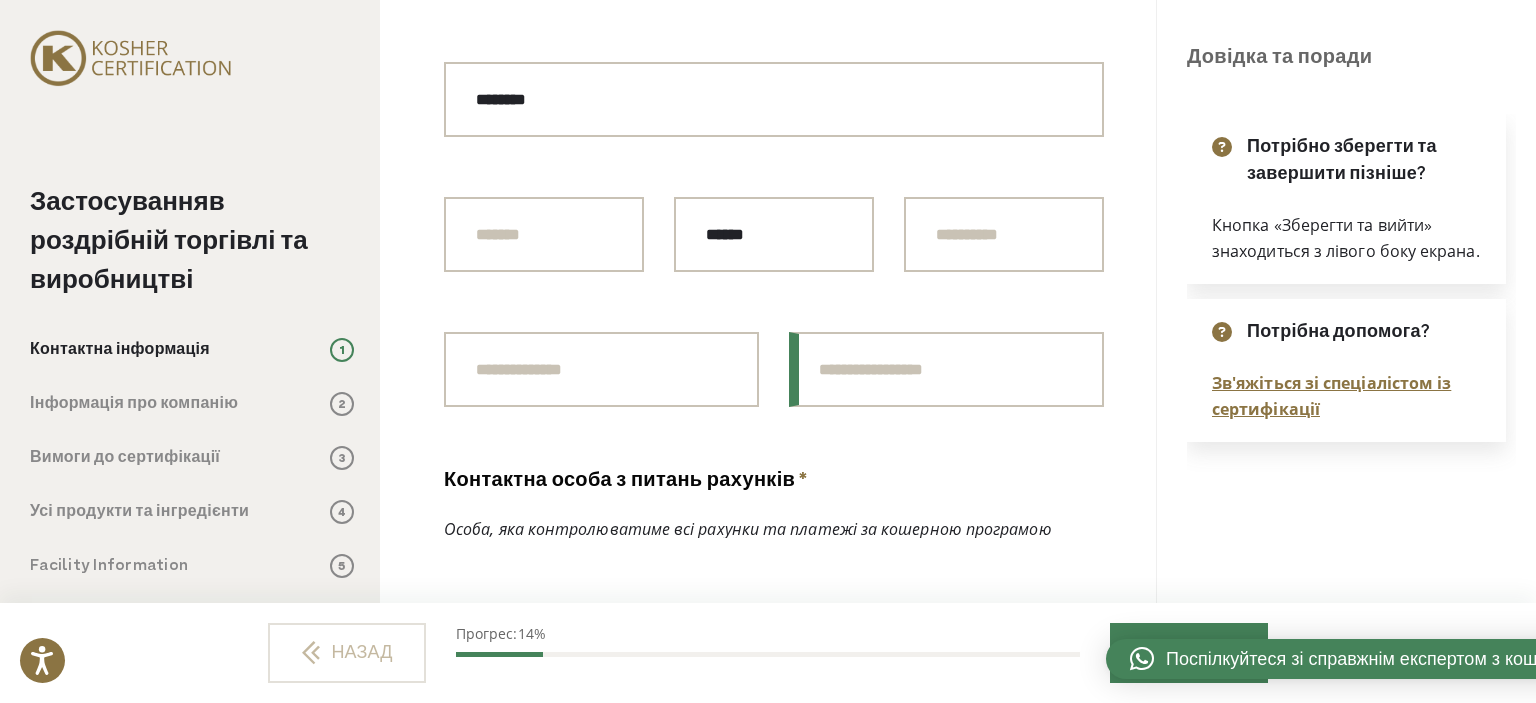 paste on "**********" 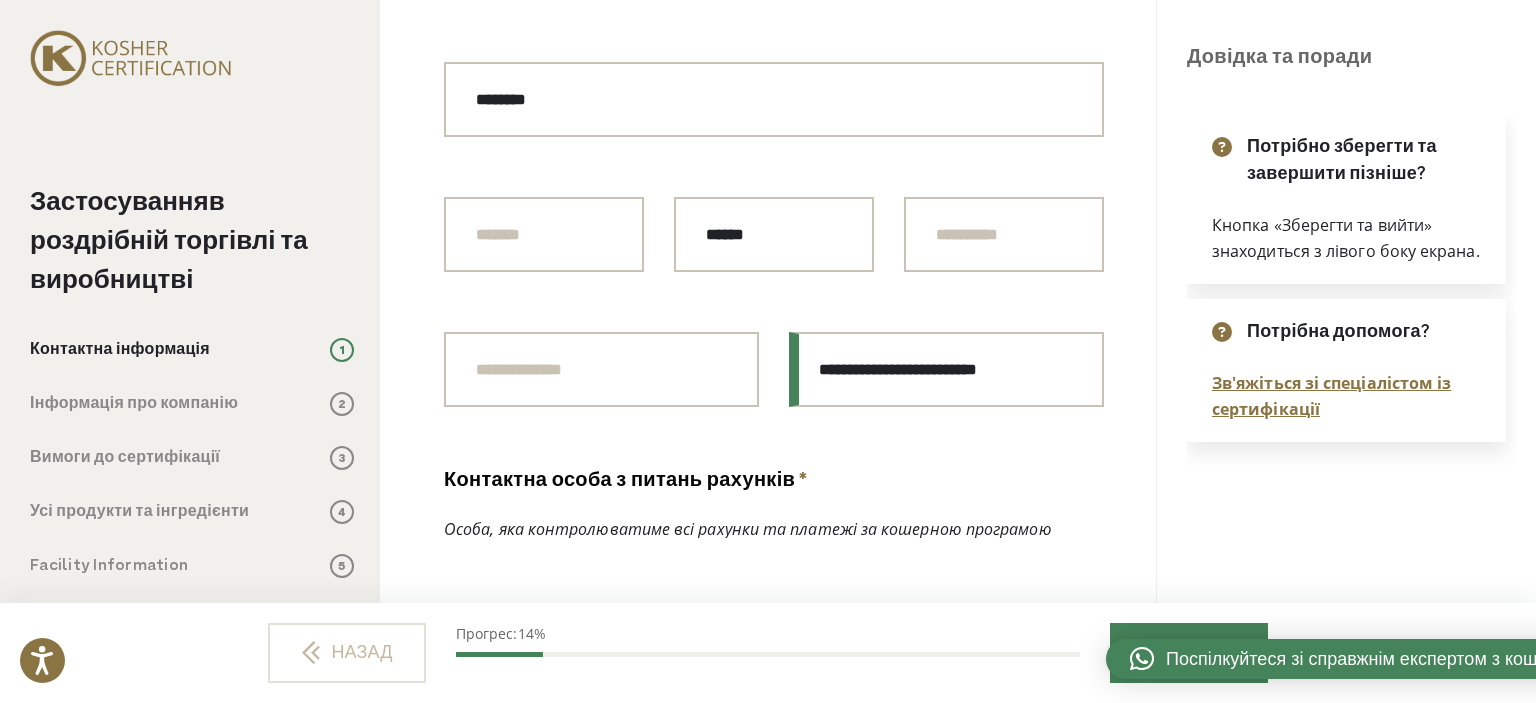type on "**********" 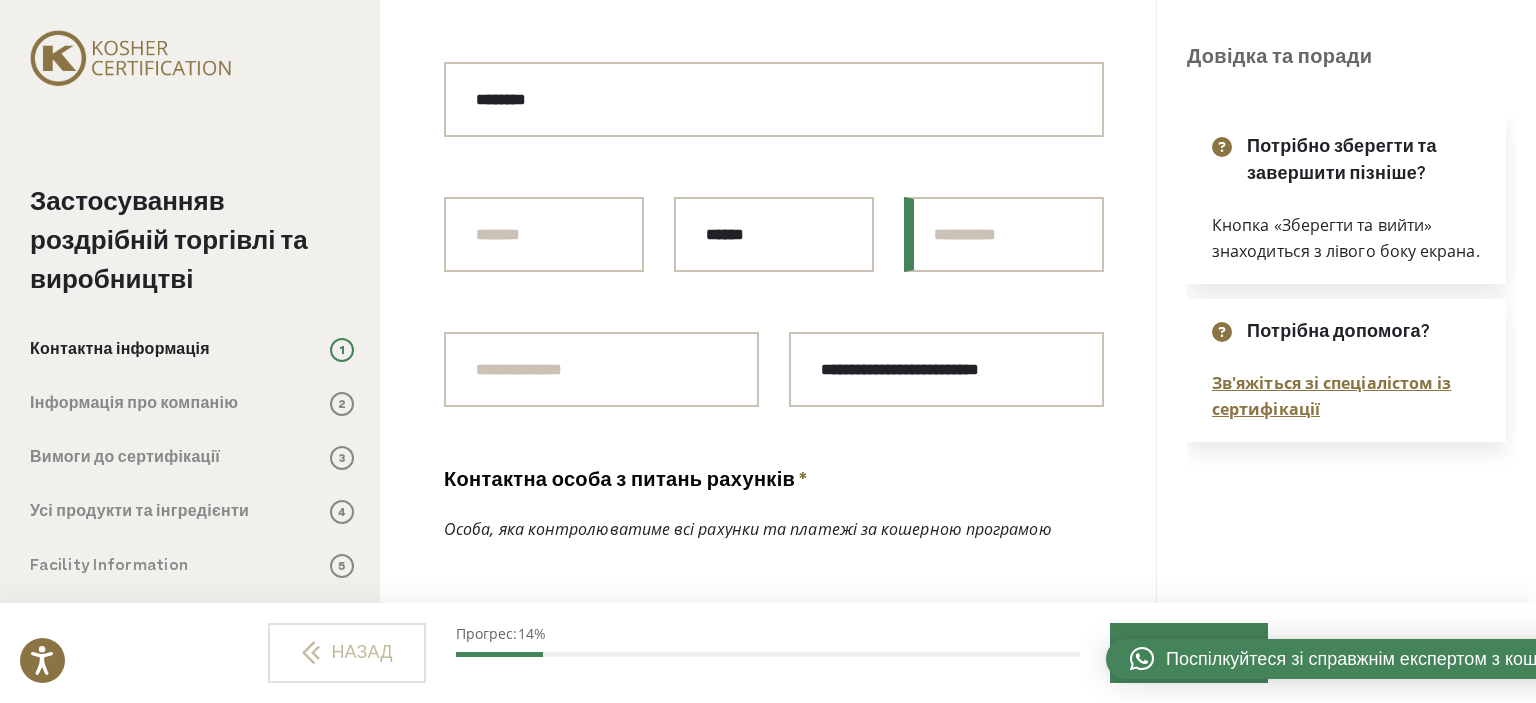 click on "Last Name * *" at bounding box center (1004, 234) 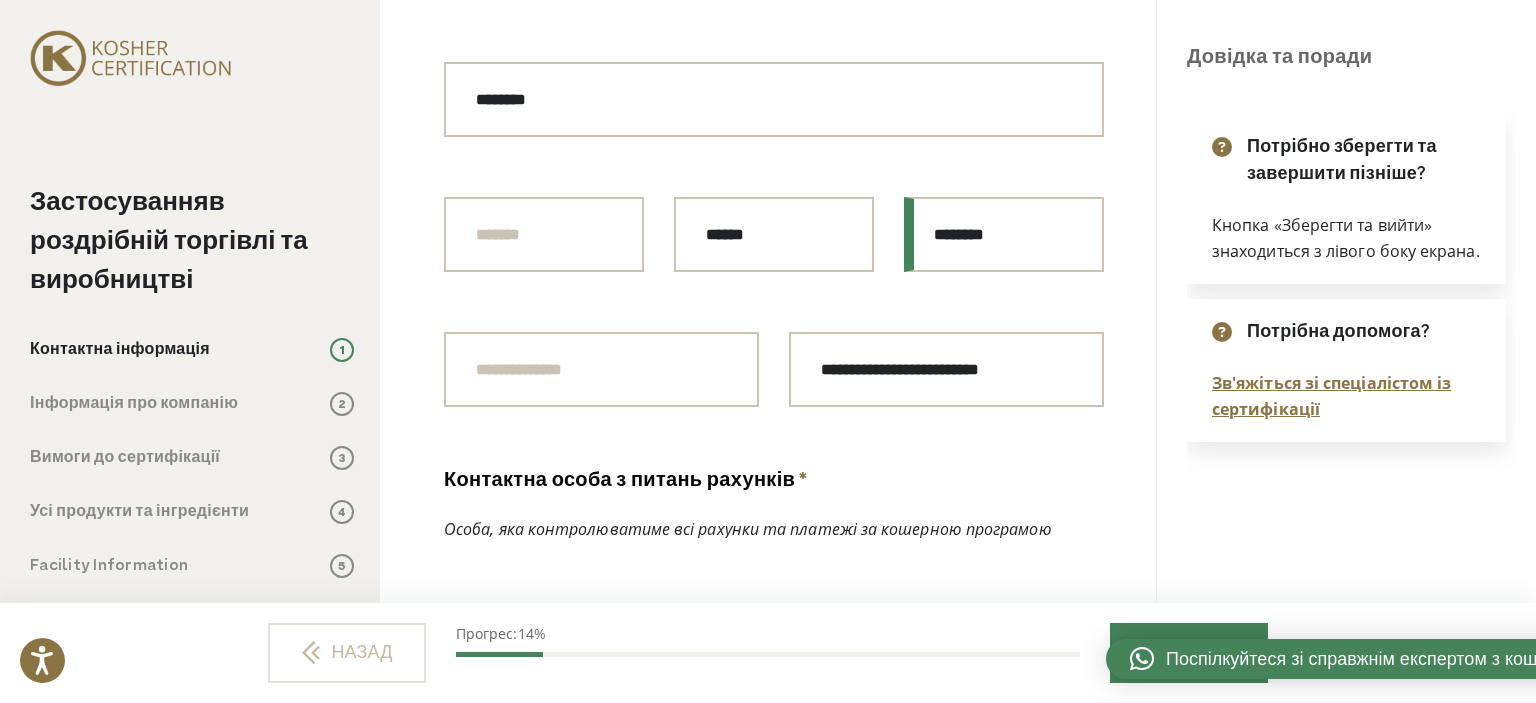 type on "********" 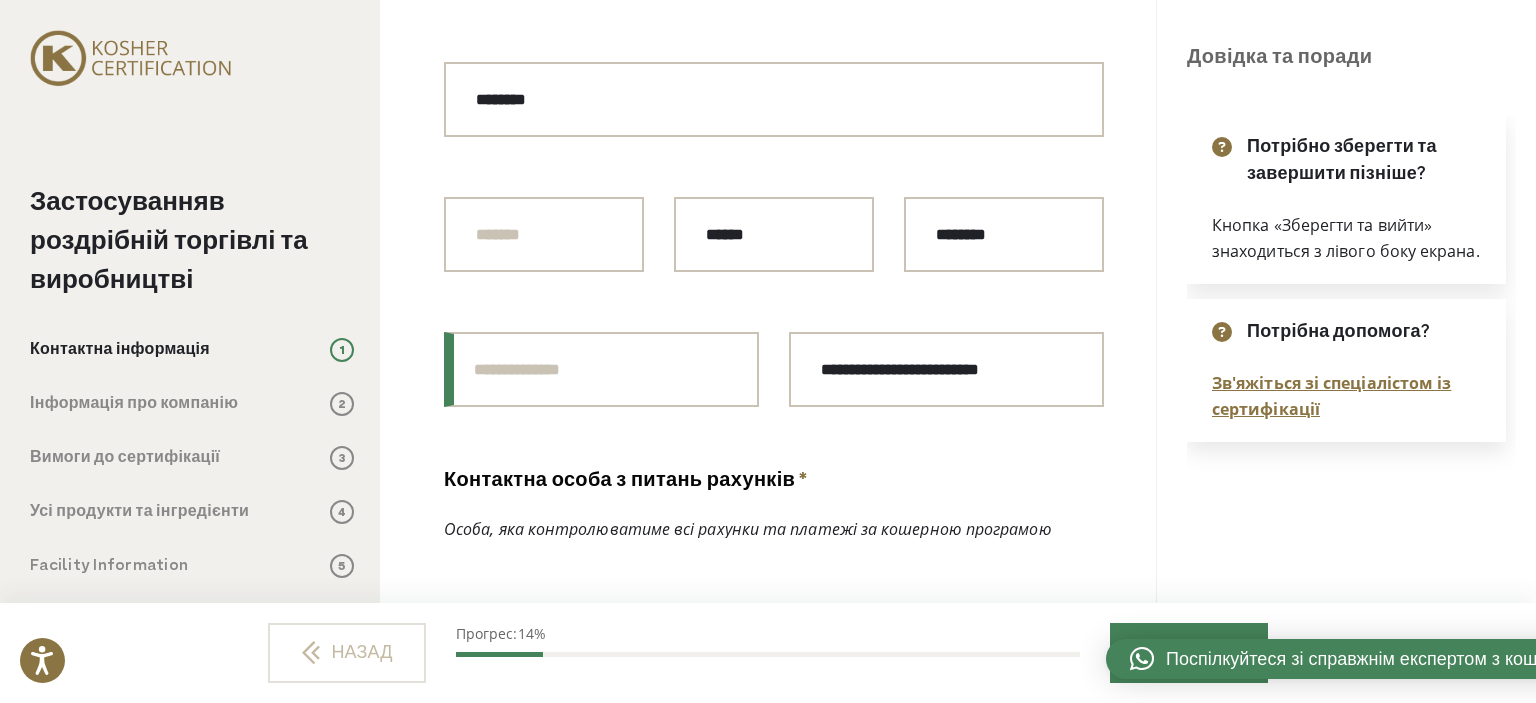 click on "Номер телефону президента/генерального директора *" at bounding box center (601, 369) 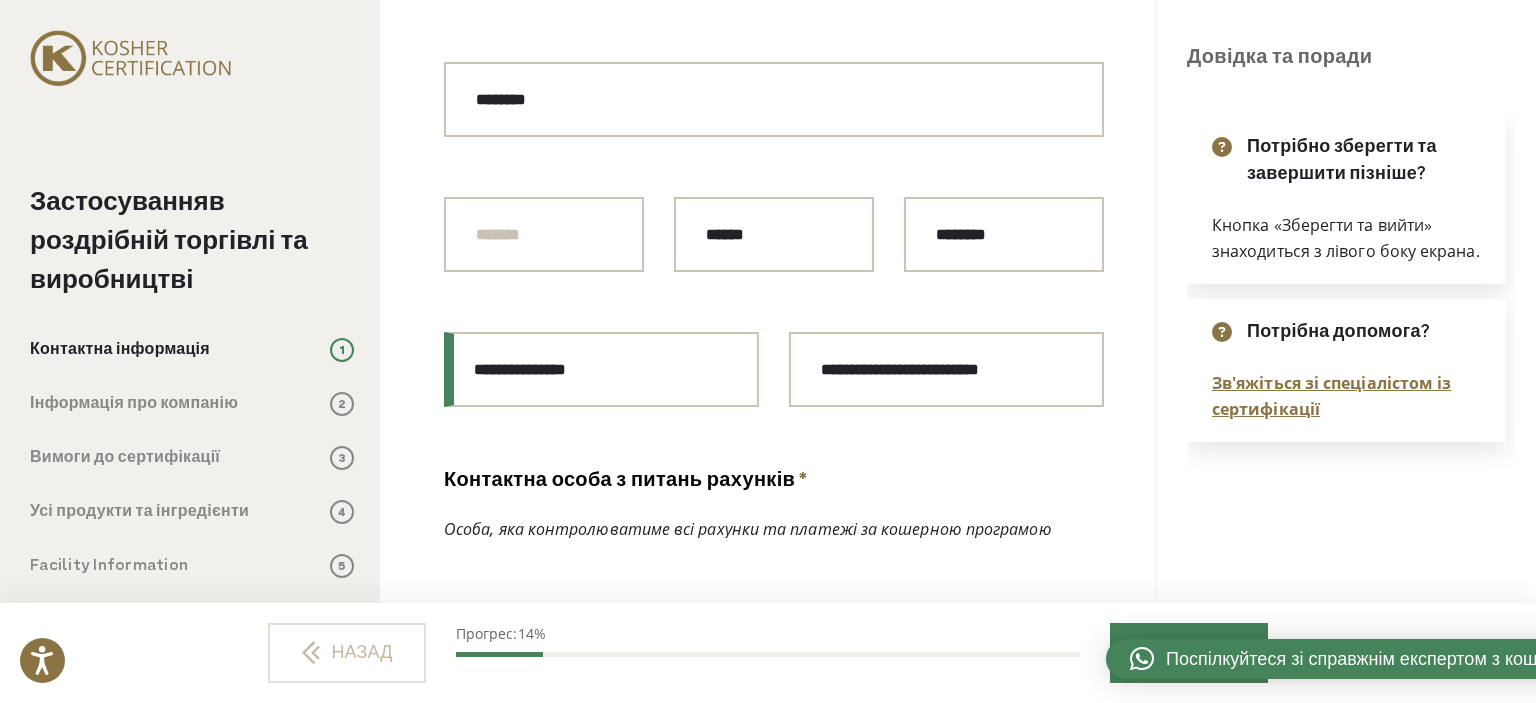 click on "**********" at bounding box center [601, 369] 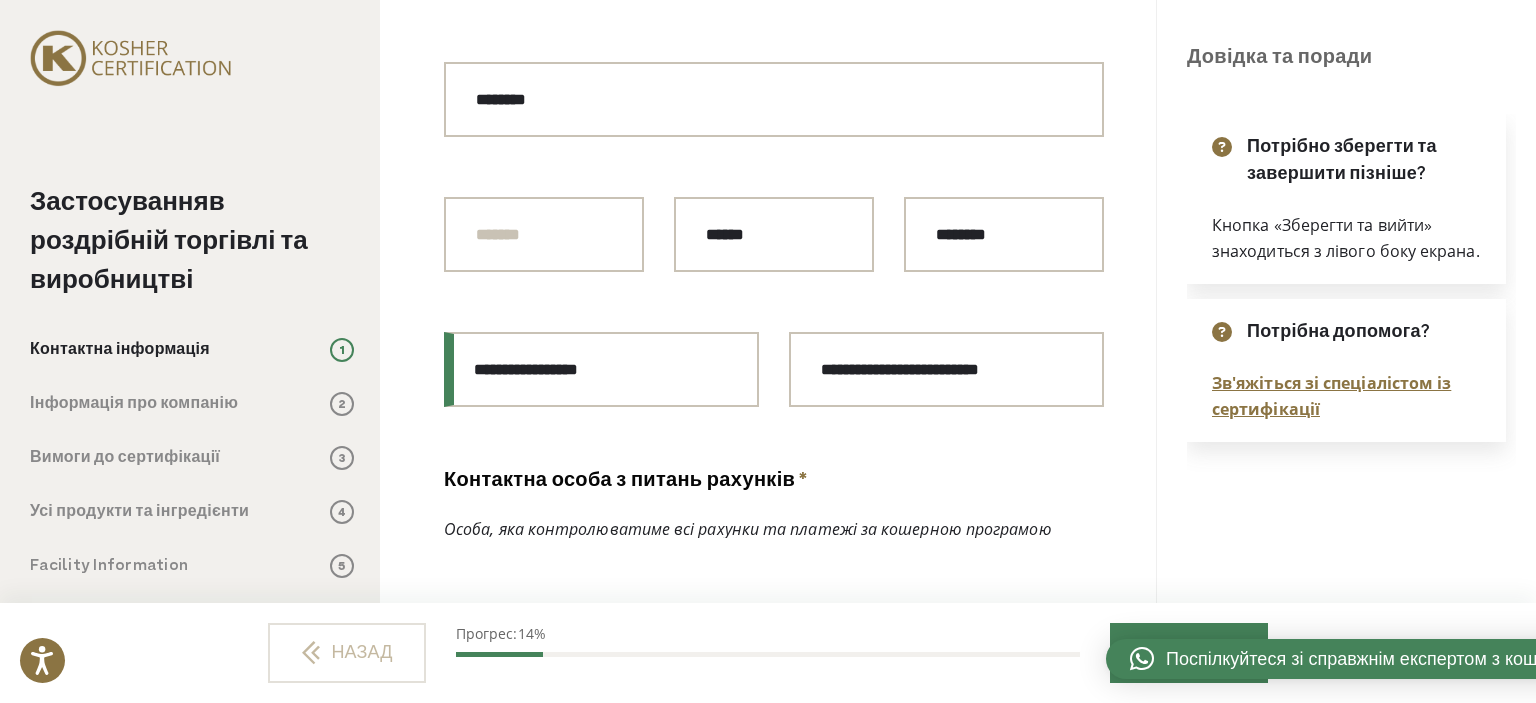 click on "**********" at bounding box center (601, 369) 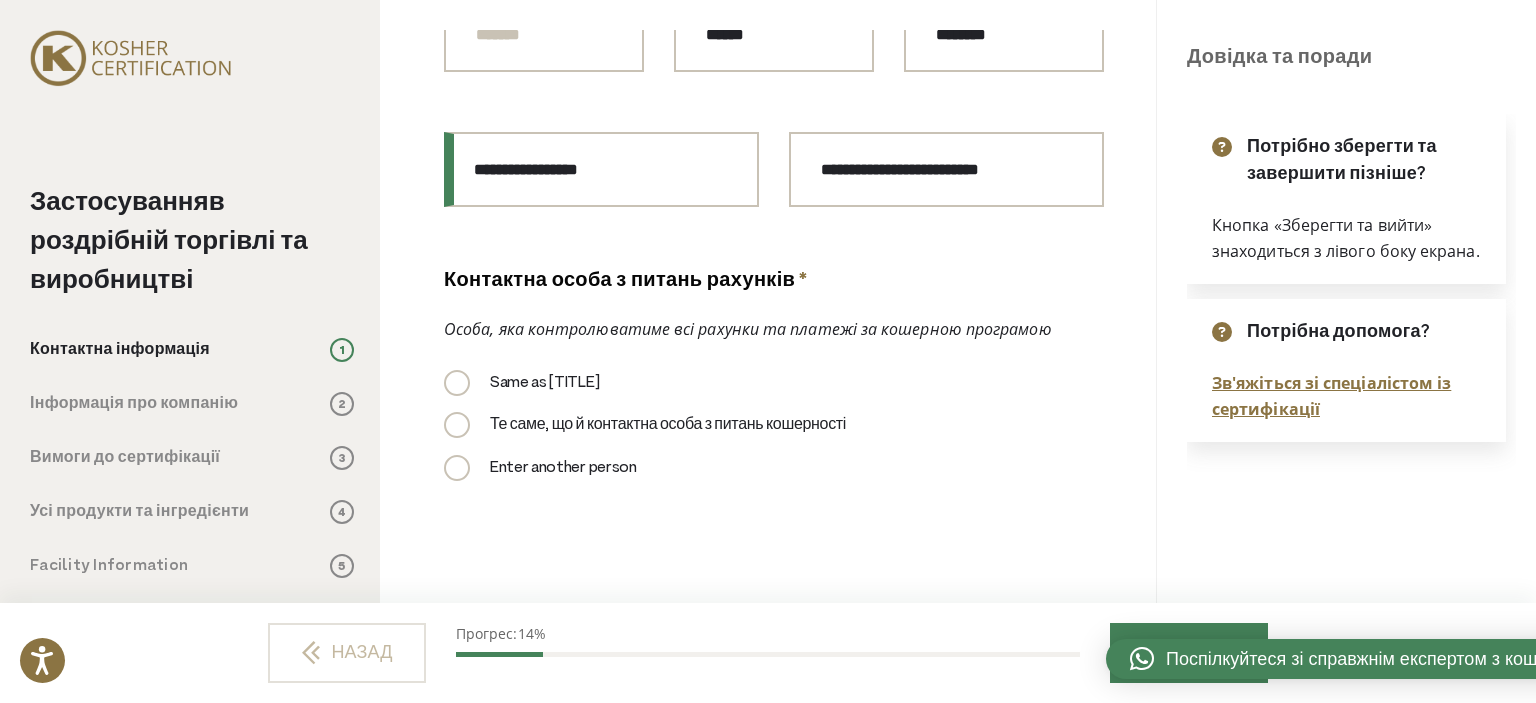 scroll, scrollTop: 2300, scrollLeft: 0, axis: vertical 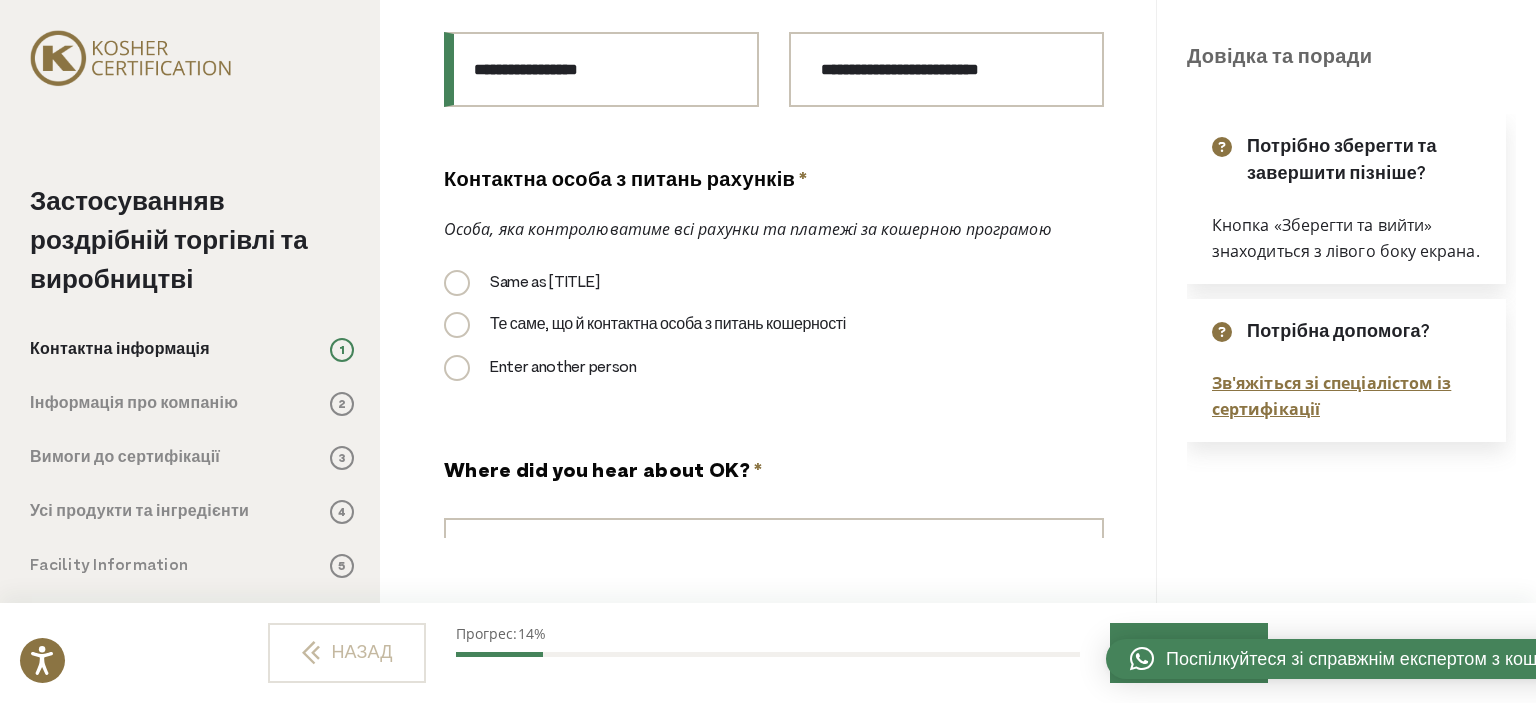 type on "**********" 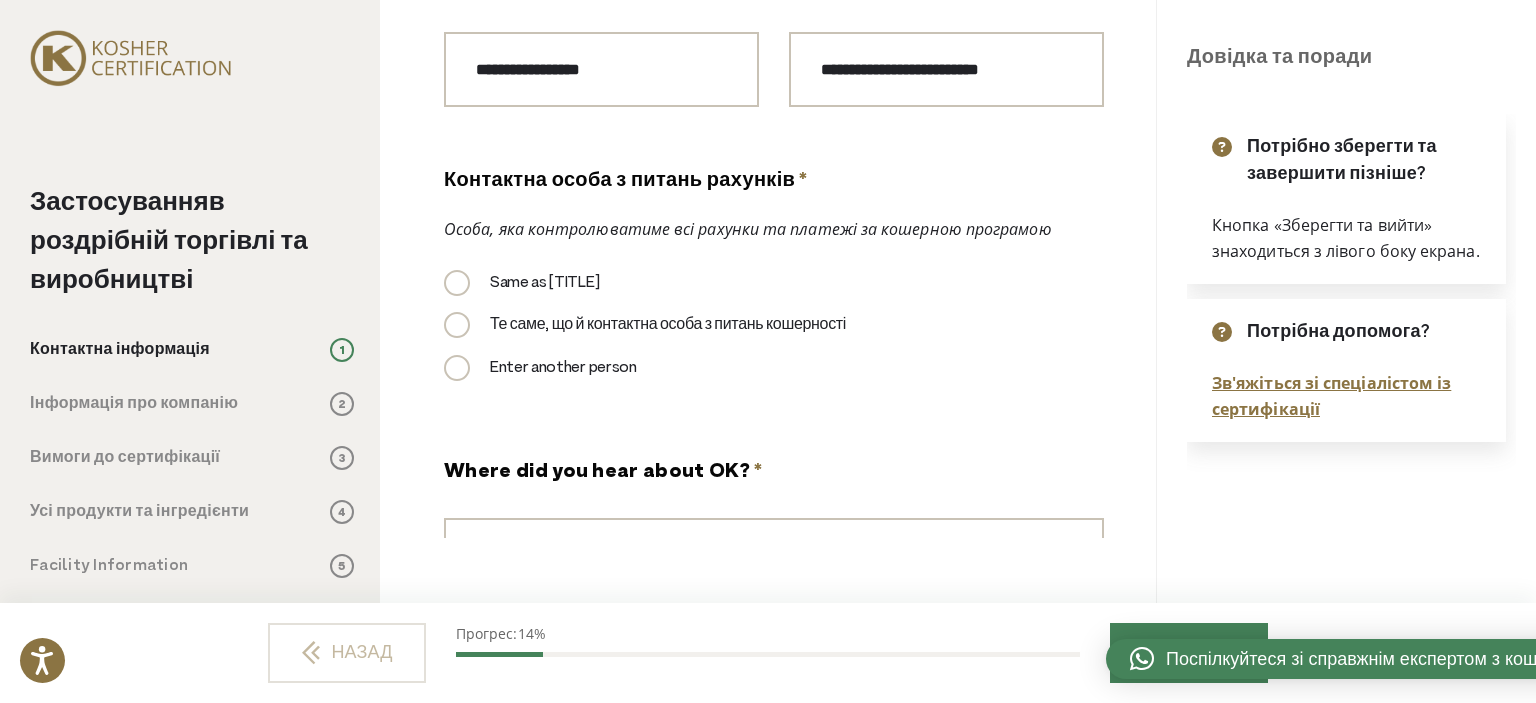 click on "Enter another person" at bounding box center [563, 368] 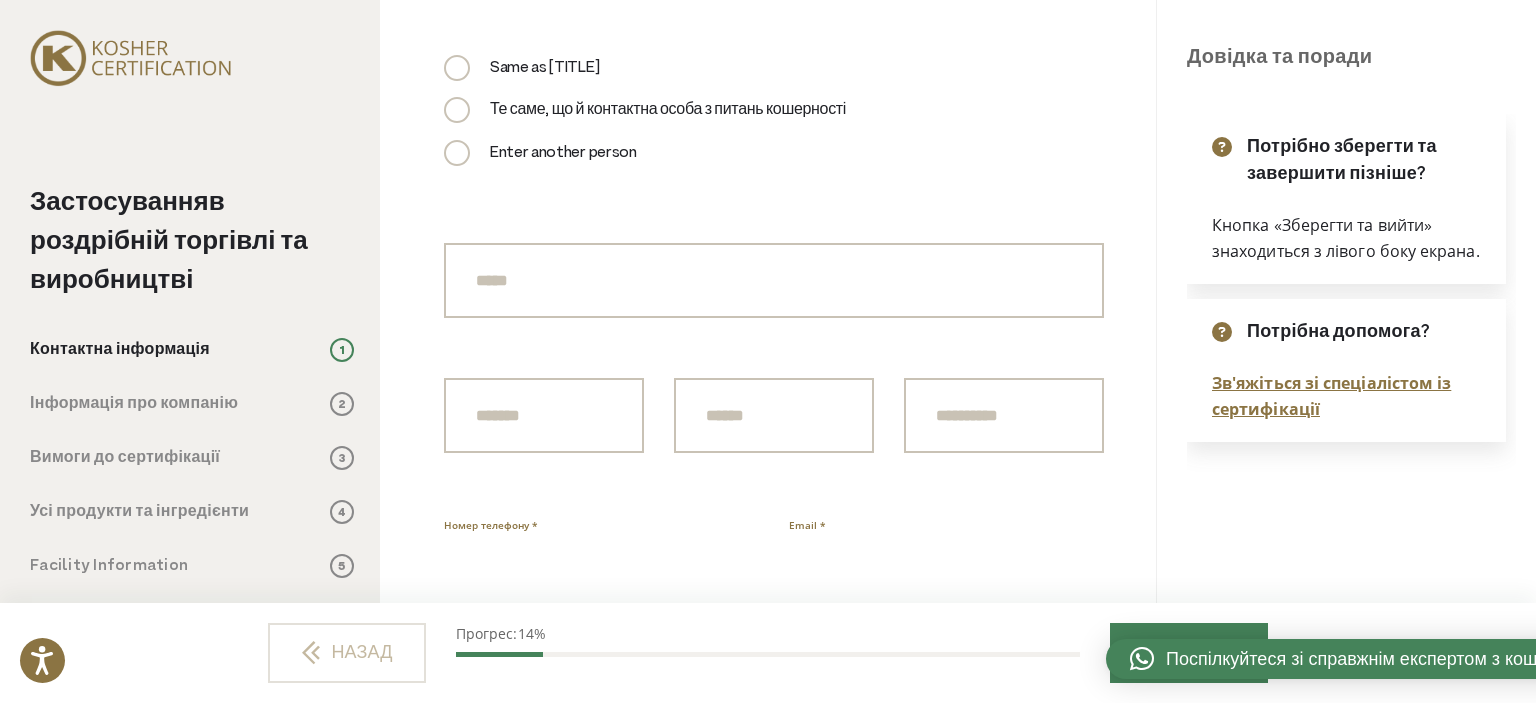 scroll, scrollTop: 2600, scrollLeft: 0, axis: vertical 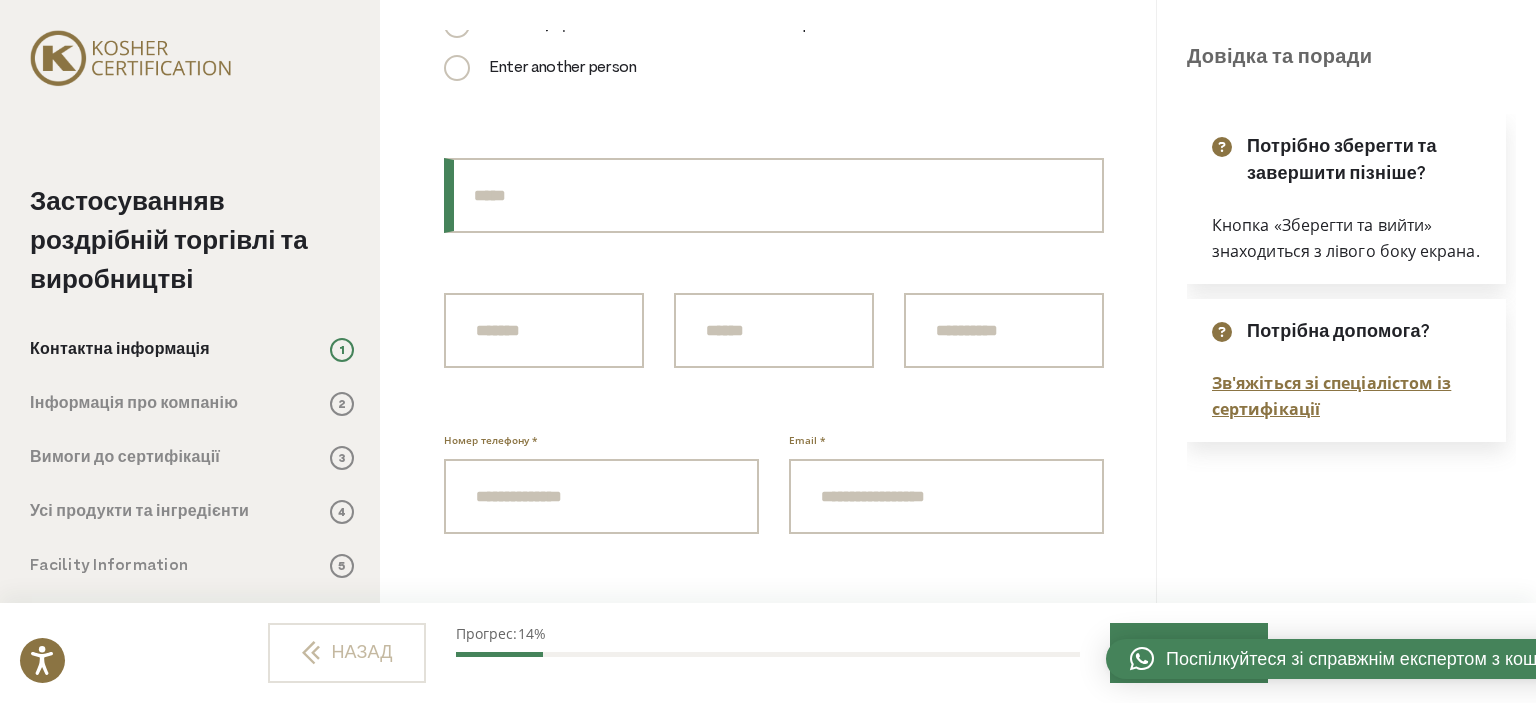 paste on "**********" 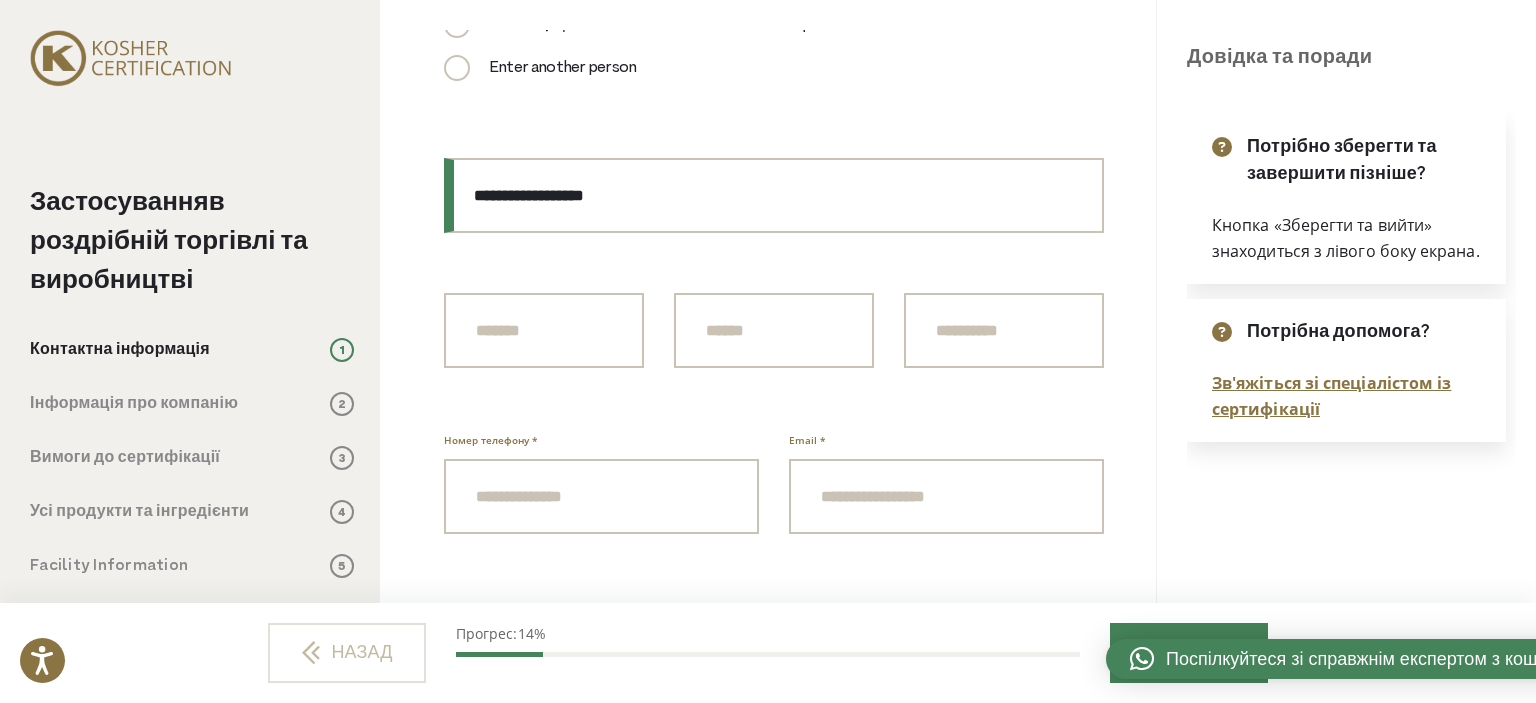 type on "**********" 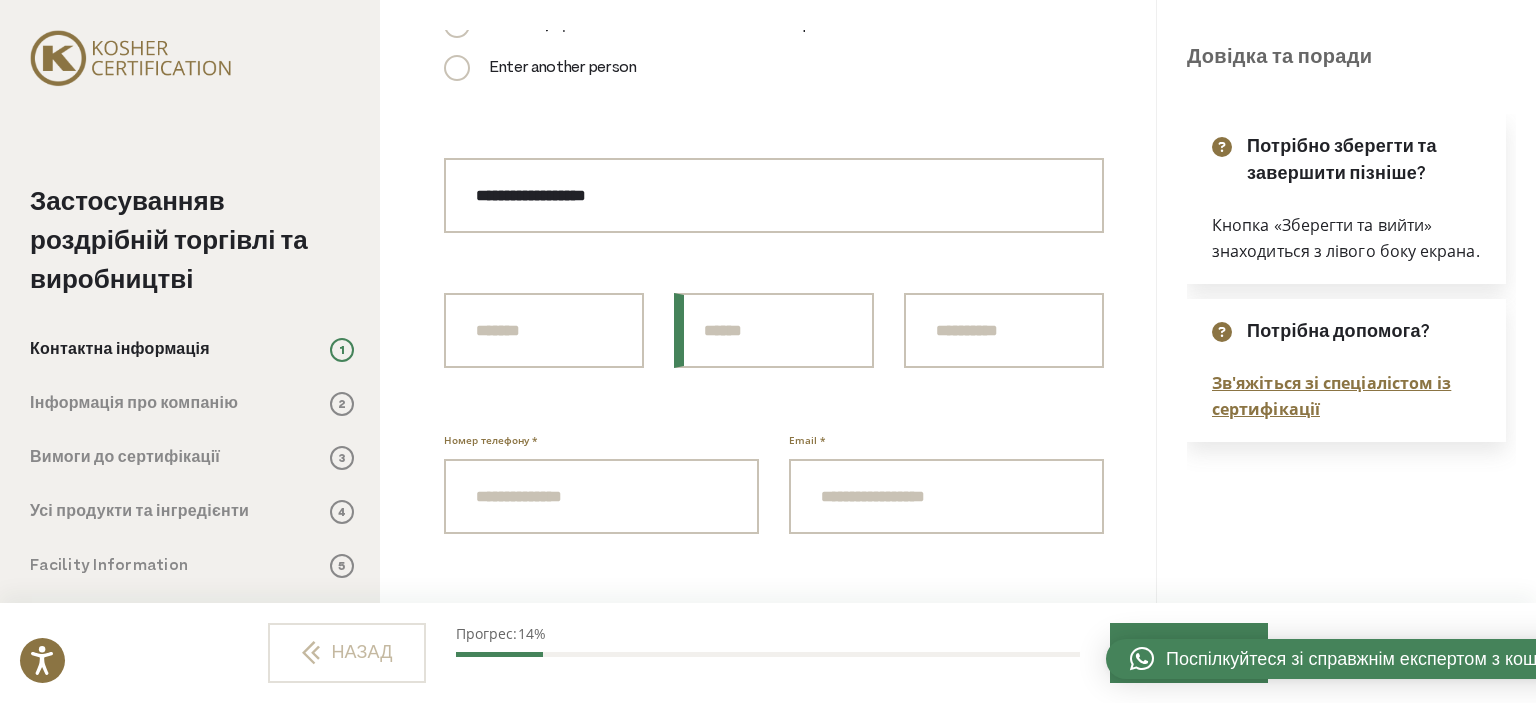 click on "Name * *" at bounding box center (774, 330) 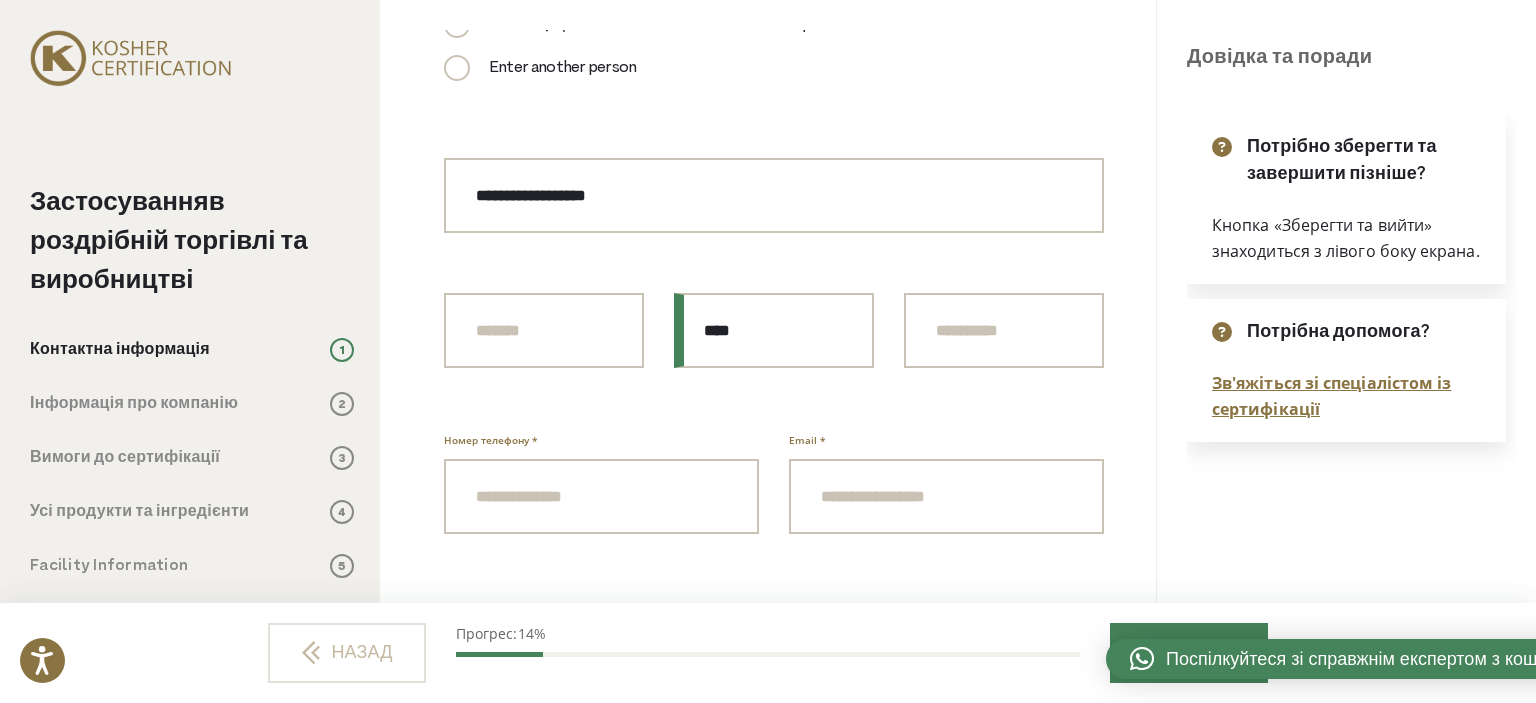 type on "****" 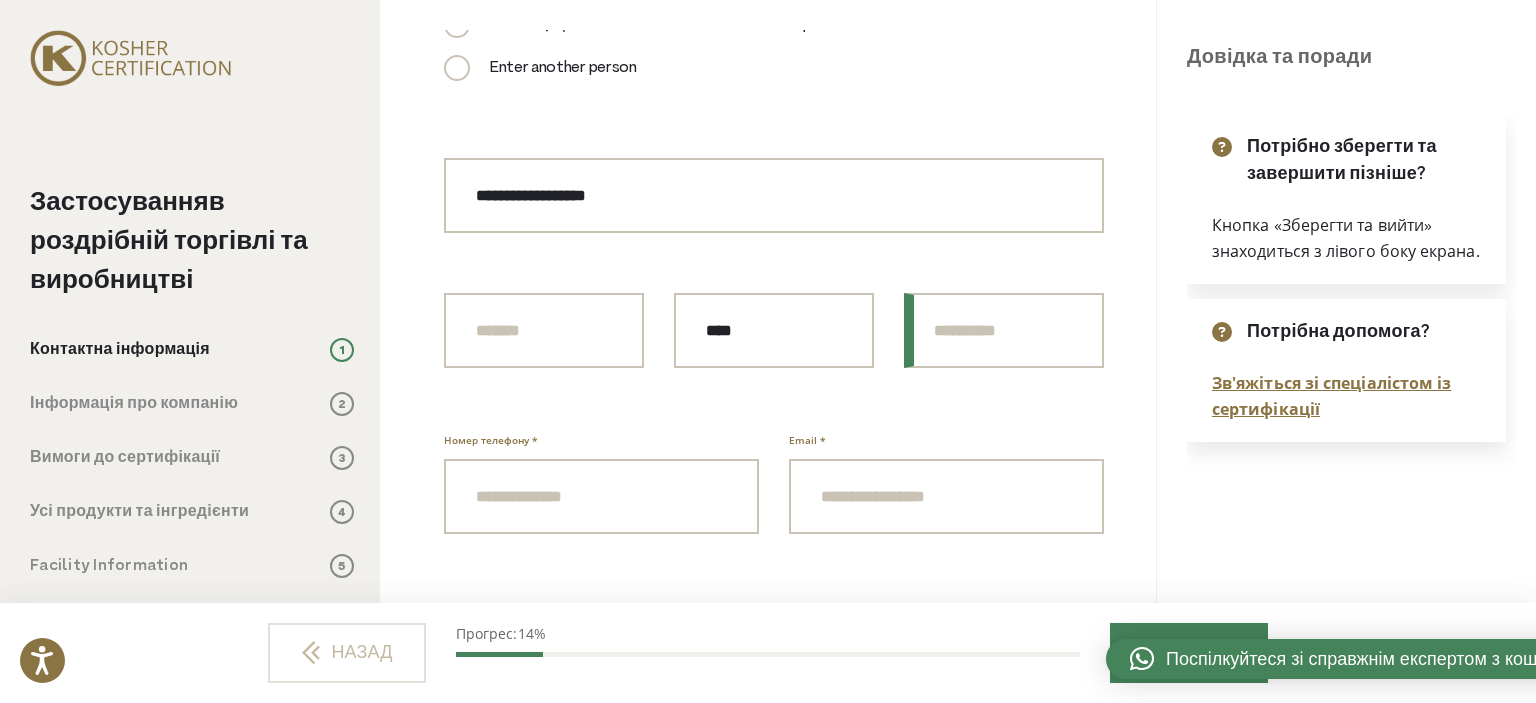 click on "Last Name * *" at bounding box center [1004, 330] 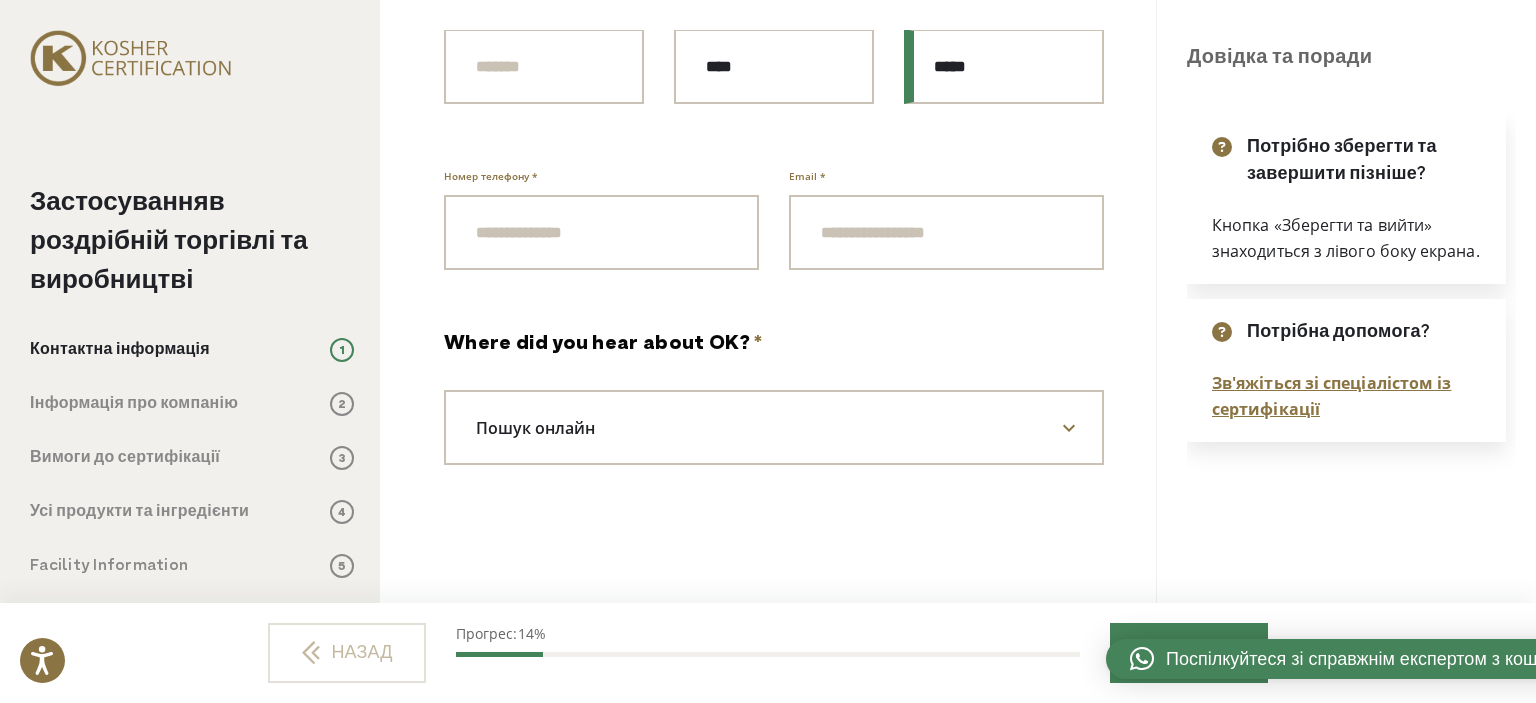 scroll, scrollTop: 2900, scrollLeft: 0, axis: vertical 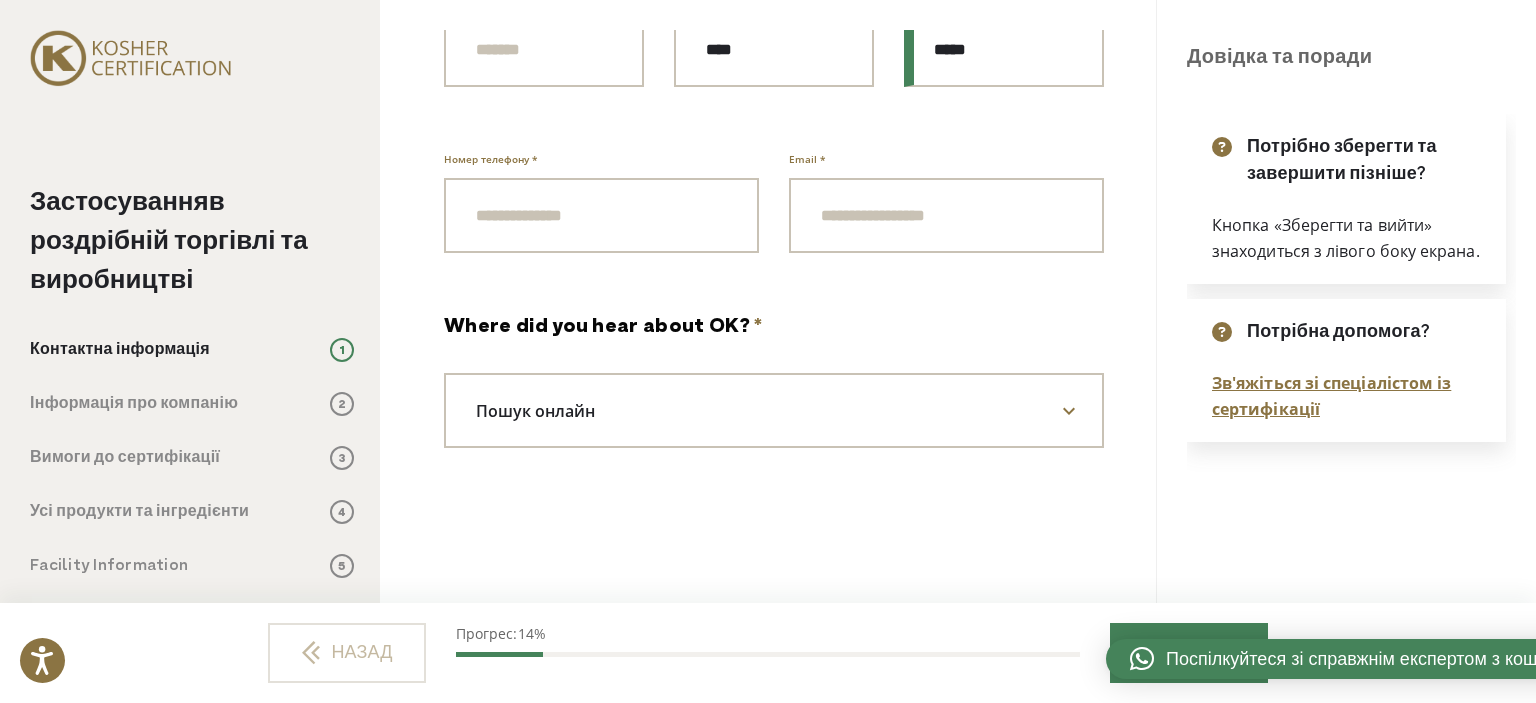 type on "*****" 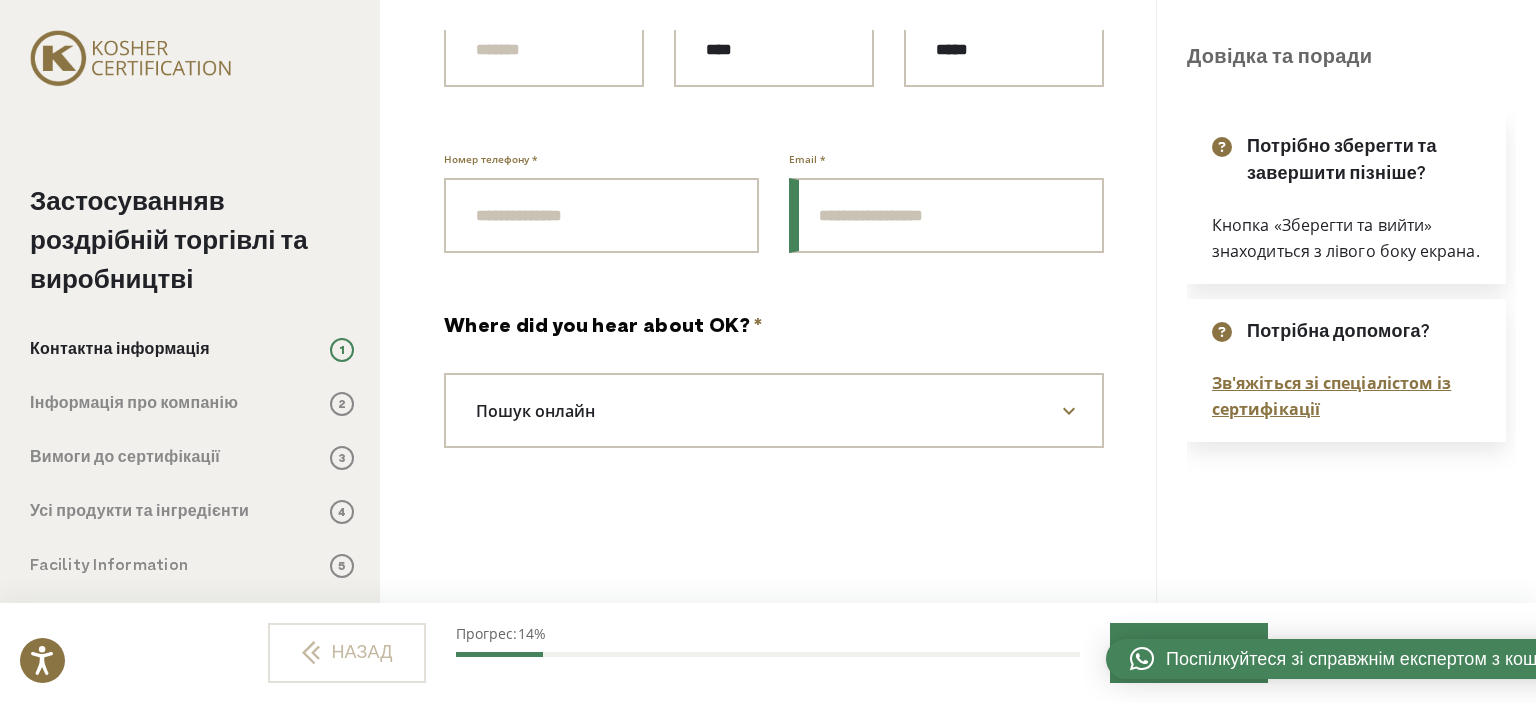 paste on "**********" 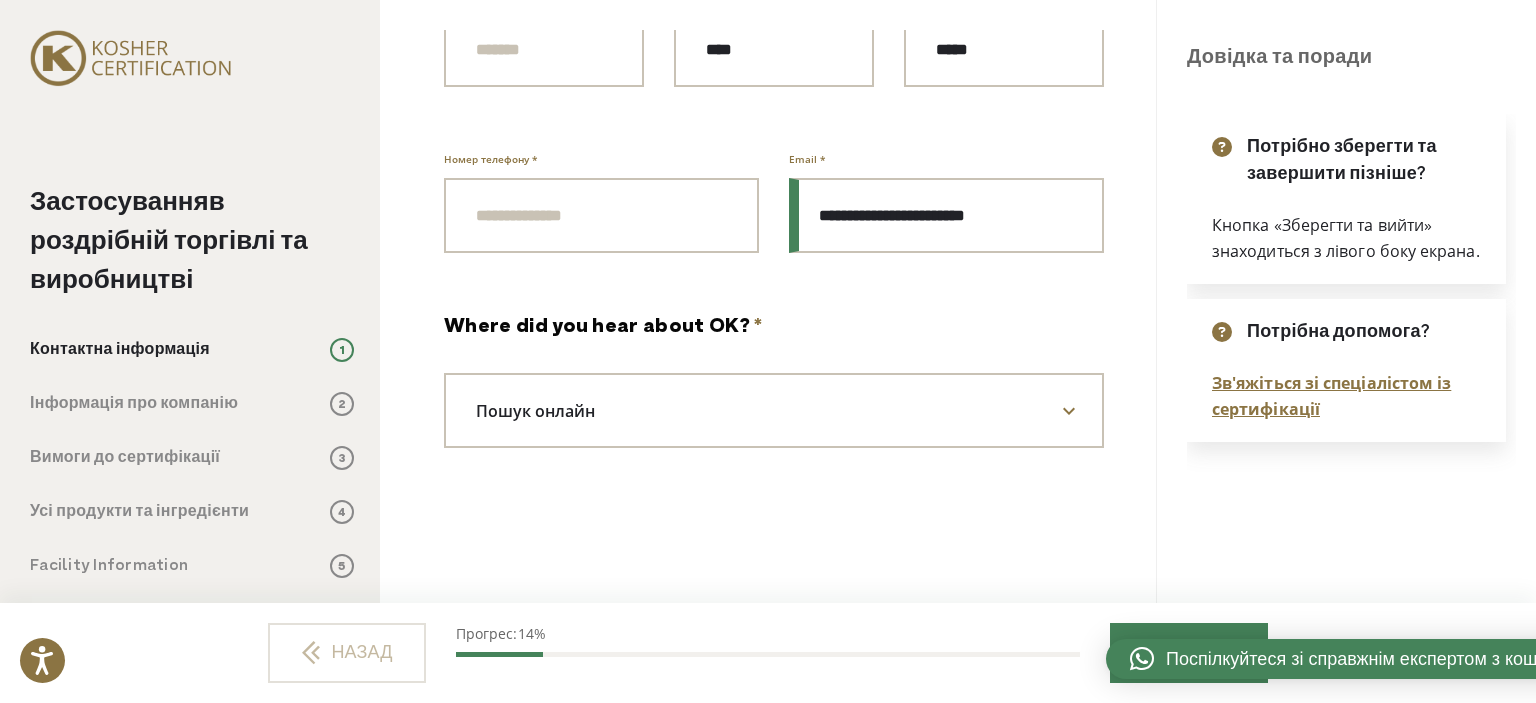 scroll, scrollTop: 2800, scrollLeft: 0, axis: vertical 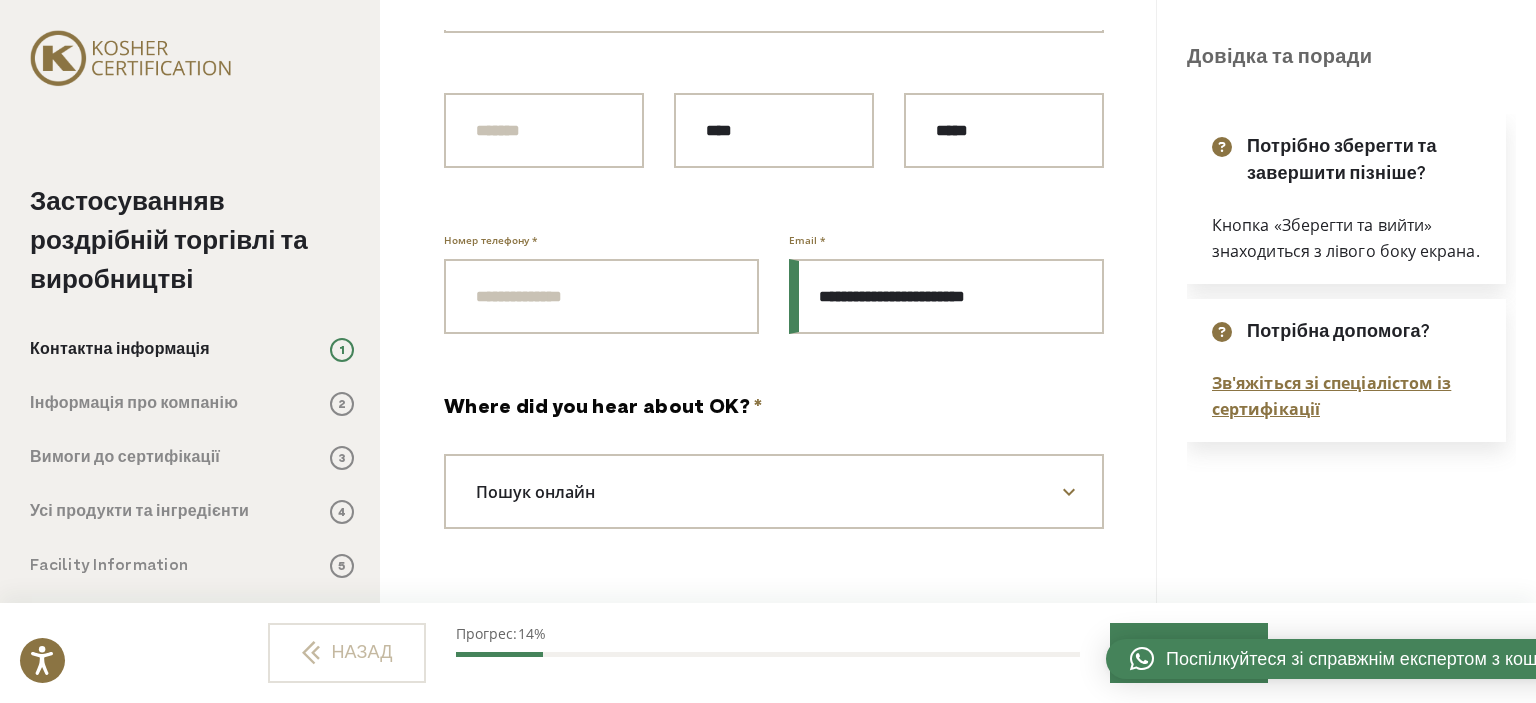 type on "**********" 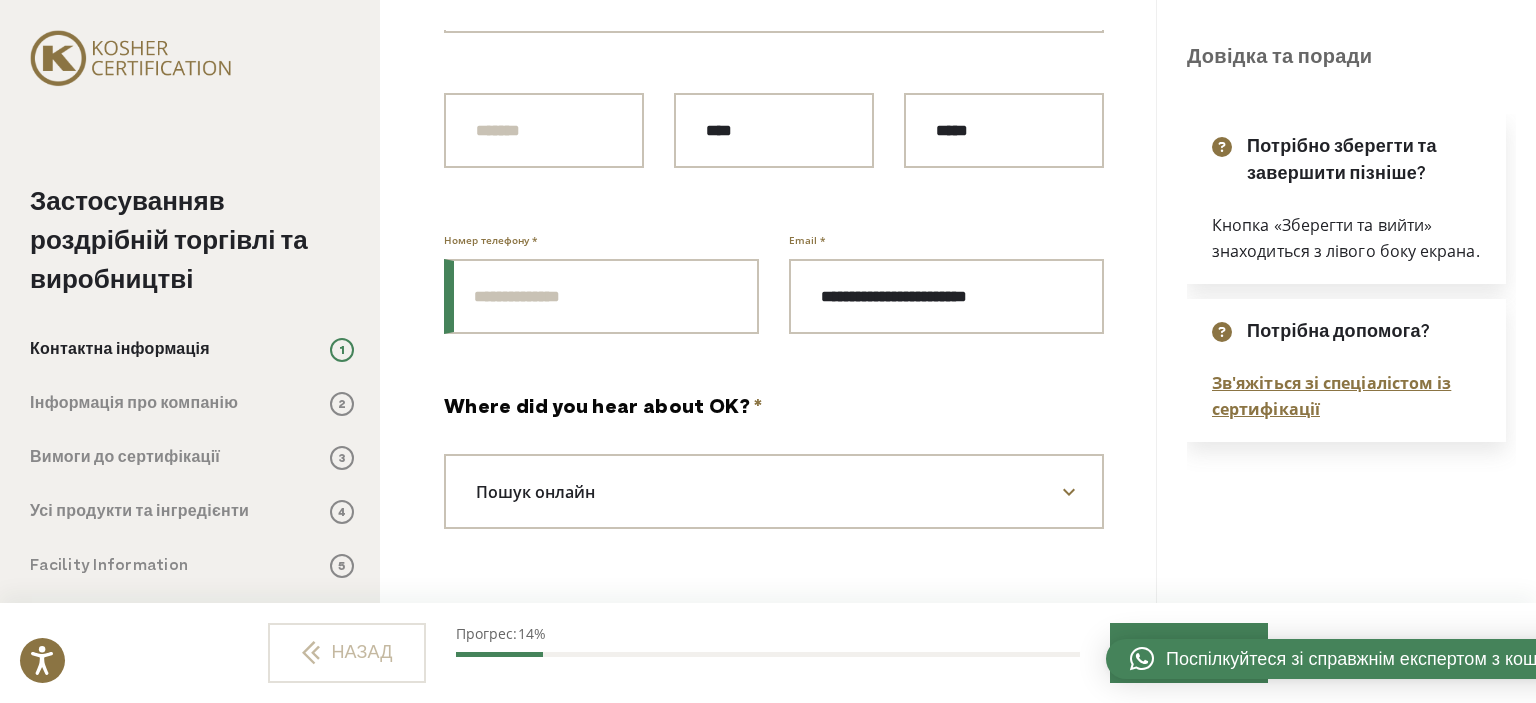 click on "Номер телефону *" at bounding box center (601, 296) 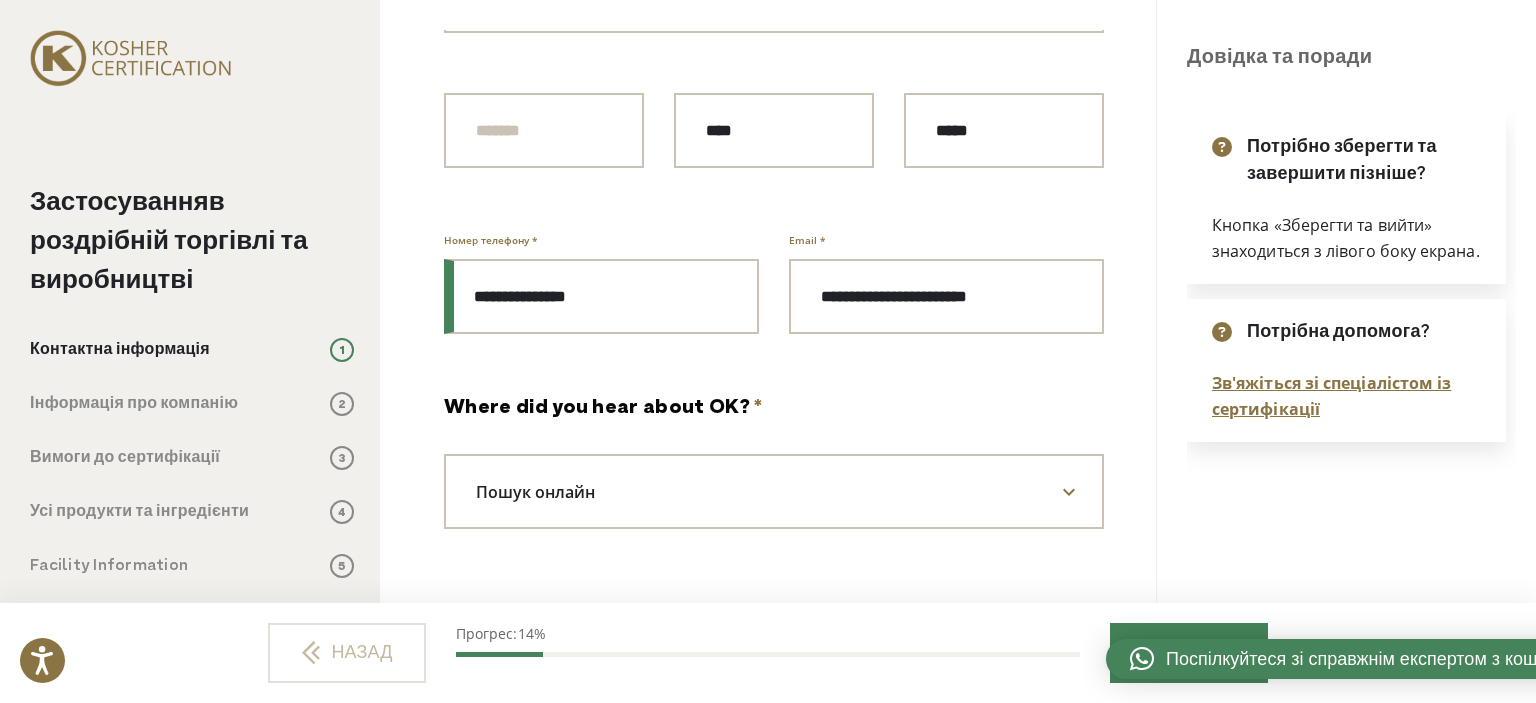 click on "**********" at bounding box center [601, 296] 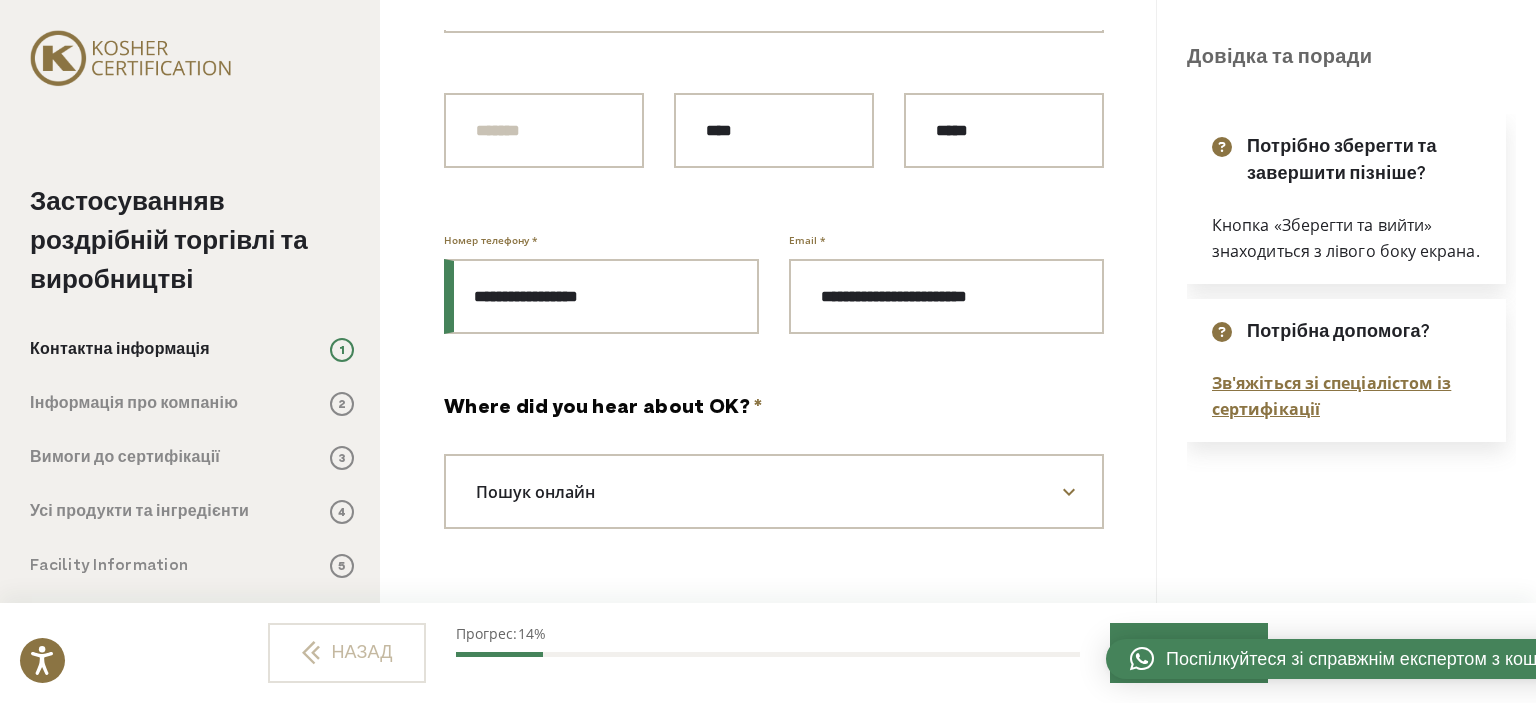 type on "**********" 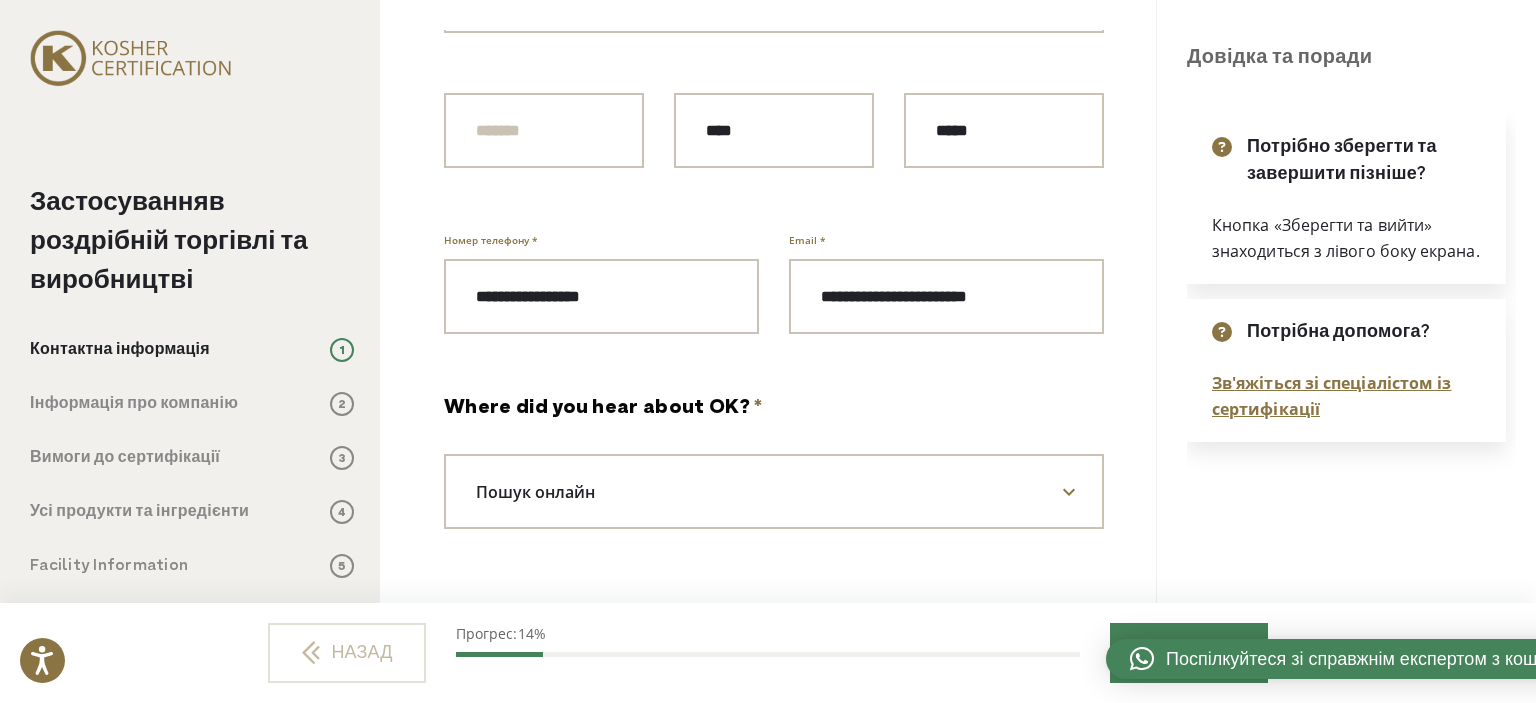 click on "**********" at bounding box center (774, -1033) 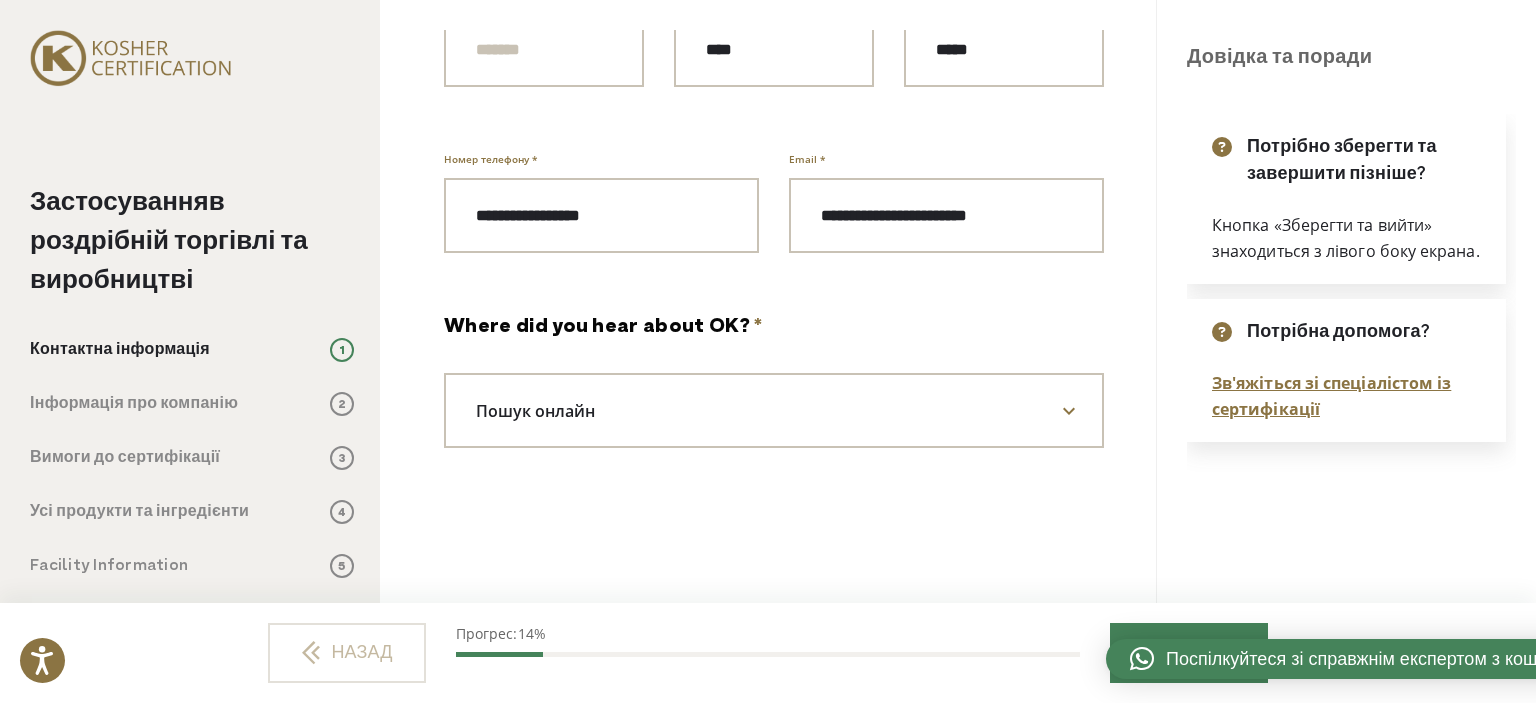 scroll, scrollTop: 2903, scrollLeft: 0, axis: vertical 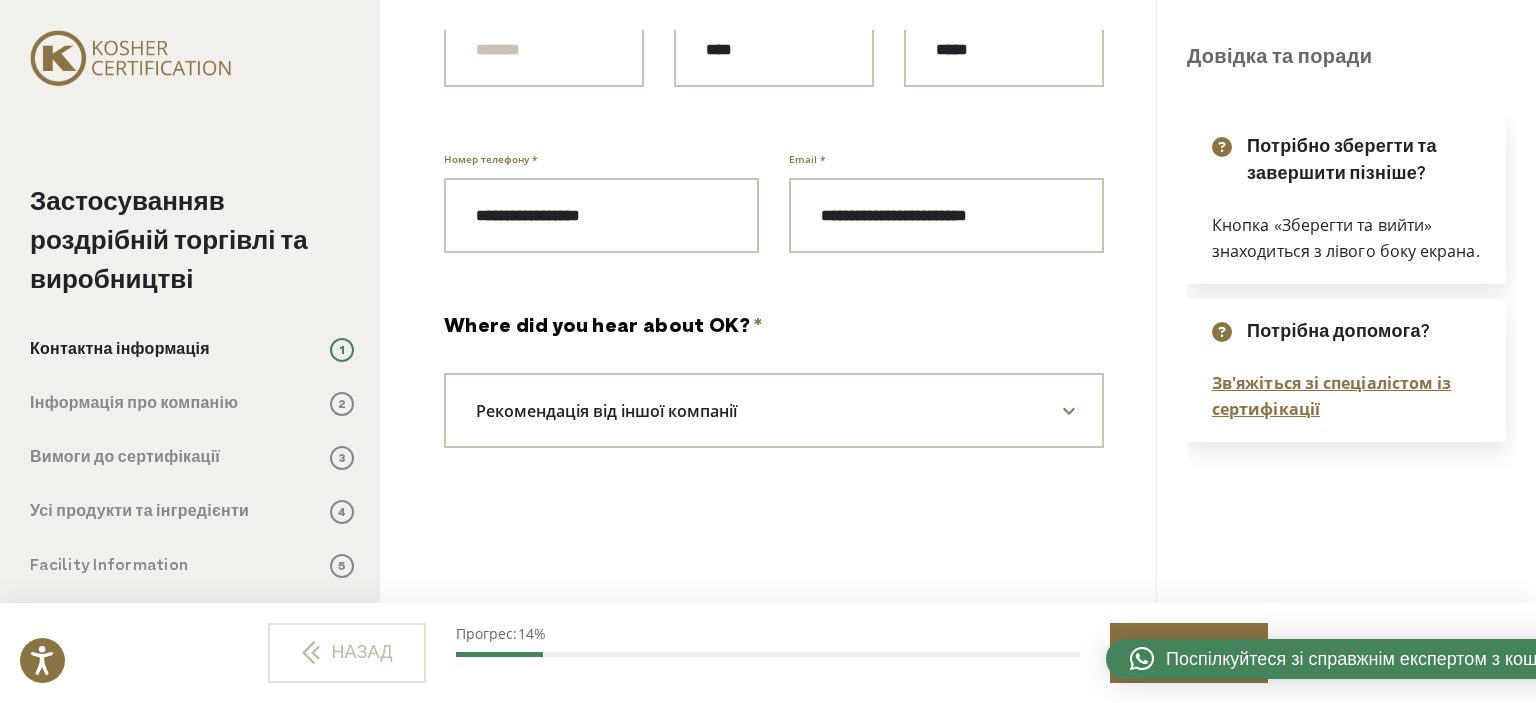 click on "ДАЛІ" at bounding box center (1189, 653) 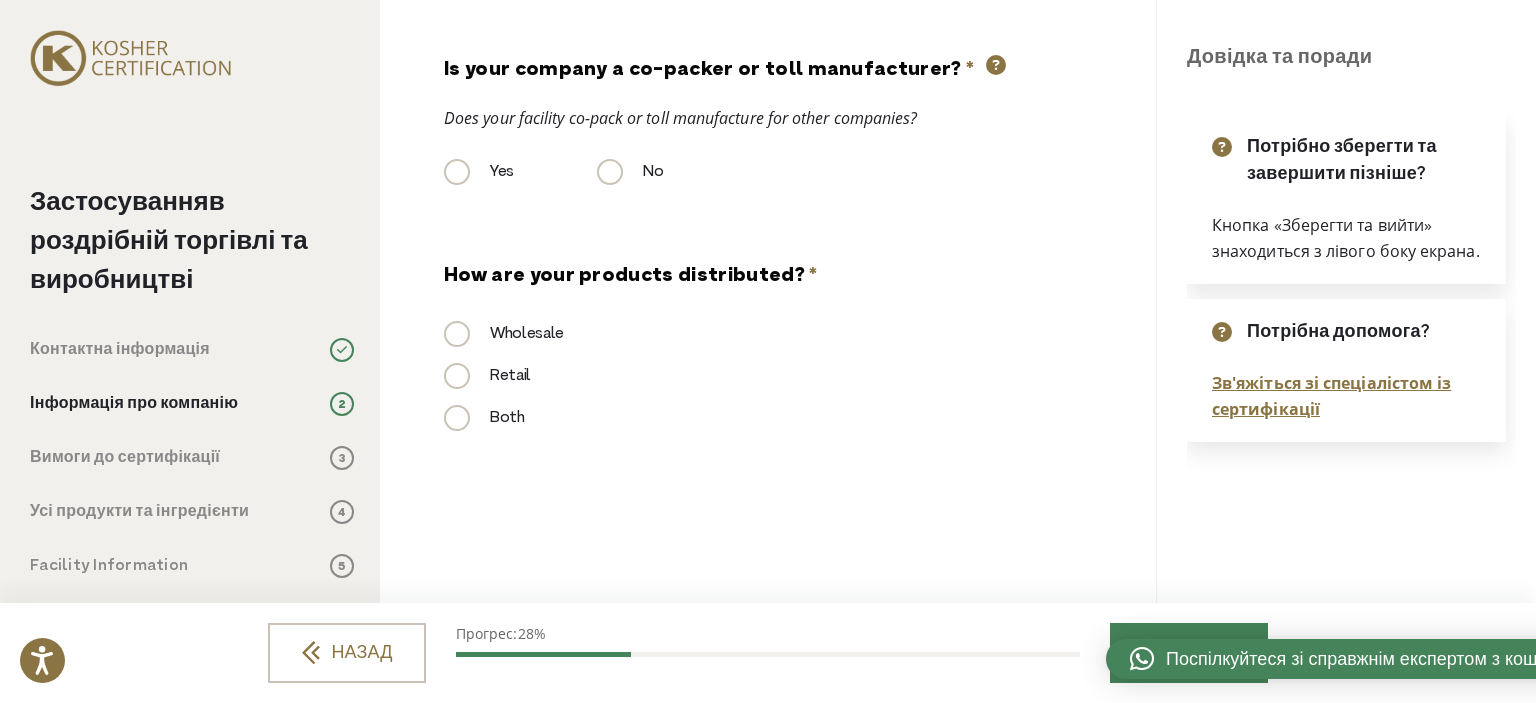 scroll, scrollTop: 0, scrollLeft: 0, axis: both 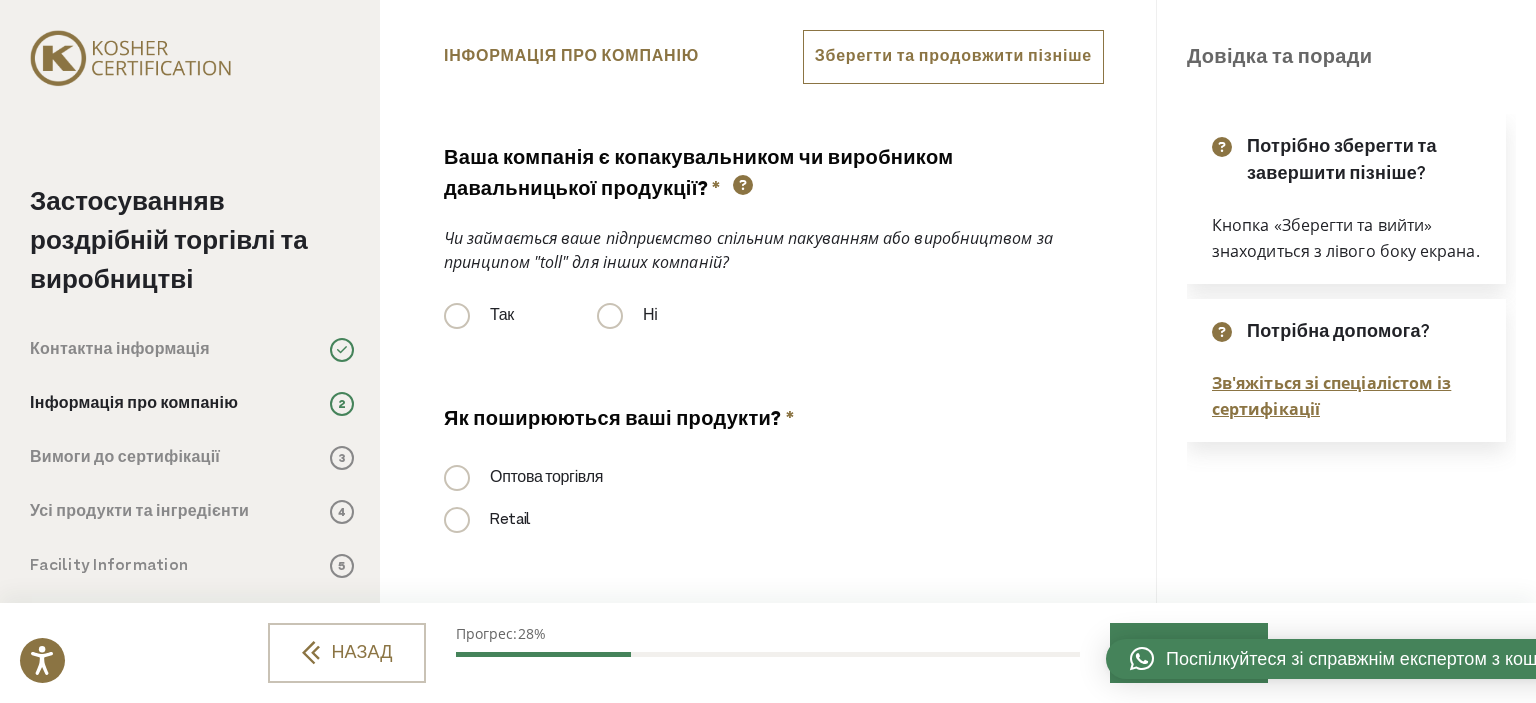 drag, startPoint x: 615, startPoint y: 320, endPoint x: 621, endPoint y: 329, distance: 10.816654 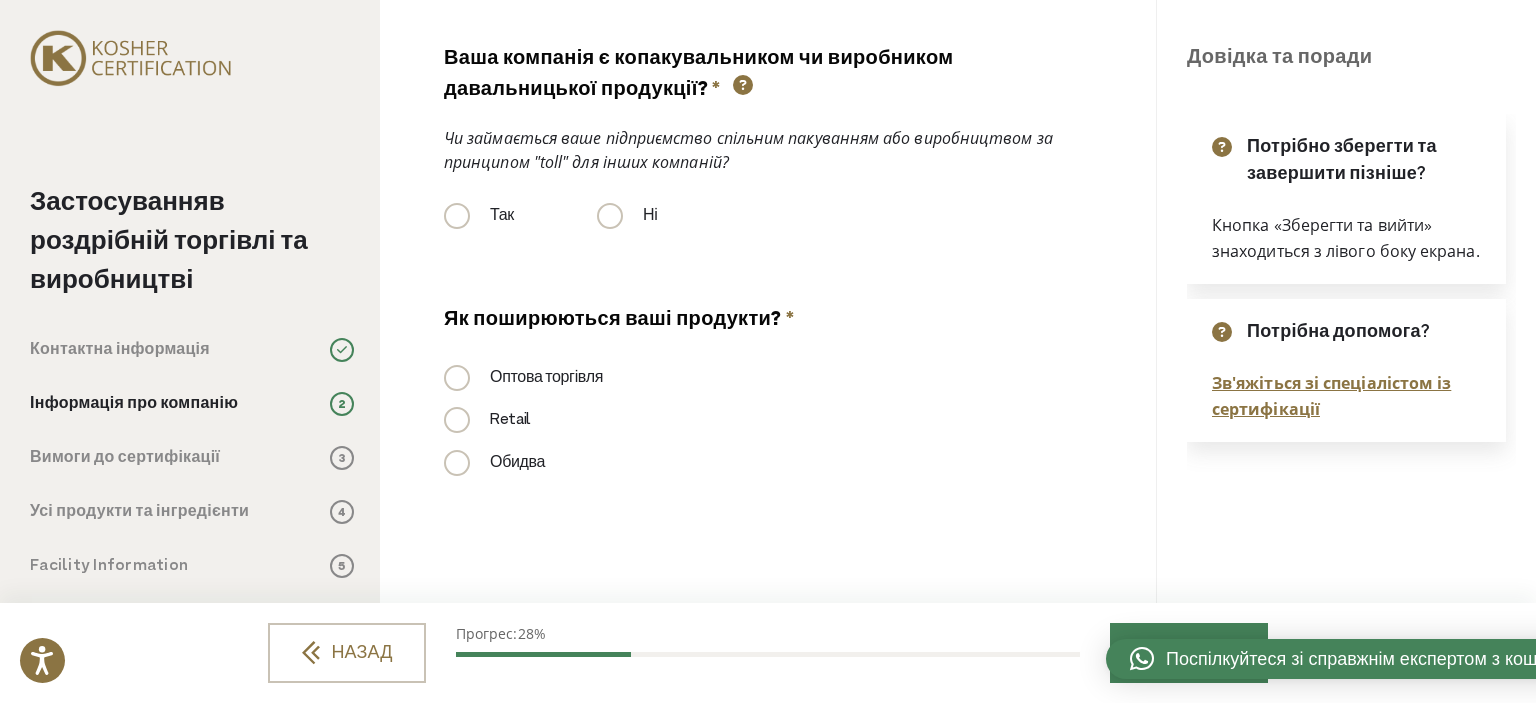 click on "Оптова торгівля" at bounding box center [523, 378] 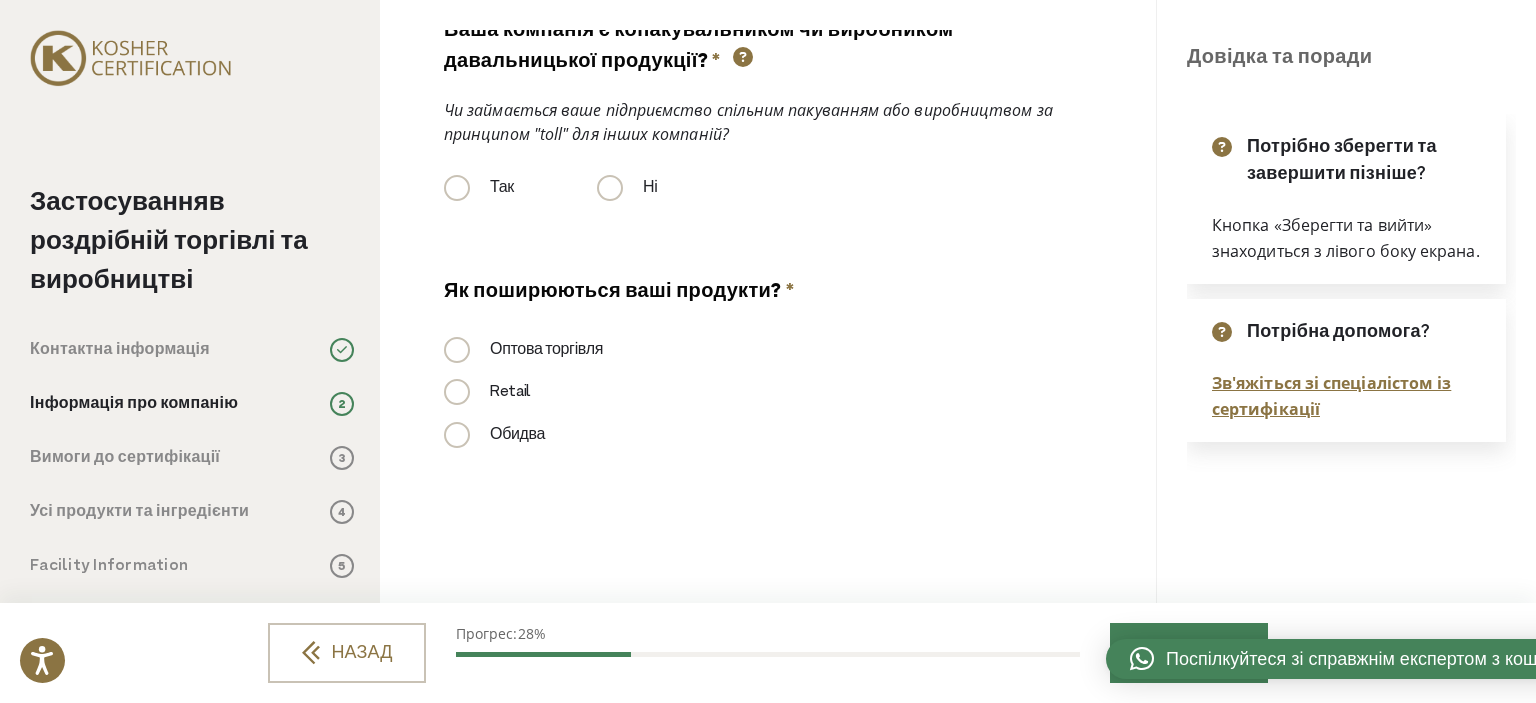 scroll, scrollTop: 144, scrollLeft: 0, axis: vertical 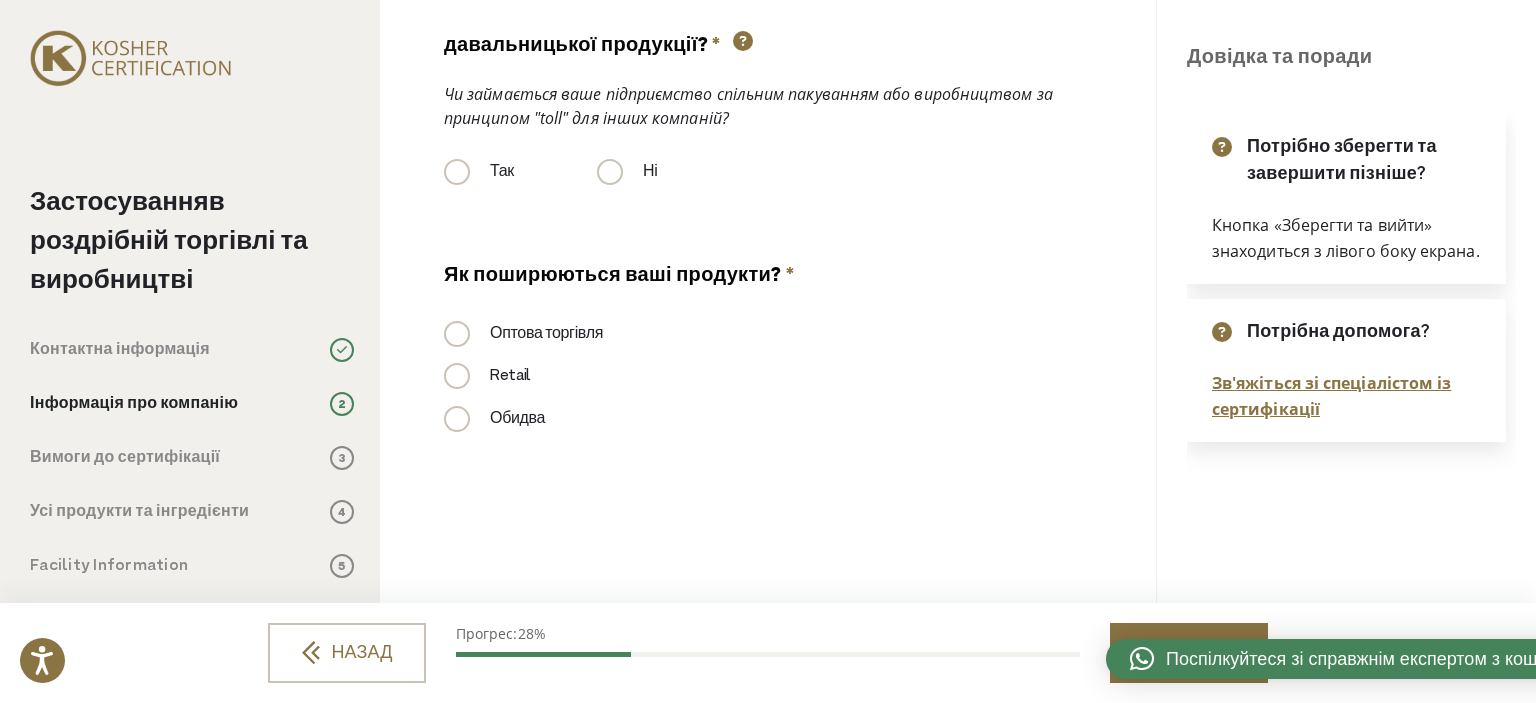 click on "ДАЛІ" at bounding box center (1189, 653) 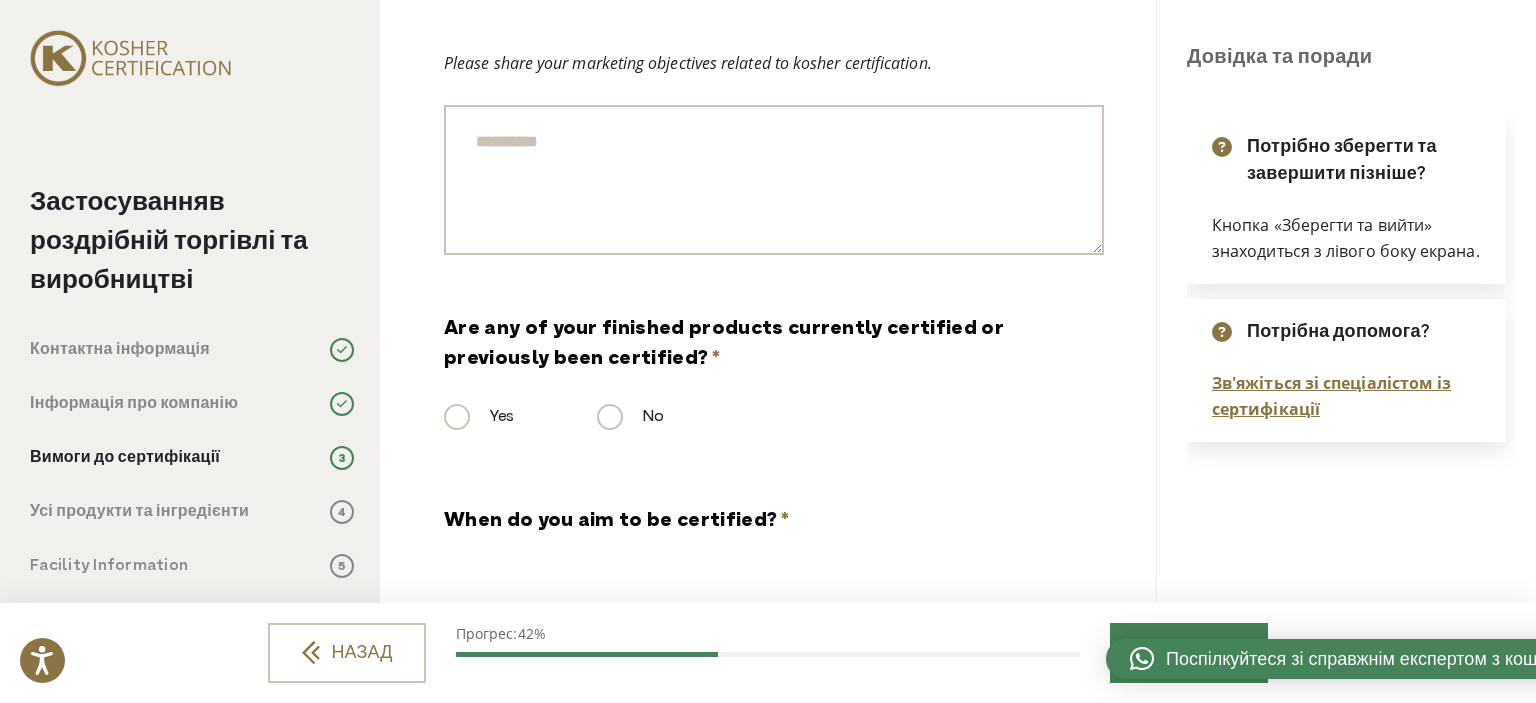 scroll, scrollTop: 0, scrollLeft: 0, axis: both 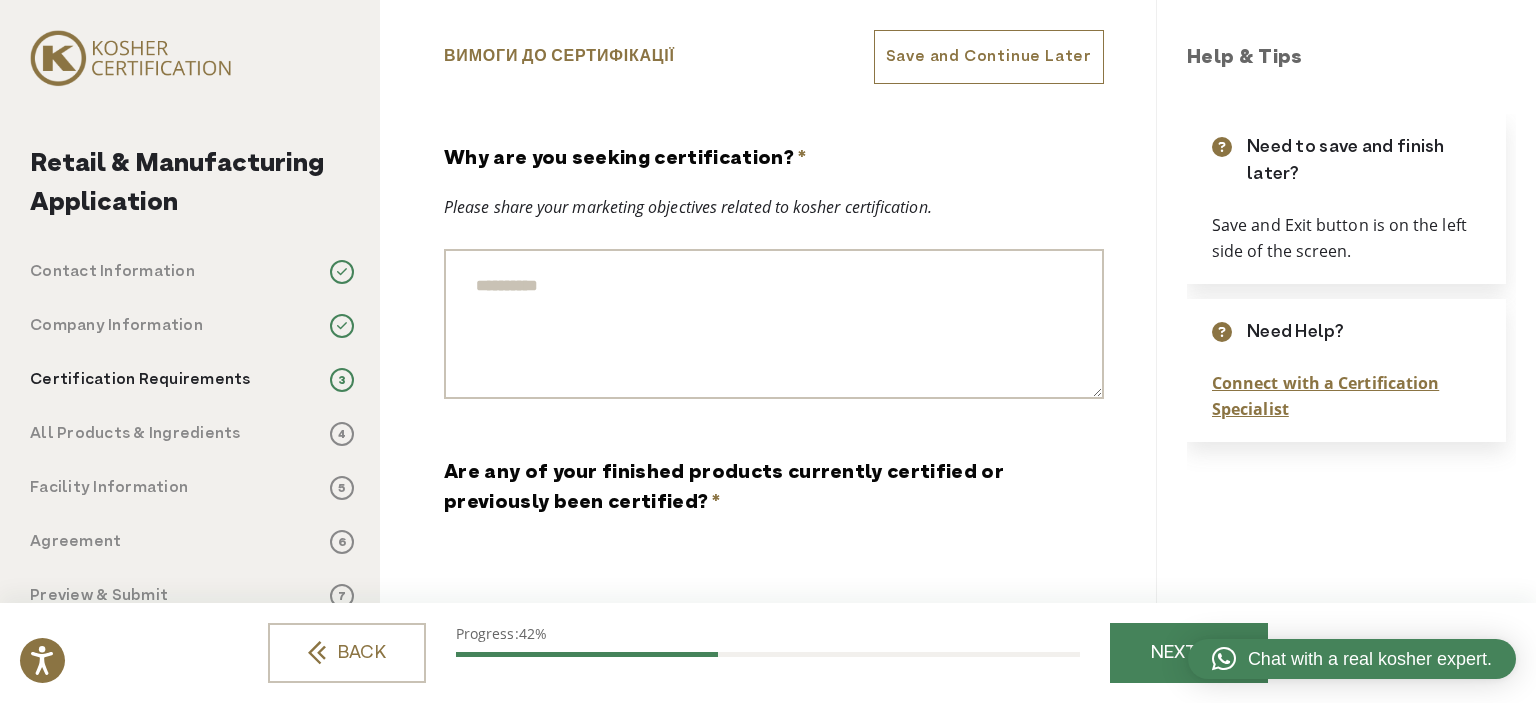 click on "**********" at bounding box center (768, 284) 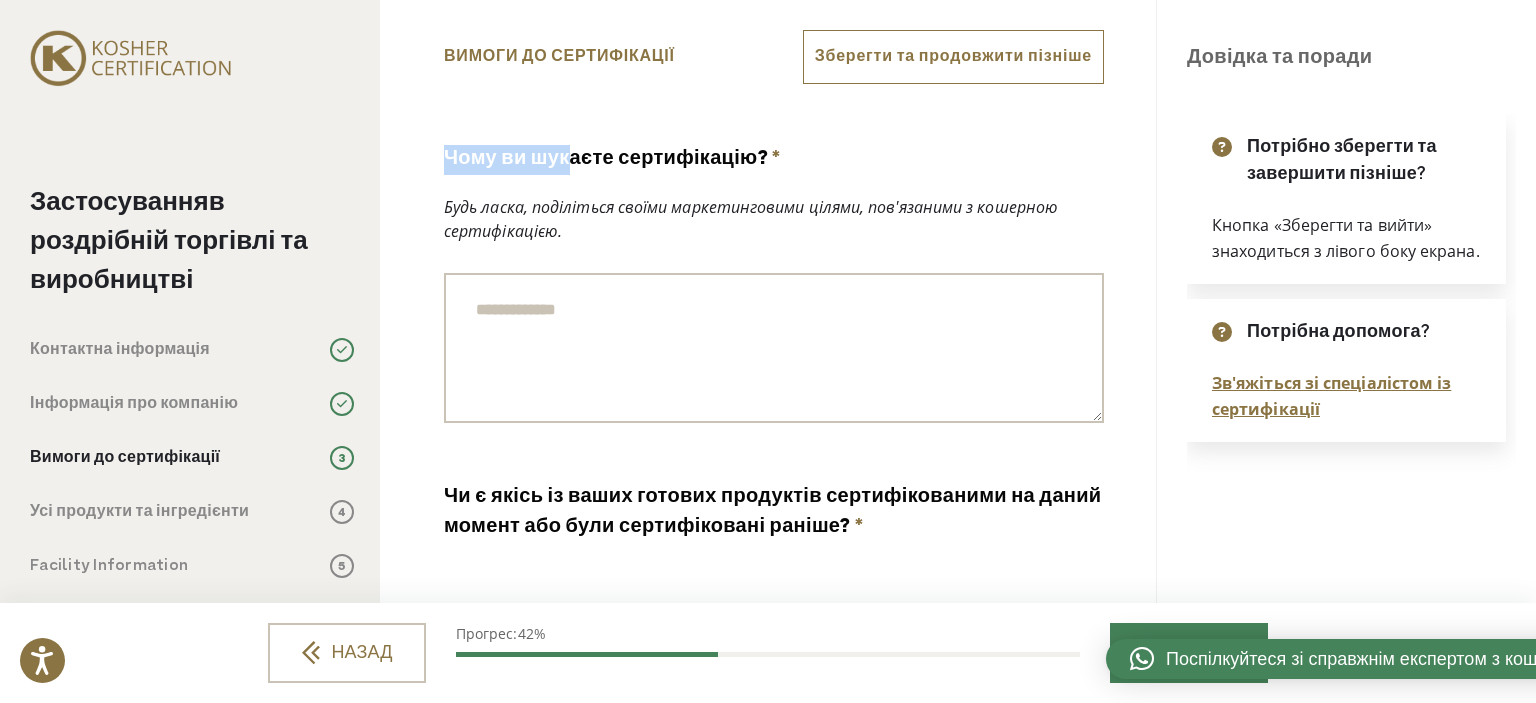 drag, startPoint x: 436, startPoint y: 160, endPoint x: 586, endPoint y: 167, distance: 150.16324 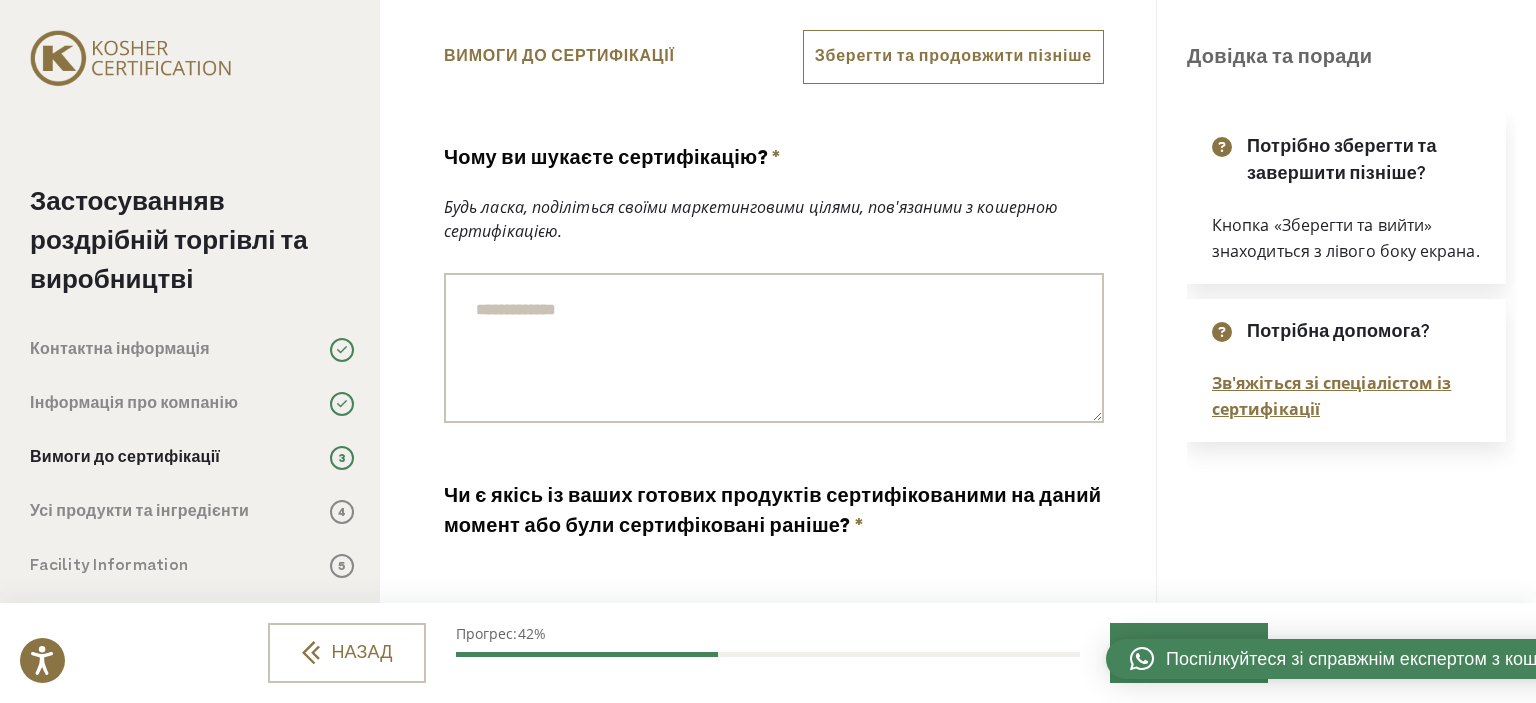 click on "Будь ласка, поділіться своїми маркетинговими цілями, пов'язаними з кошерною сертифікацією." at bounding box center (774, 219) 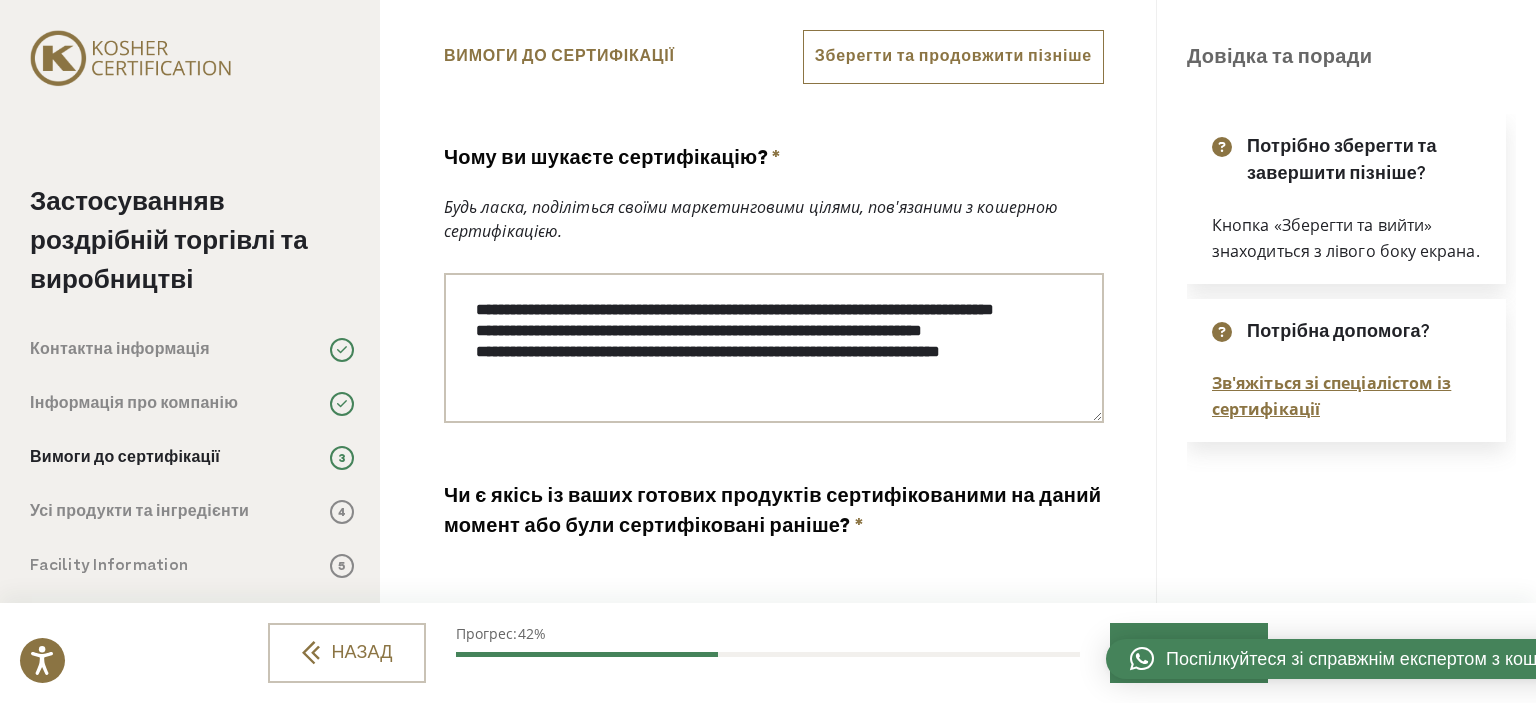 scroll, scrollTop: 7, scrollLeft: 0, axis: vertical 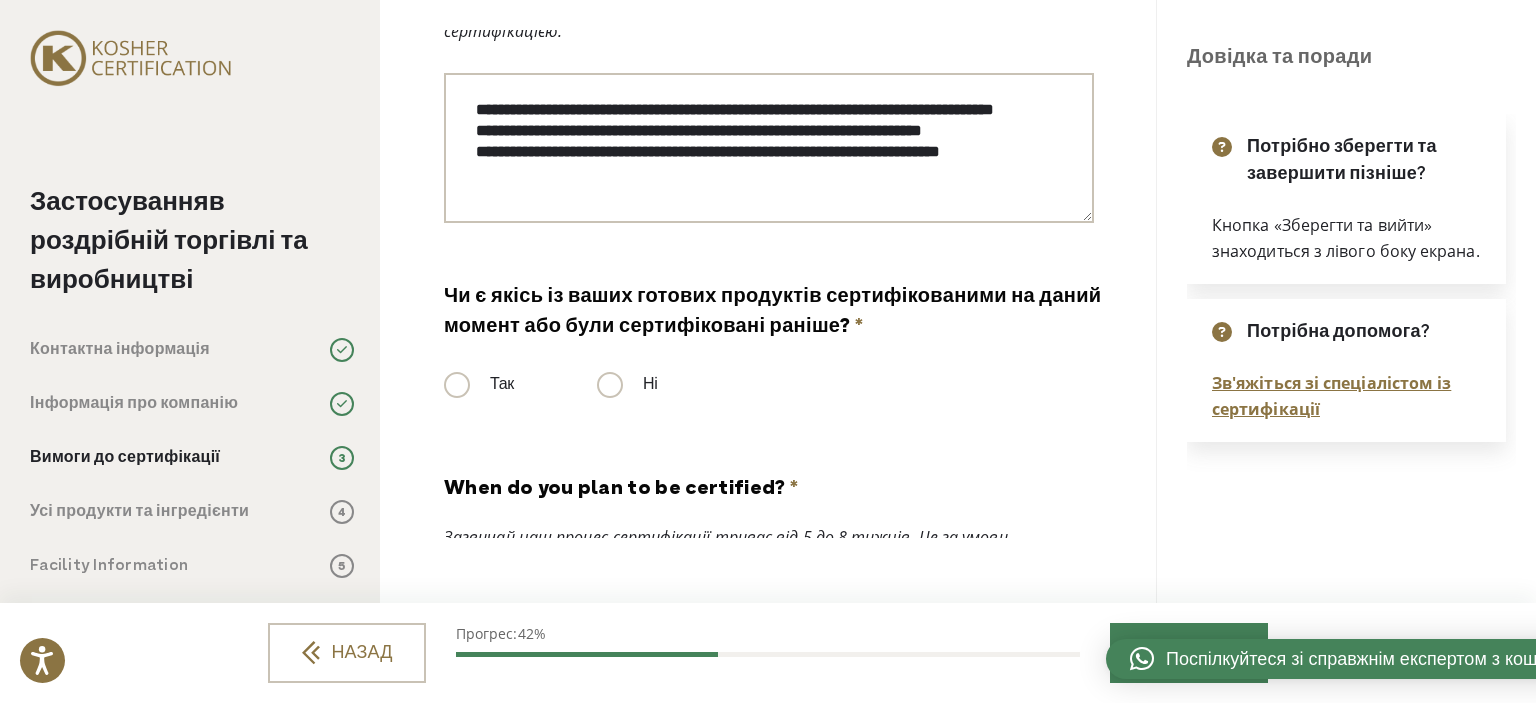 type on "**********" 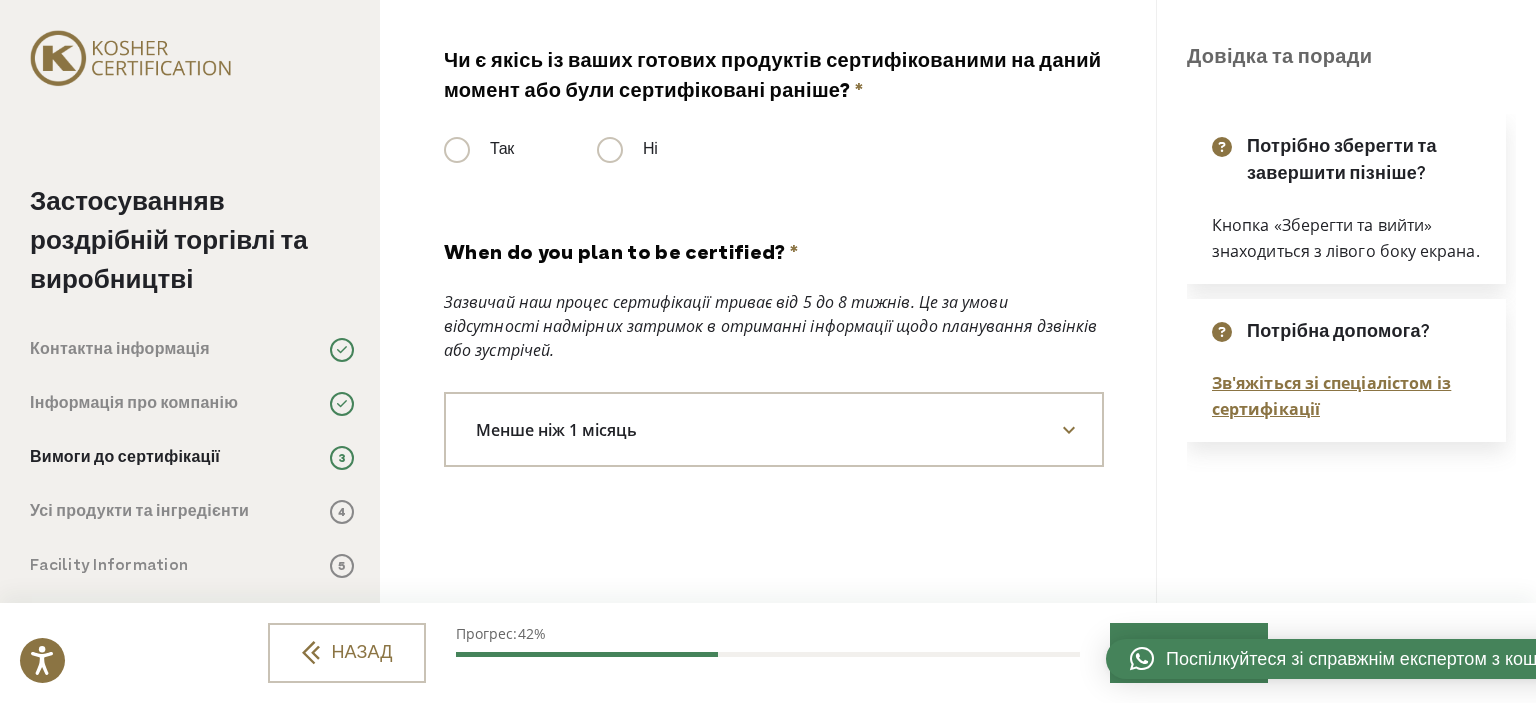 scroll, scrollTop: 453, scrollLeft: 0, axis: vertical 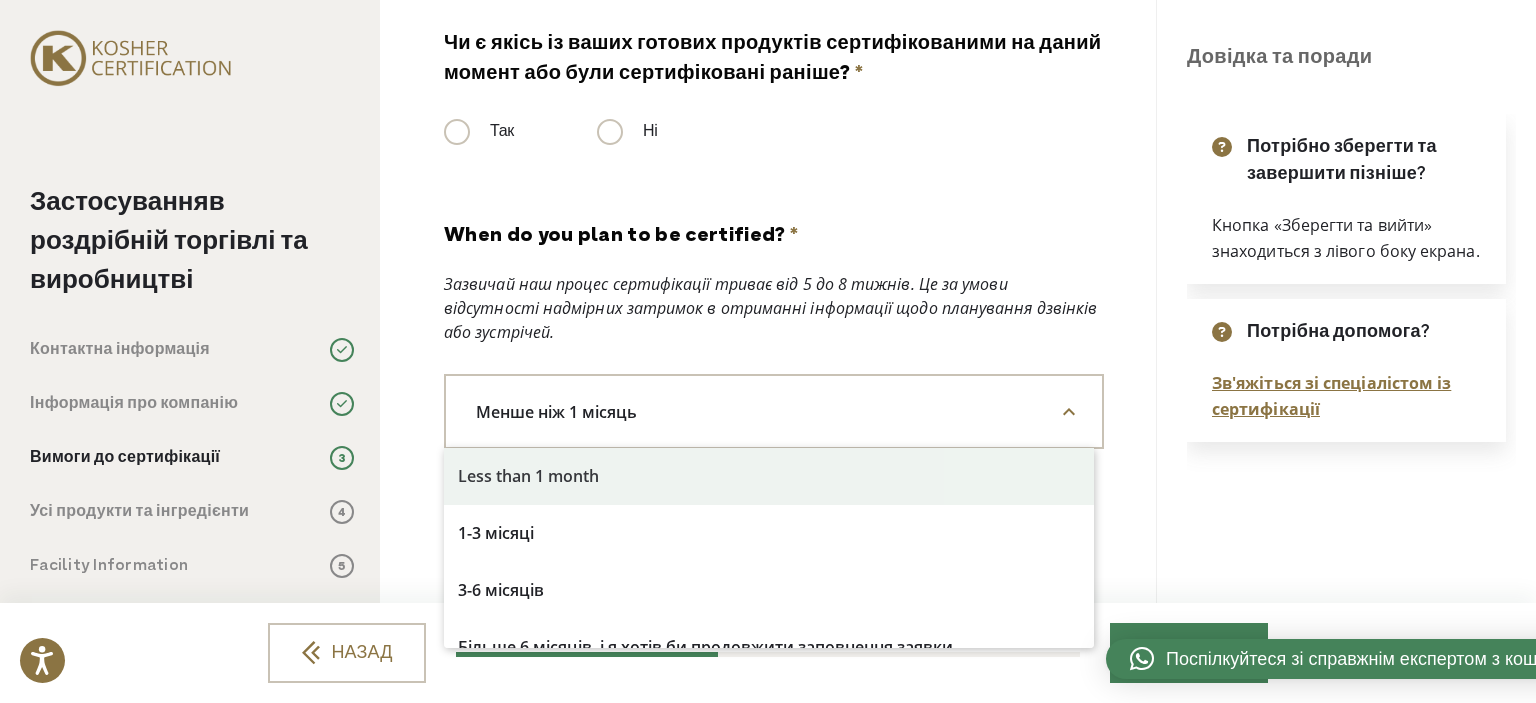 click at bounding box center (1069, 412) 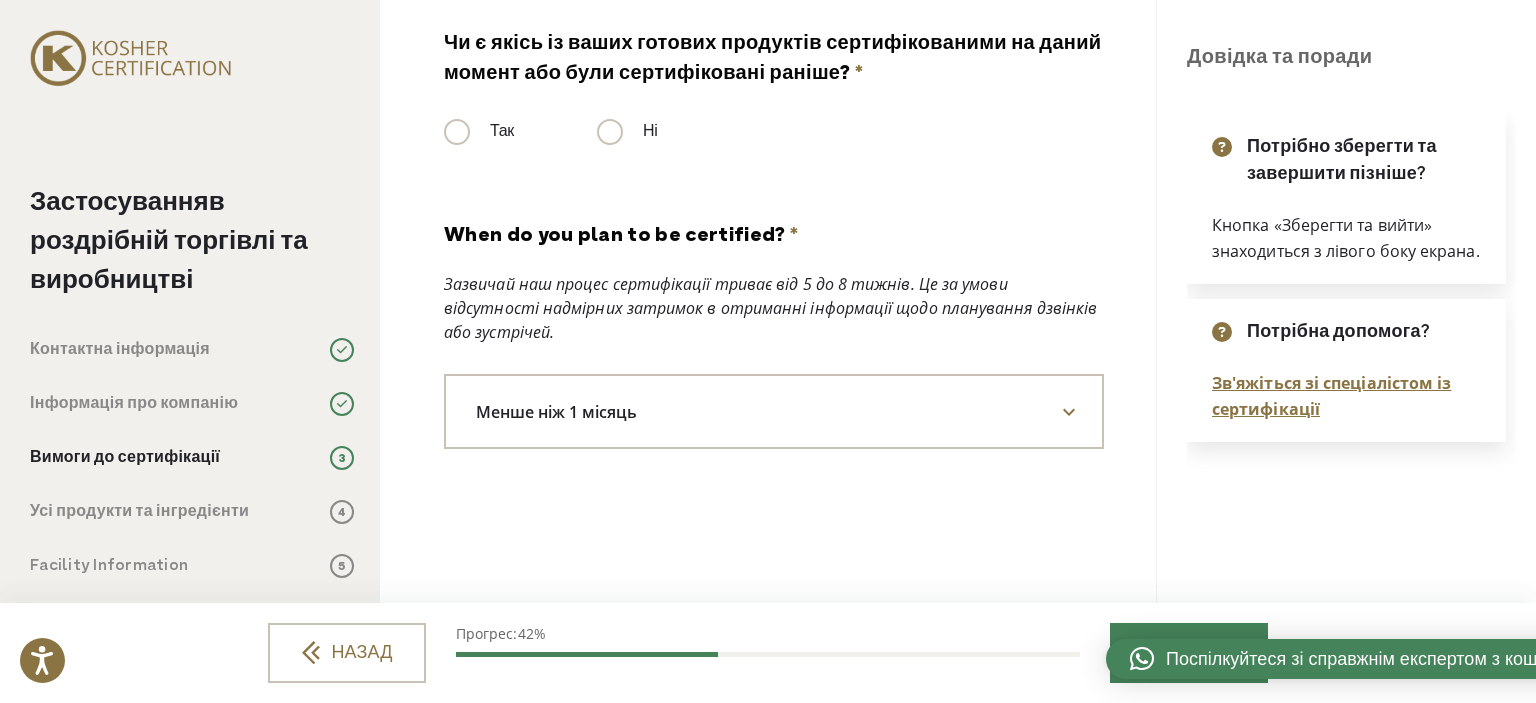 click at bounding box center (1069, 412) 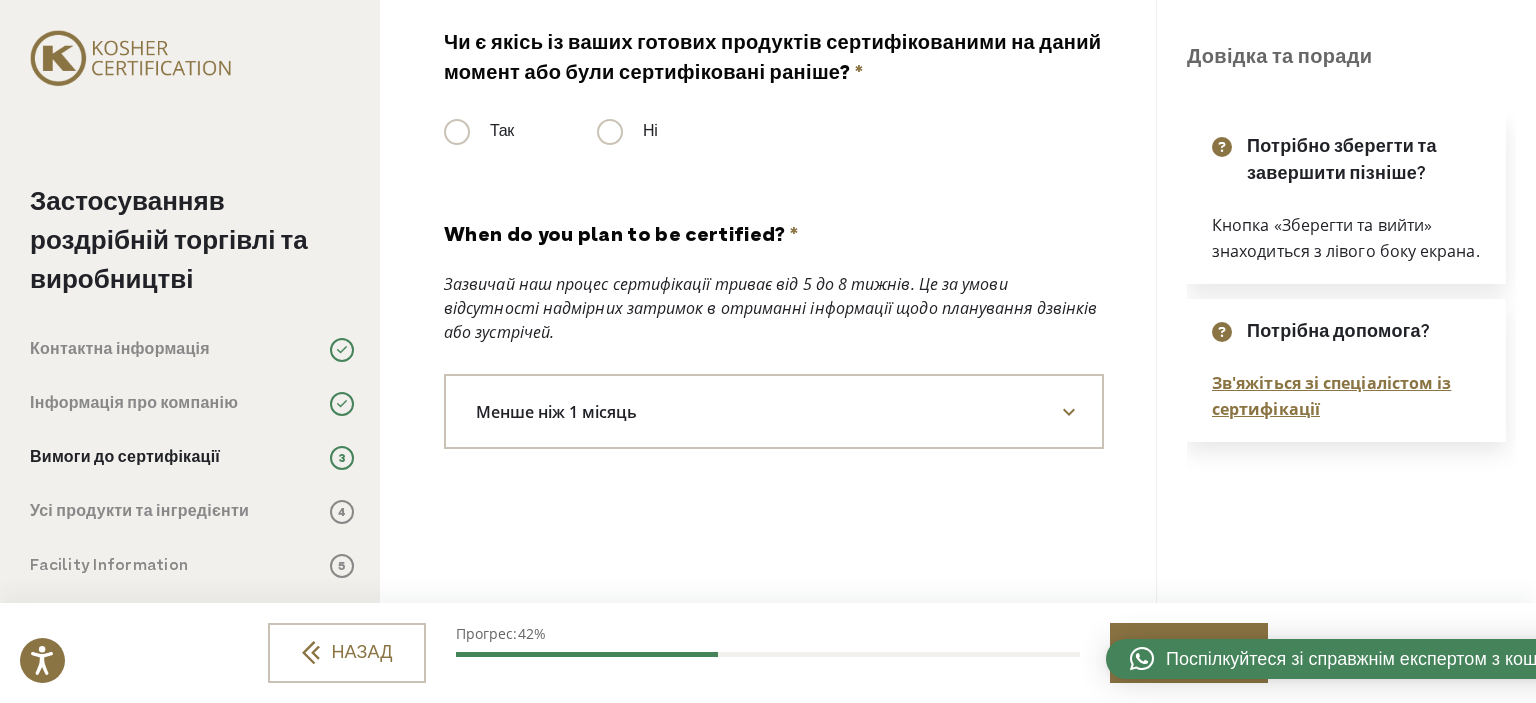 click on "ДАЛІ" at bounding box center (1189, 653) 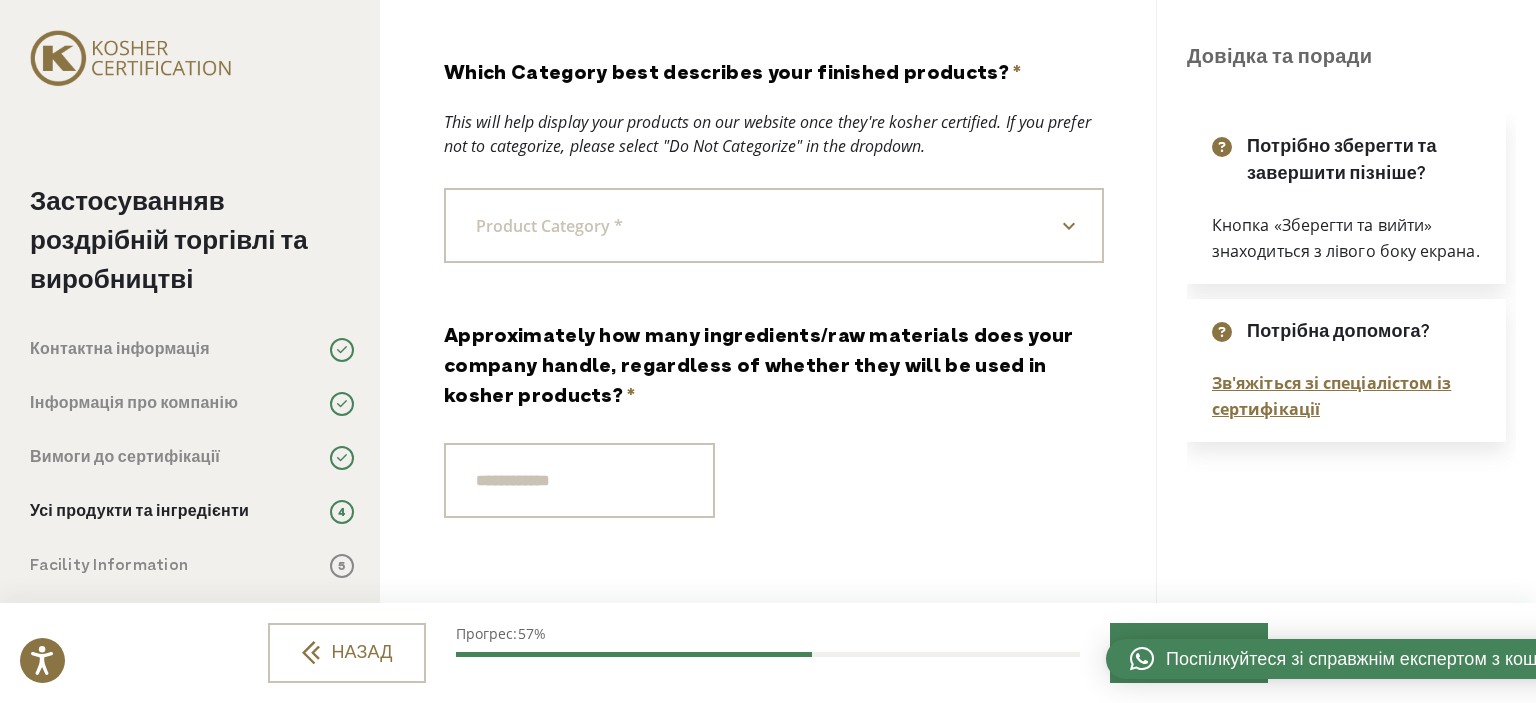 scroll, scrollTop: 0, scrollLeft: 0, axis: both 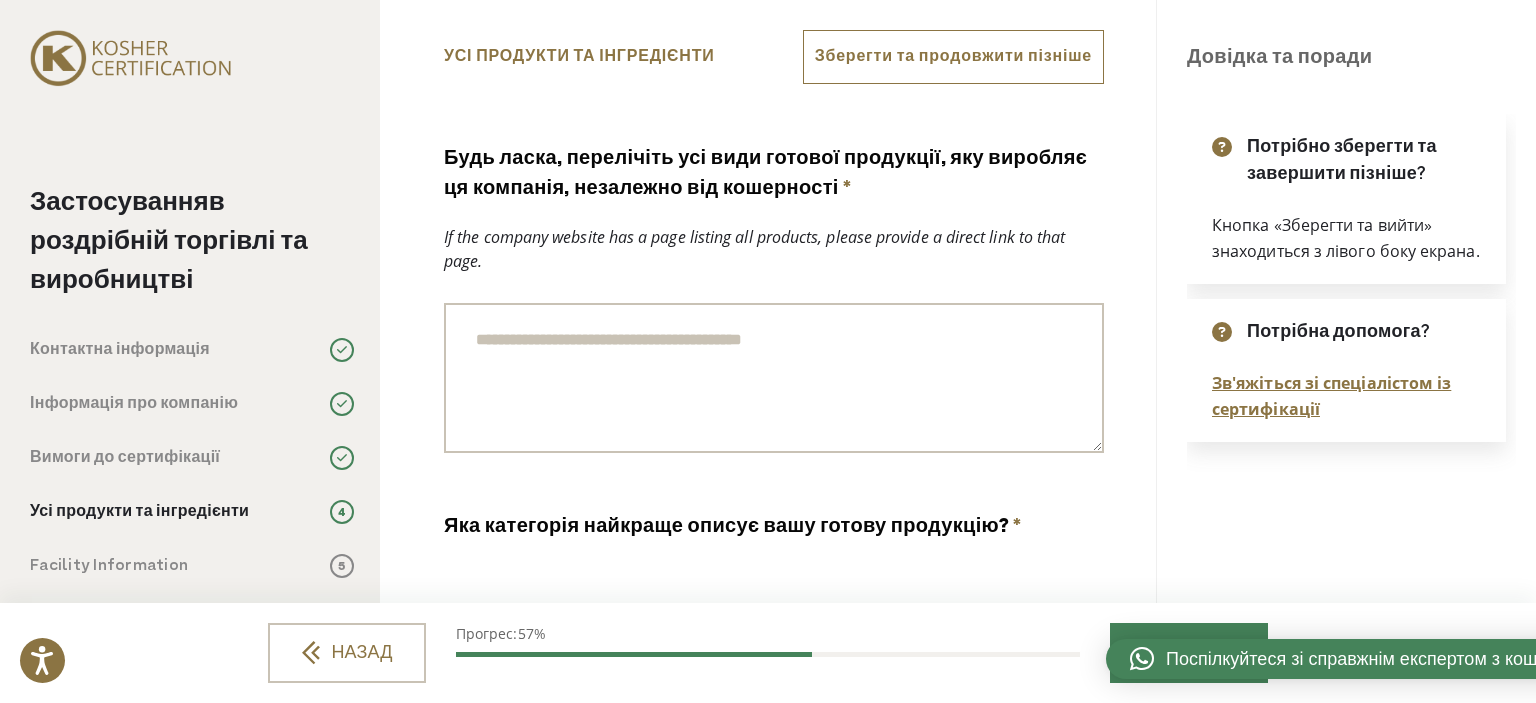 paste on "**********" 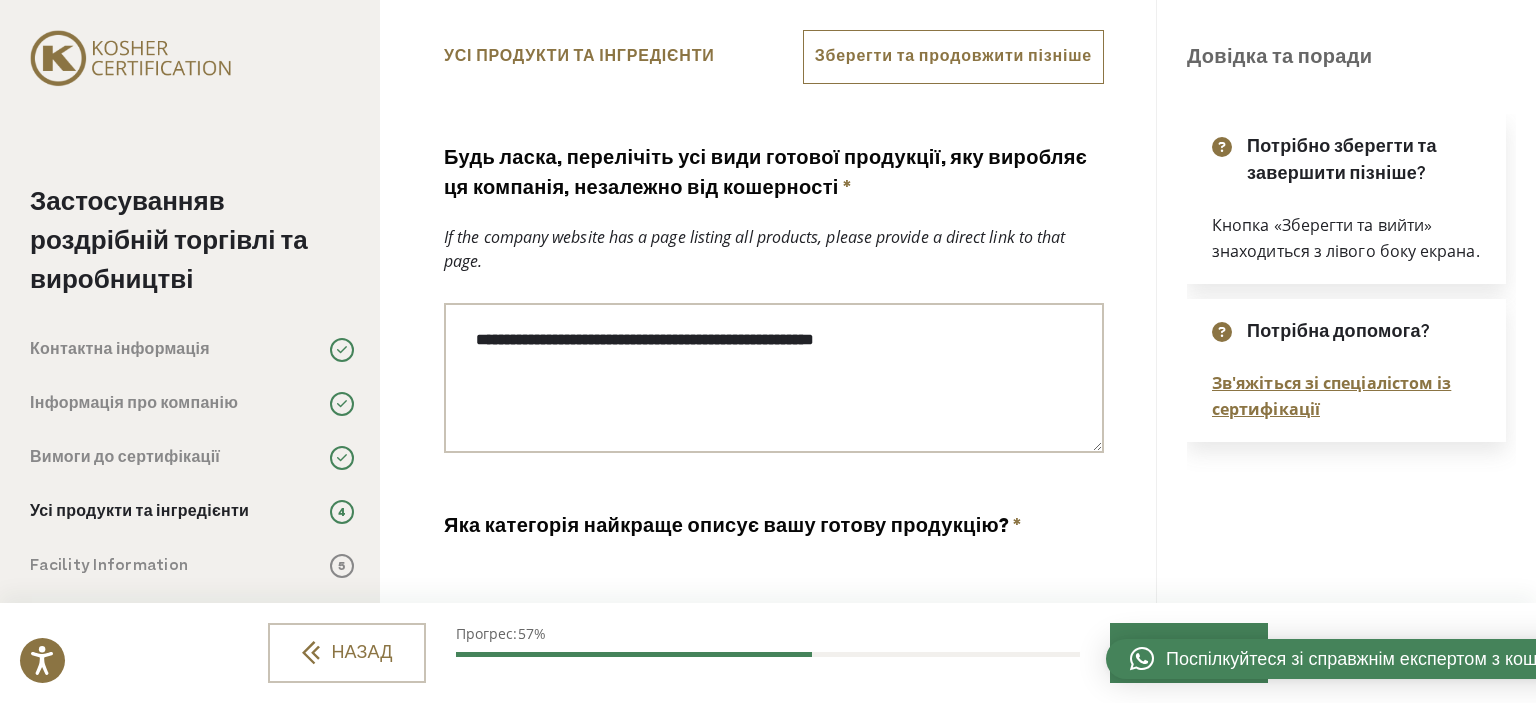 paste on "**********" 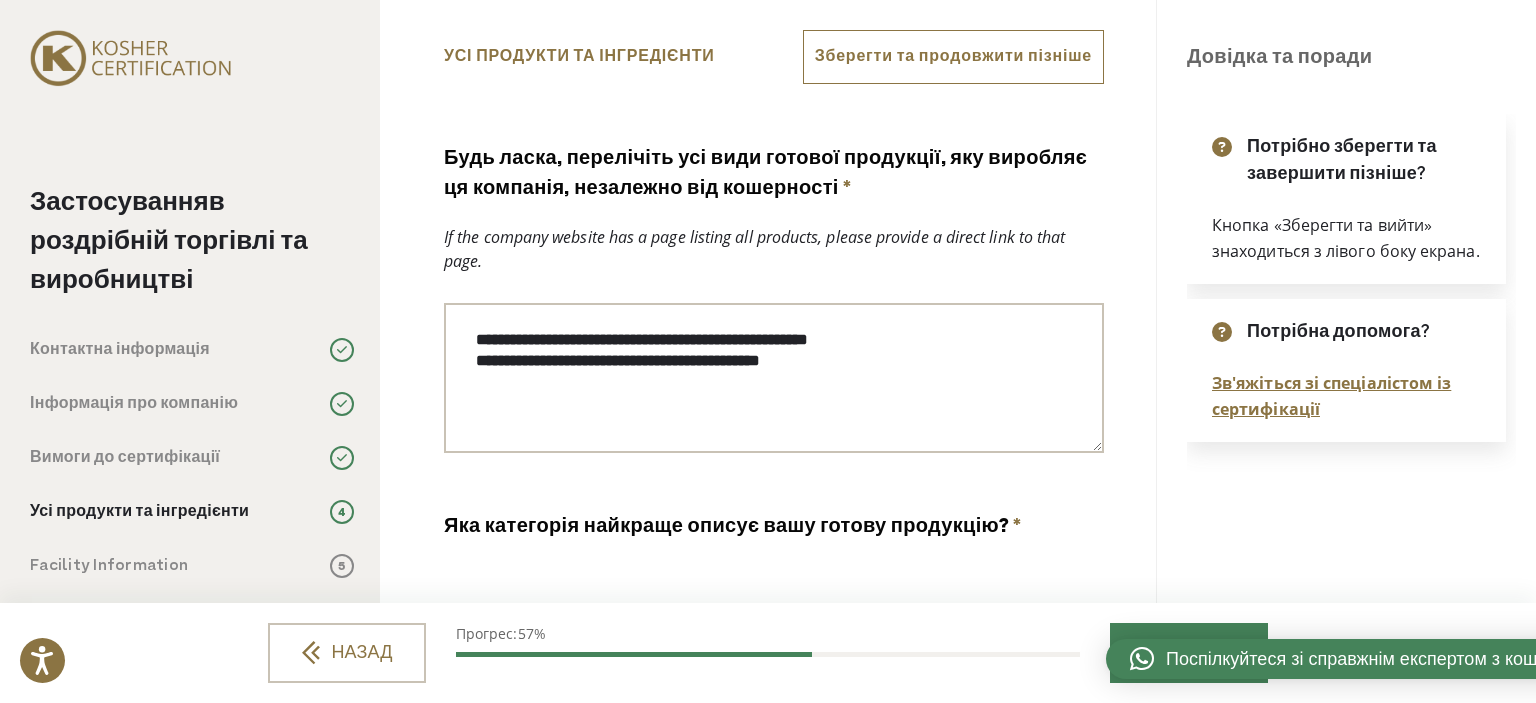 paste on "**********" 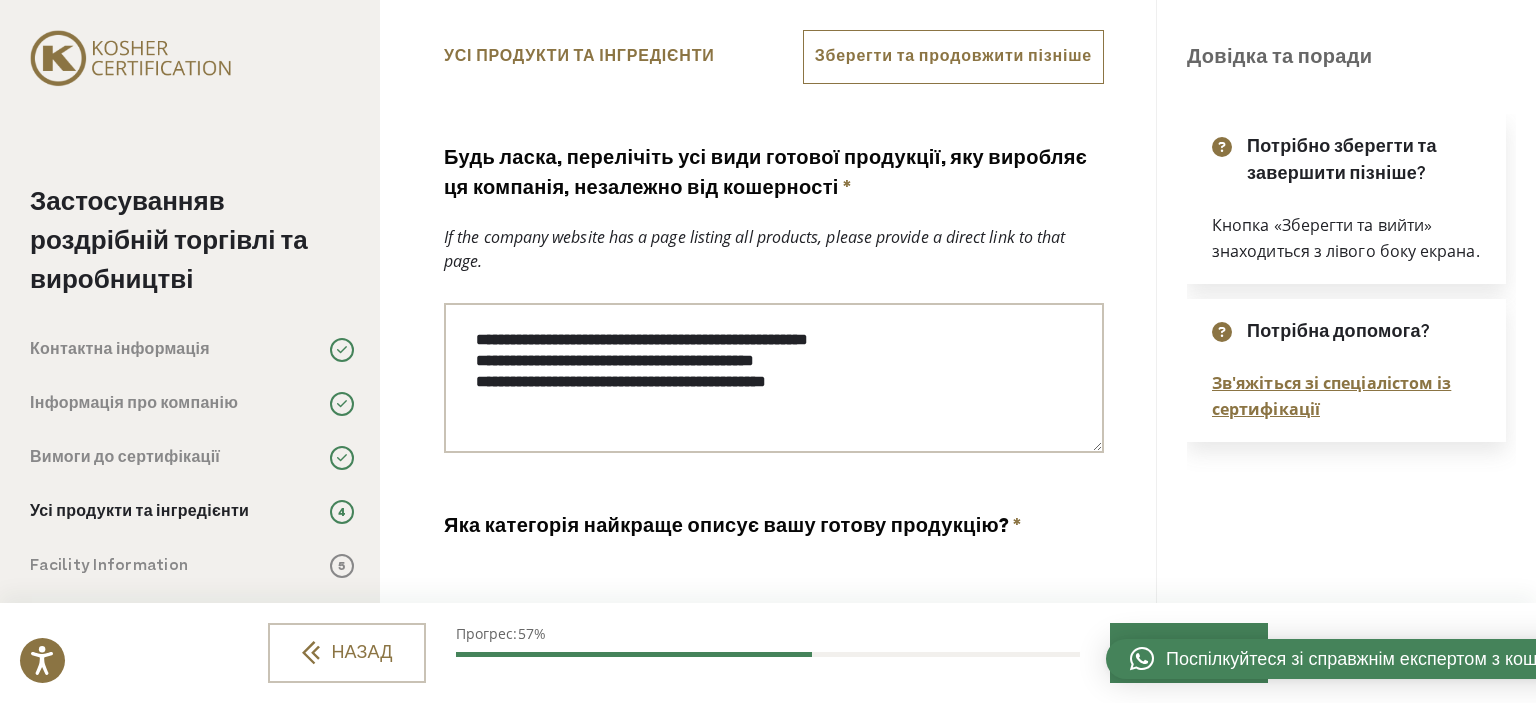 paste on "**********" 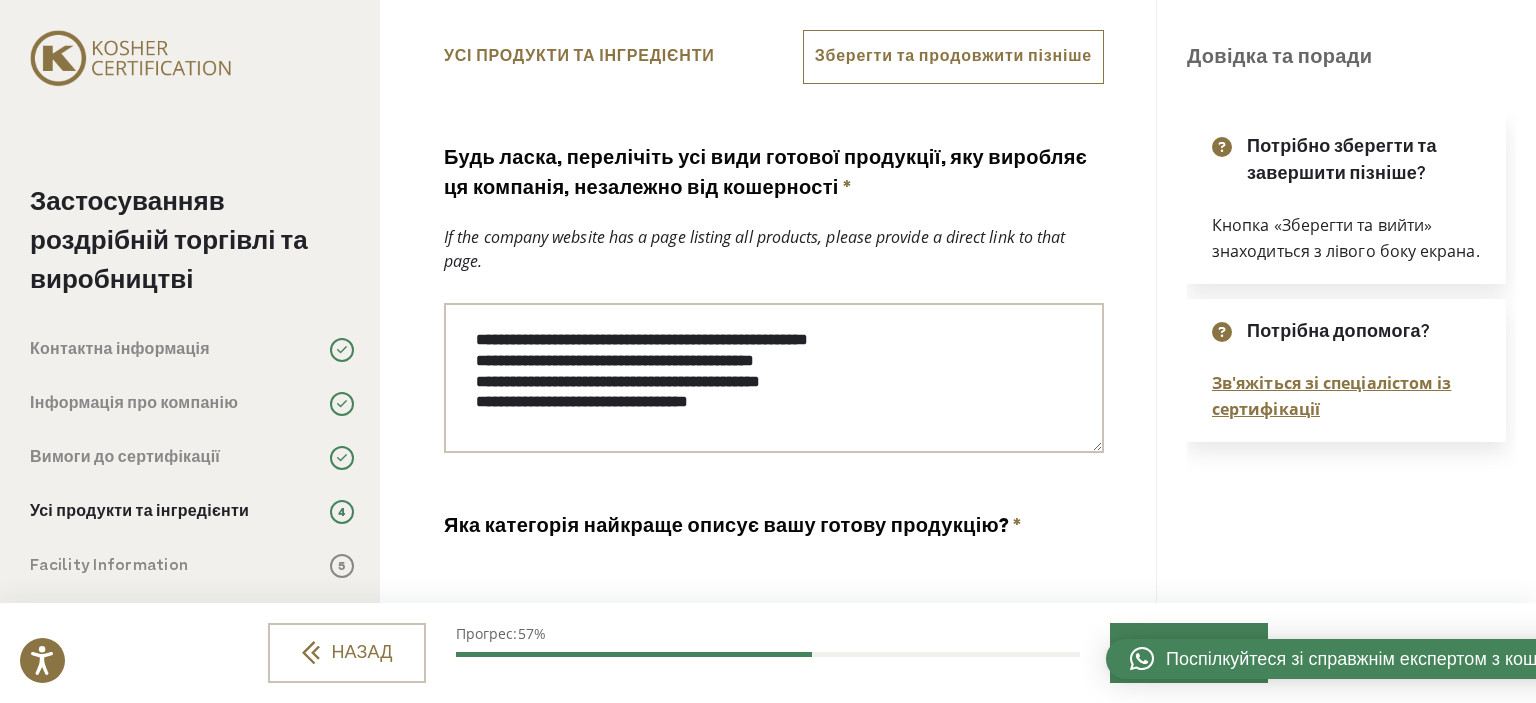 paste on "**********" 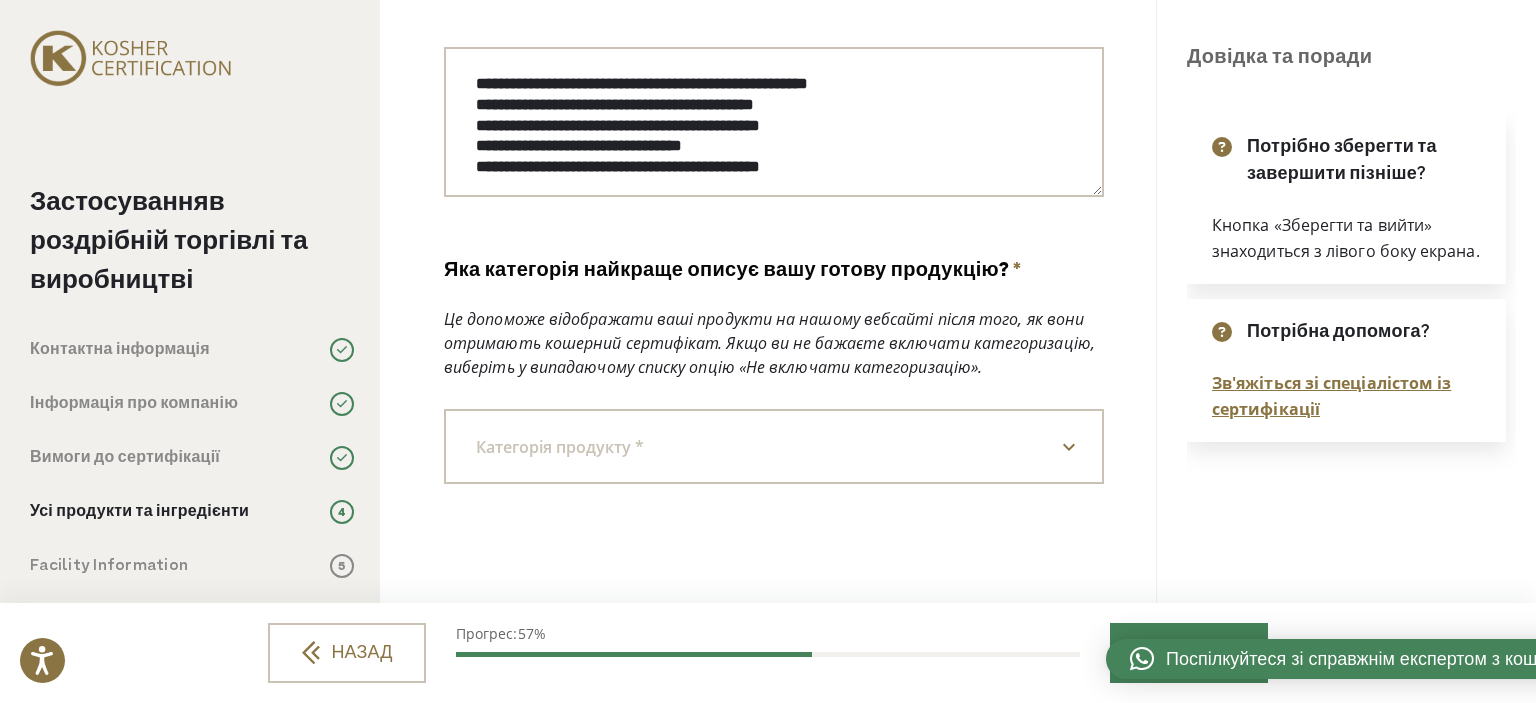 scroll, scrollTop: 300, scrollLeft: 0, axis: vertical 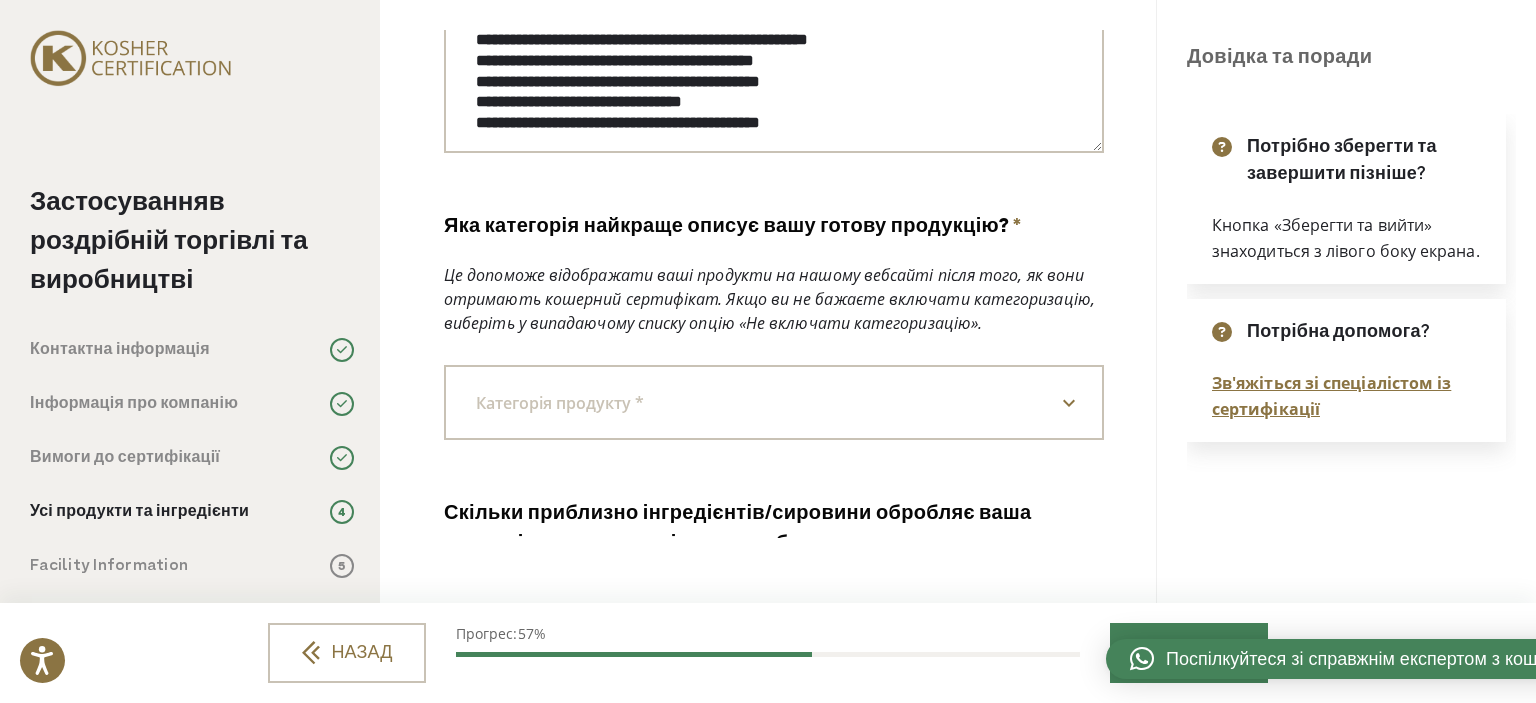 type on "**********" 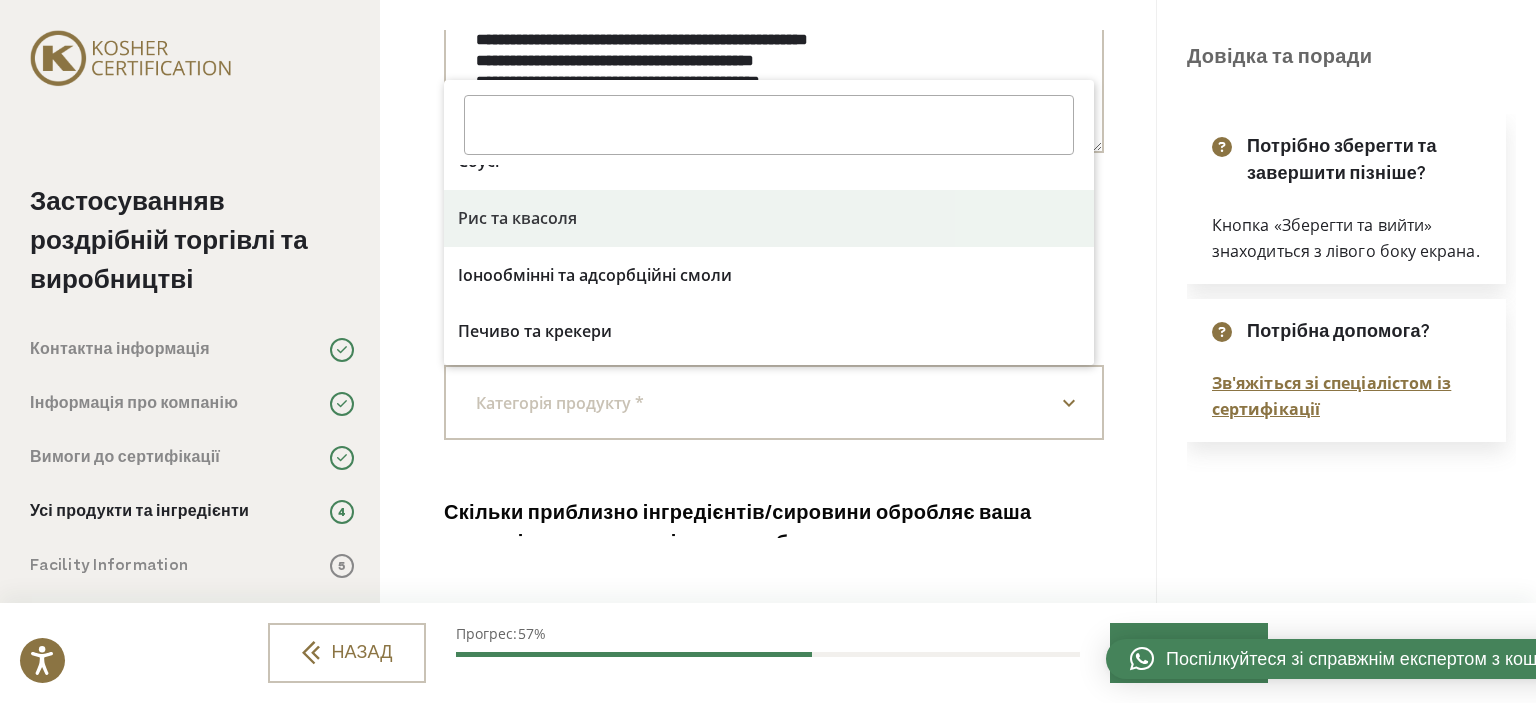scroll, scrollTop: 2800, scrollLeft: 0, axis: vertical 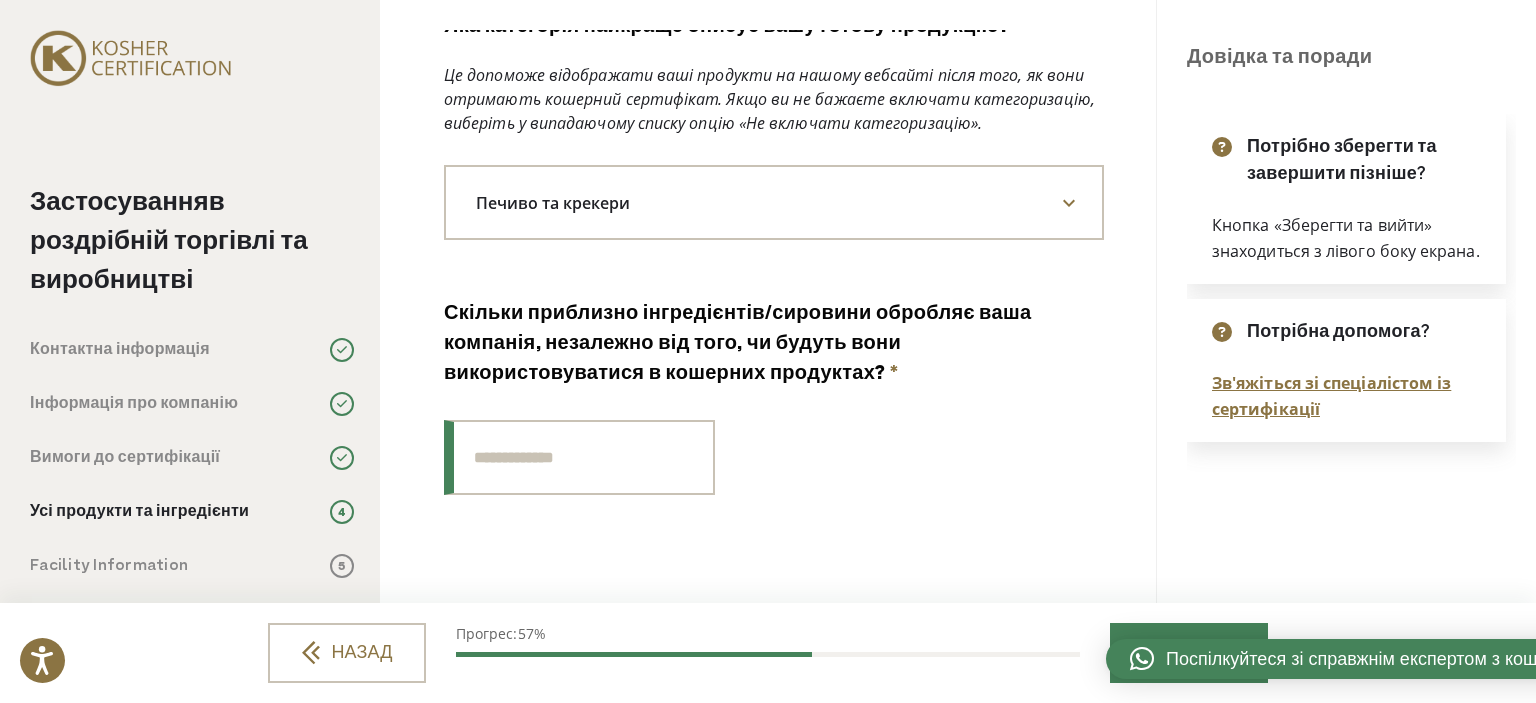 click on "How many ingredients/raw materials does your company process approximately, whether they will be used in kosher products or not? *" at bounding box center [579, 457] 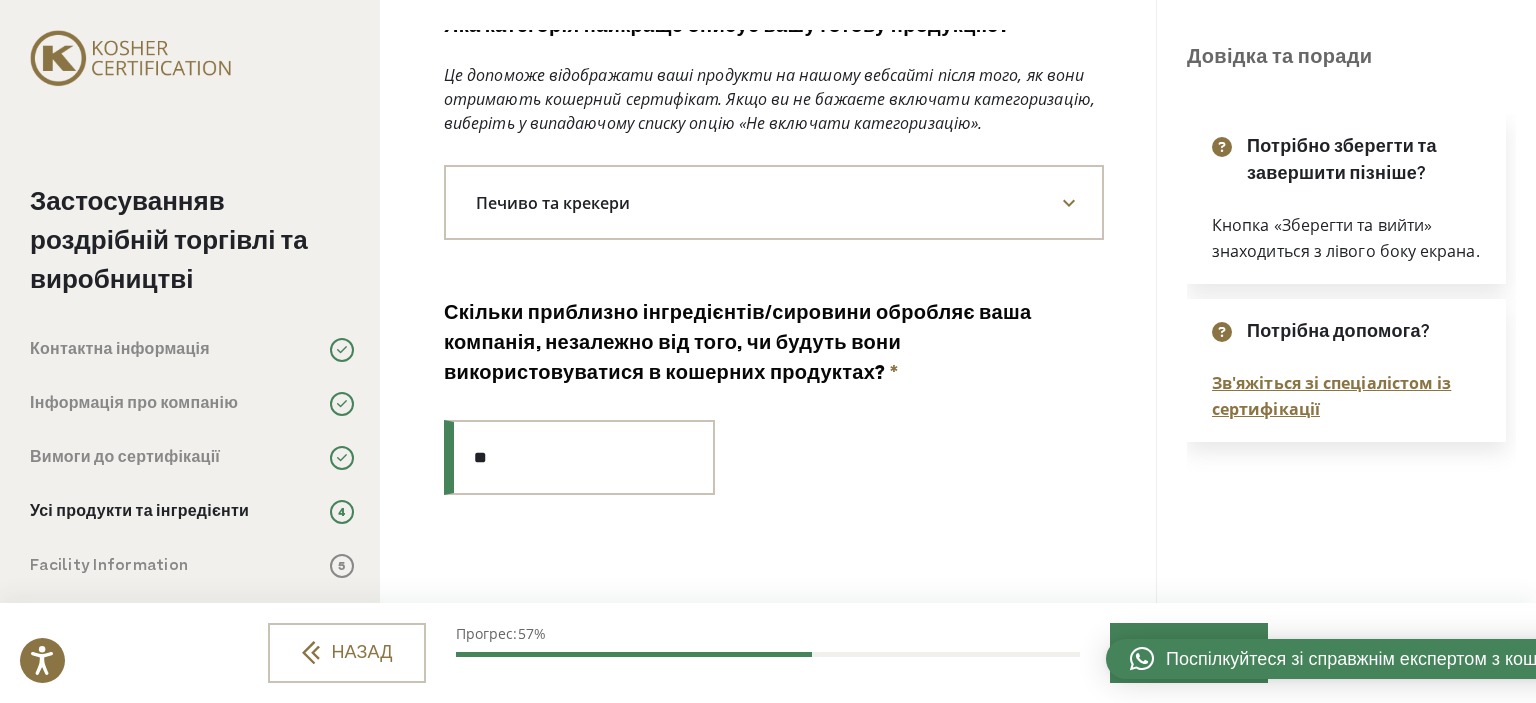 type on "**" 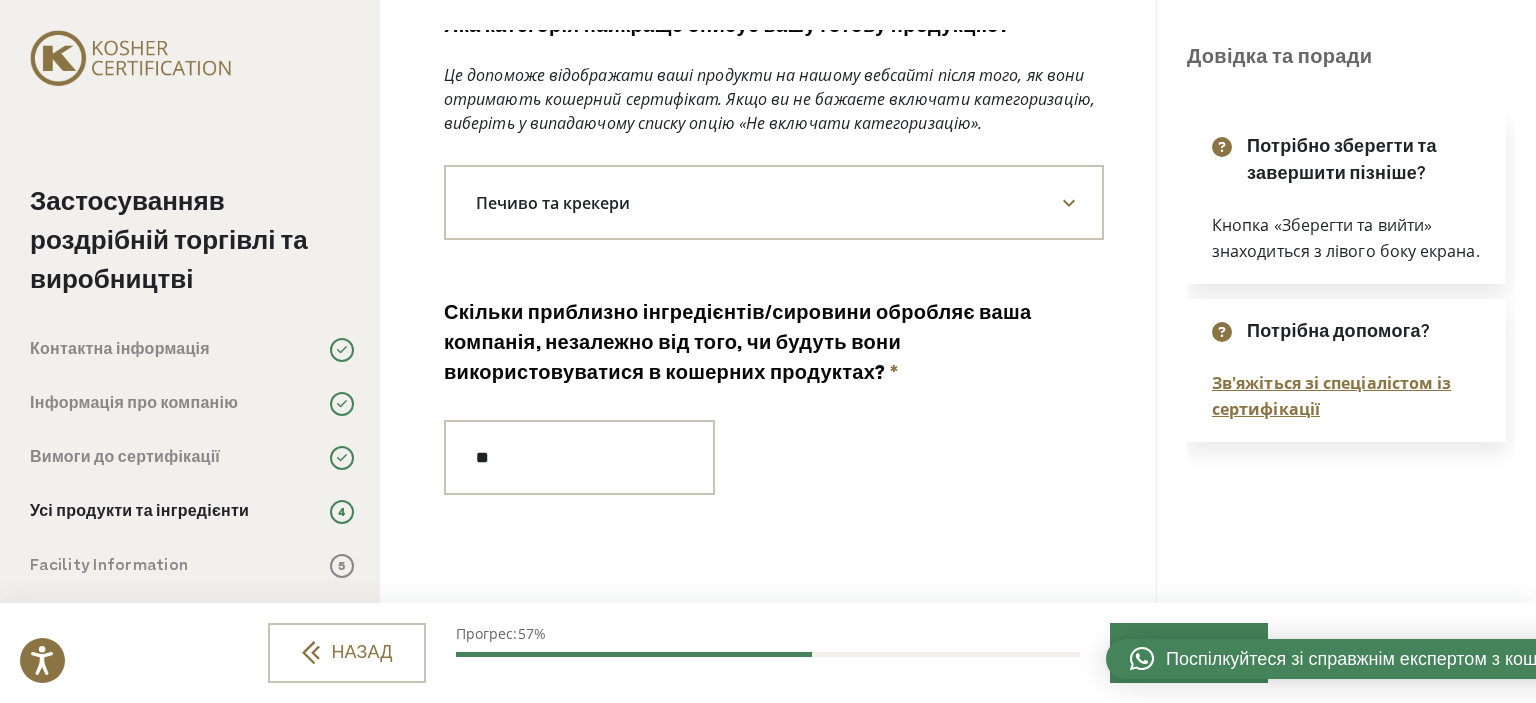 click on "**" at bounding box center [774, 457] 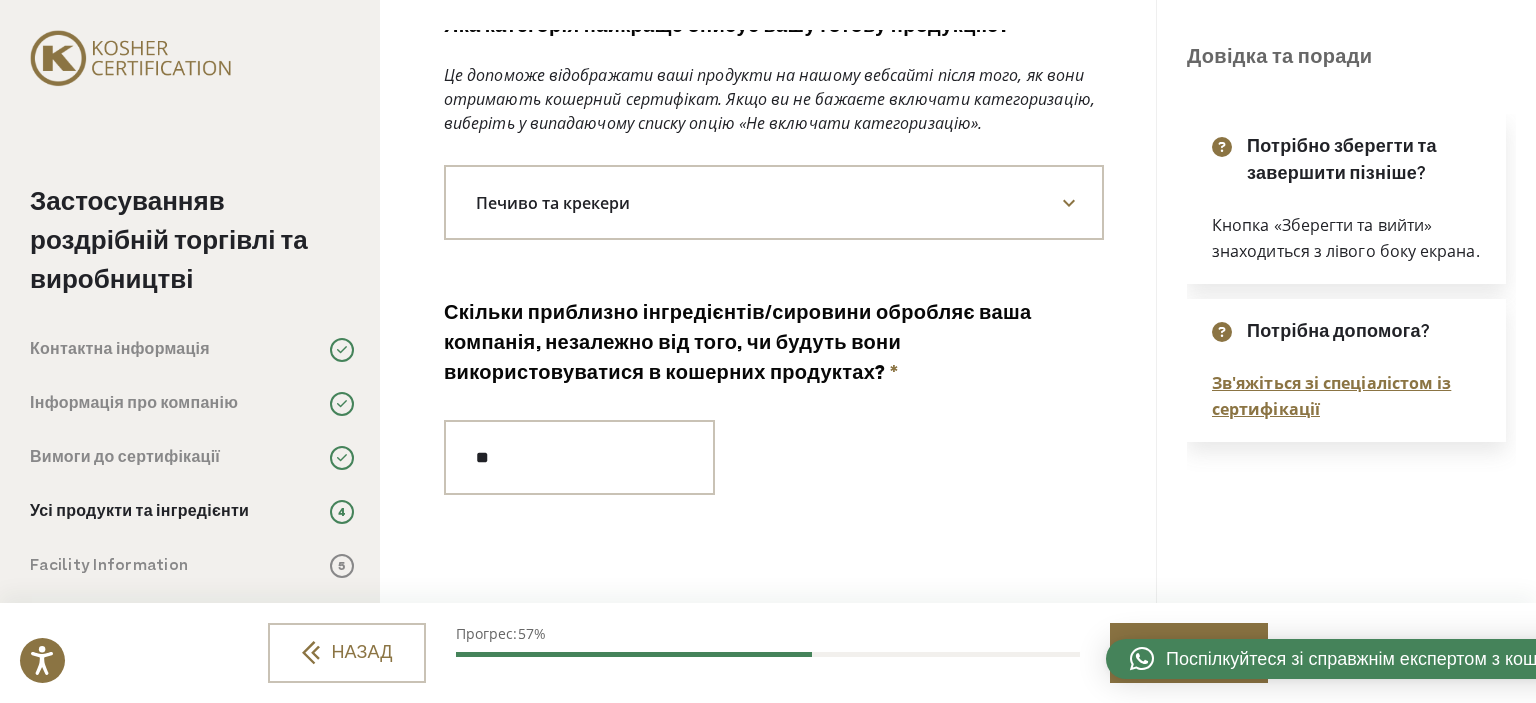 click on "ДАЛІ" at bounding box center [1189, 653] 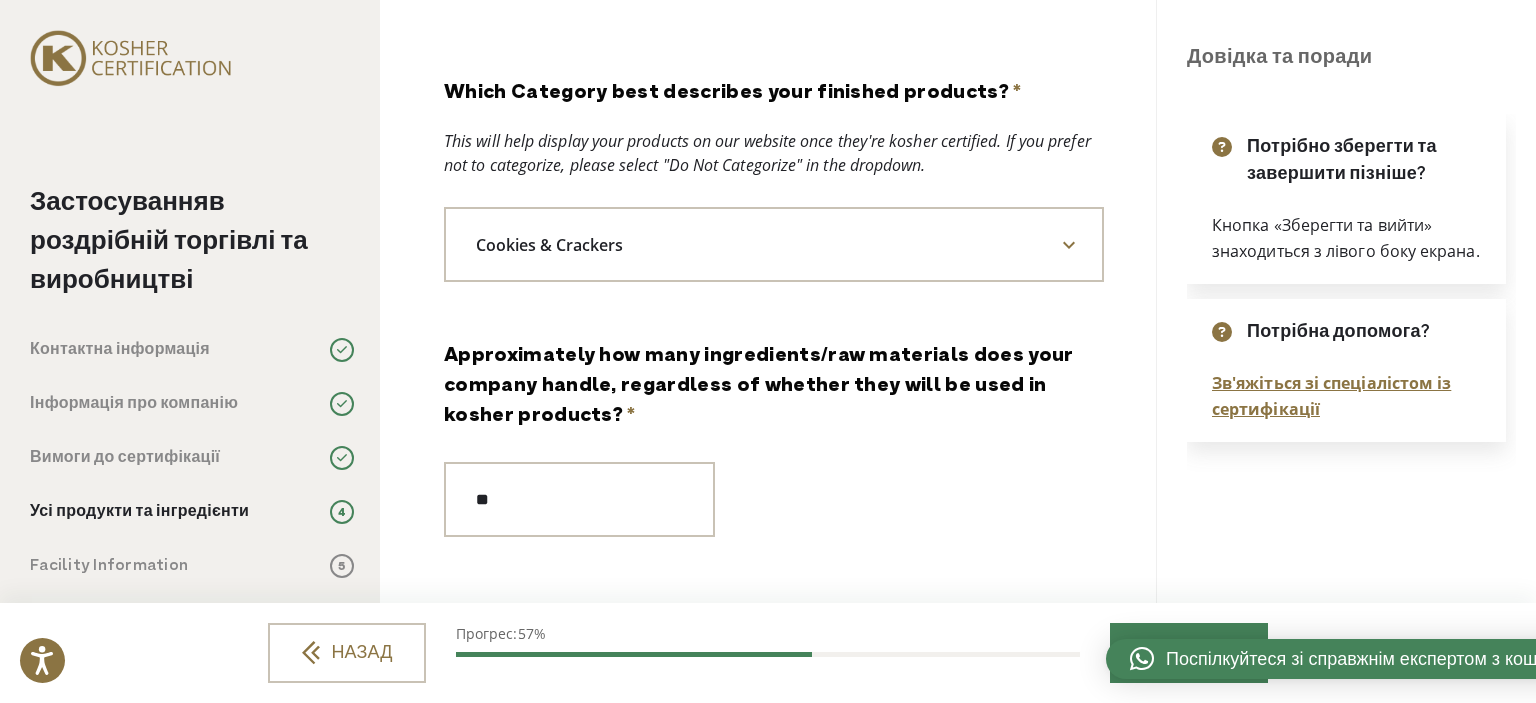 scroll, scrollTop: 0, scrollLeft: 0, axis: both 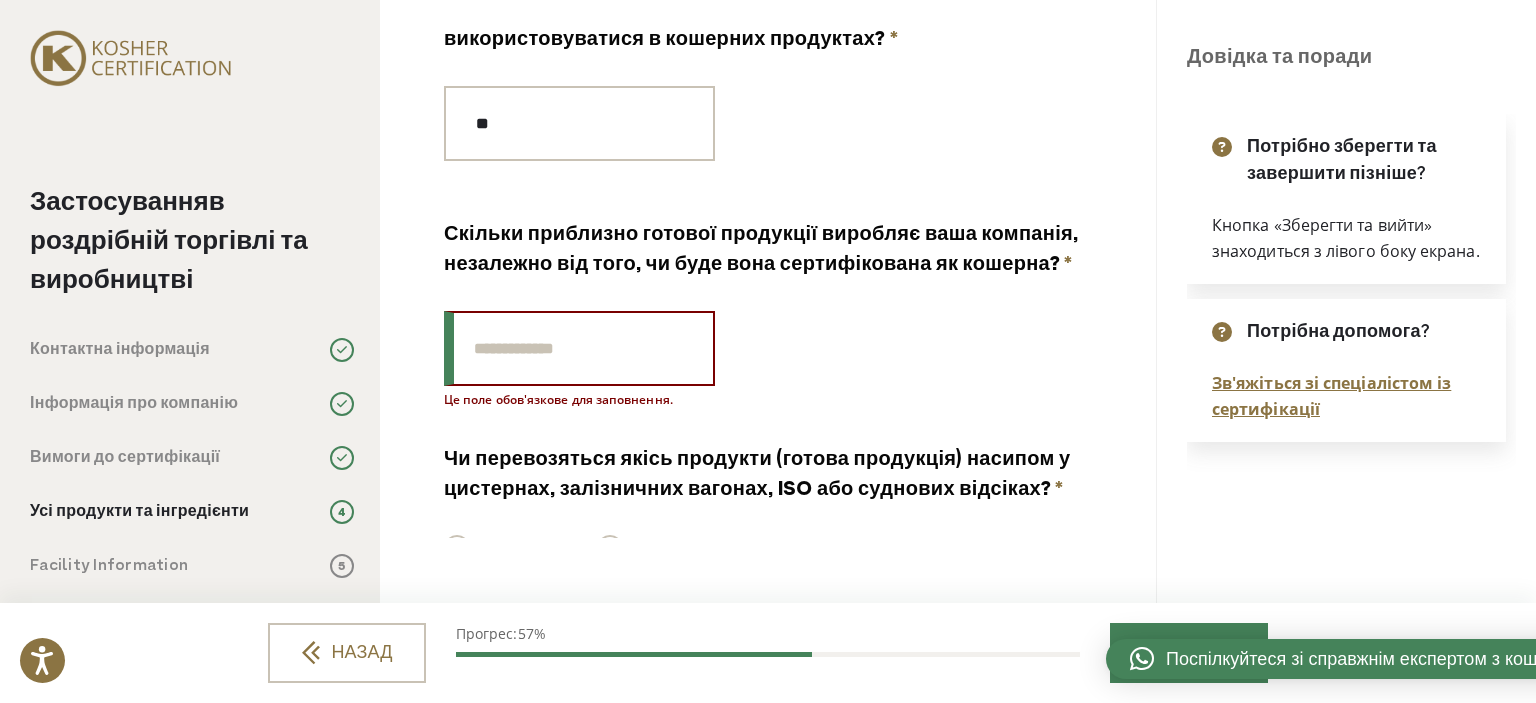 click on "Скільки приблизно готової продукції виробляє ваша компанія, незалежно від того, чи буде вона сертифікована як кошерна? *" at bounding box center [579, 348] 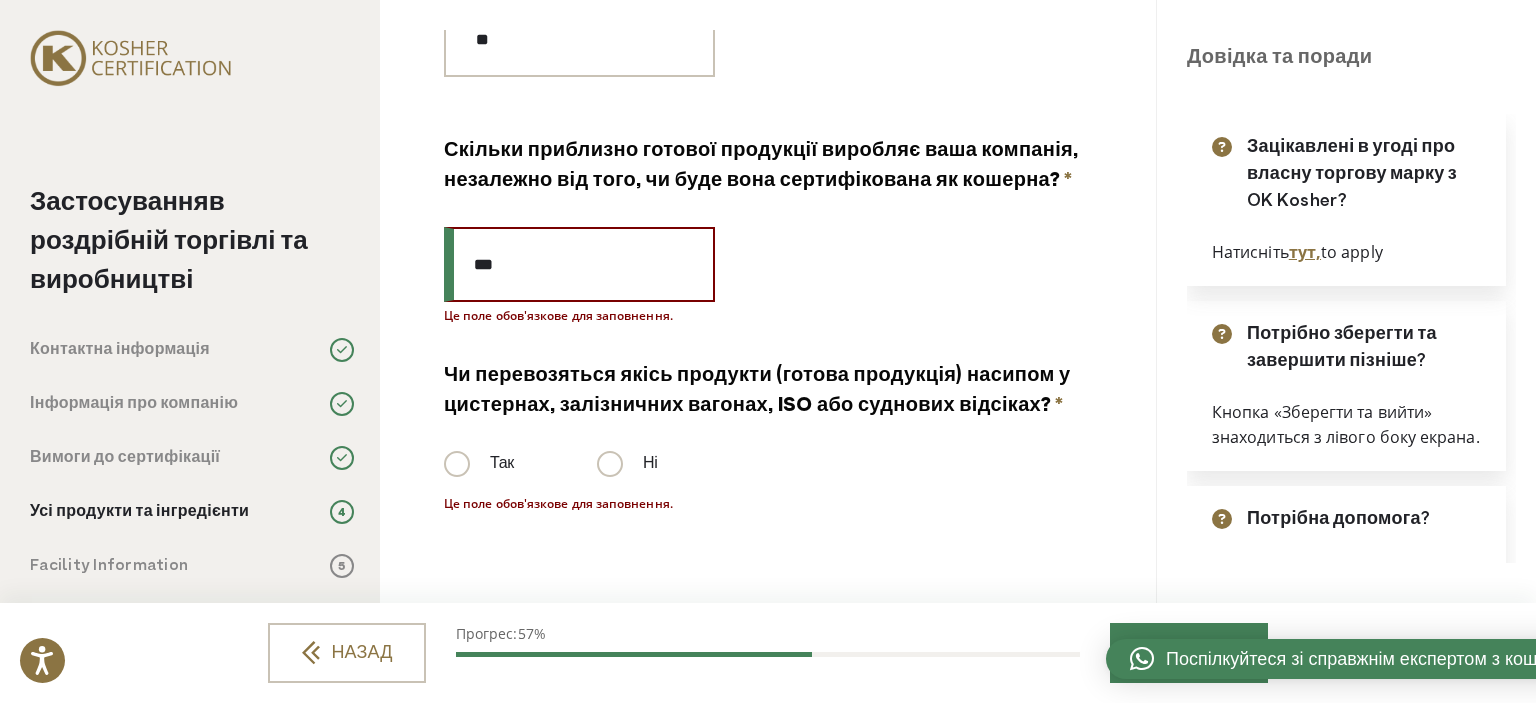 scroll, scrollTop: 1100, scrollLeft: 0, axis: vertical 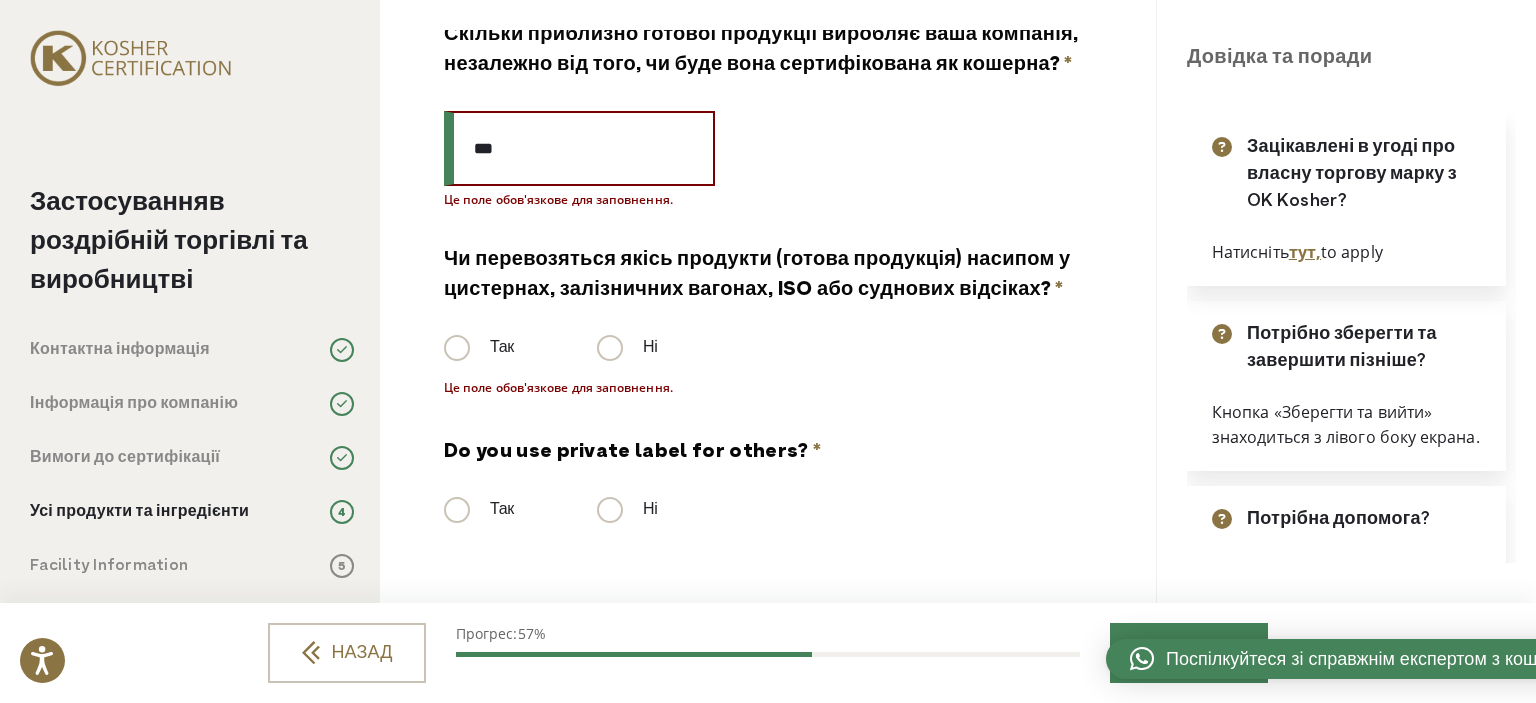 type on "***" 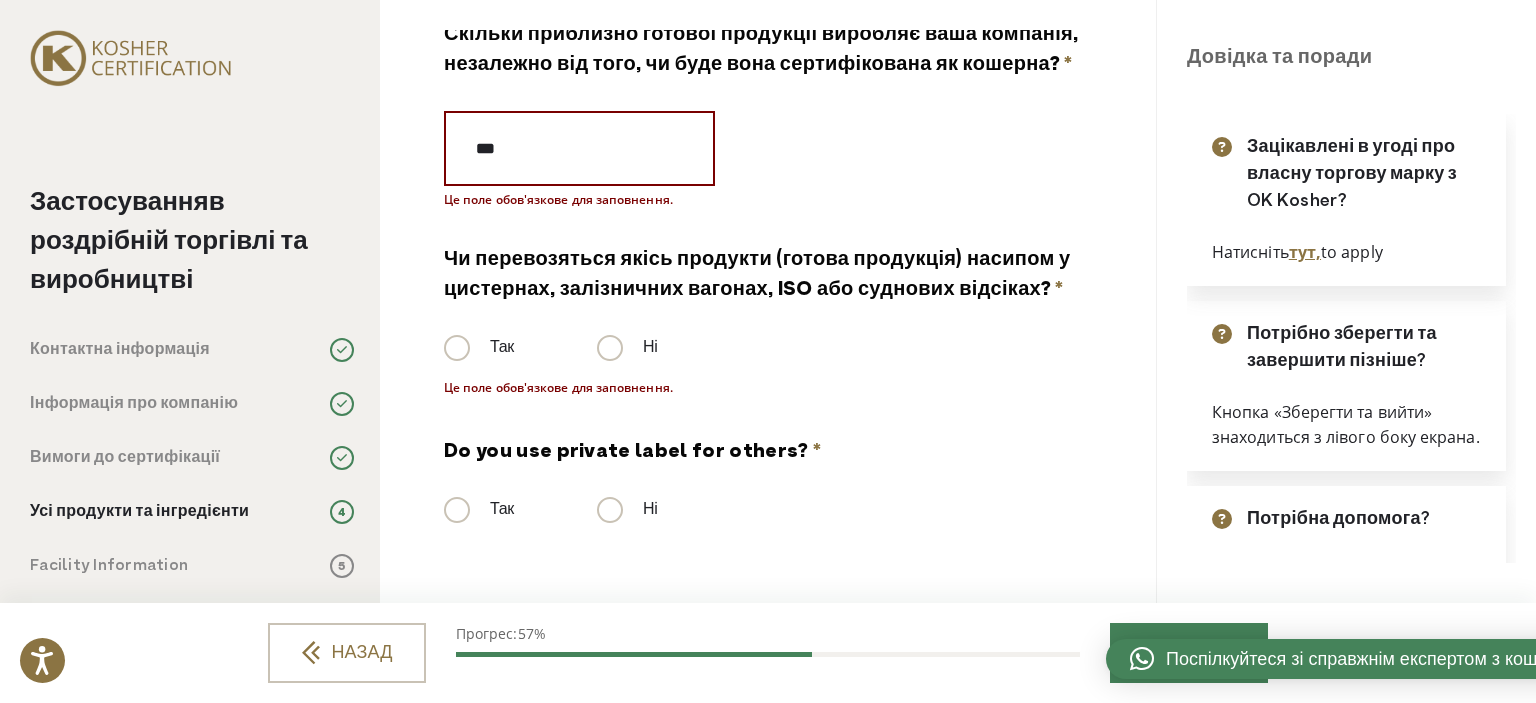 click on "Ні" at bounding box center (627, 348) 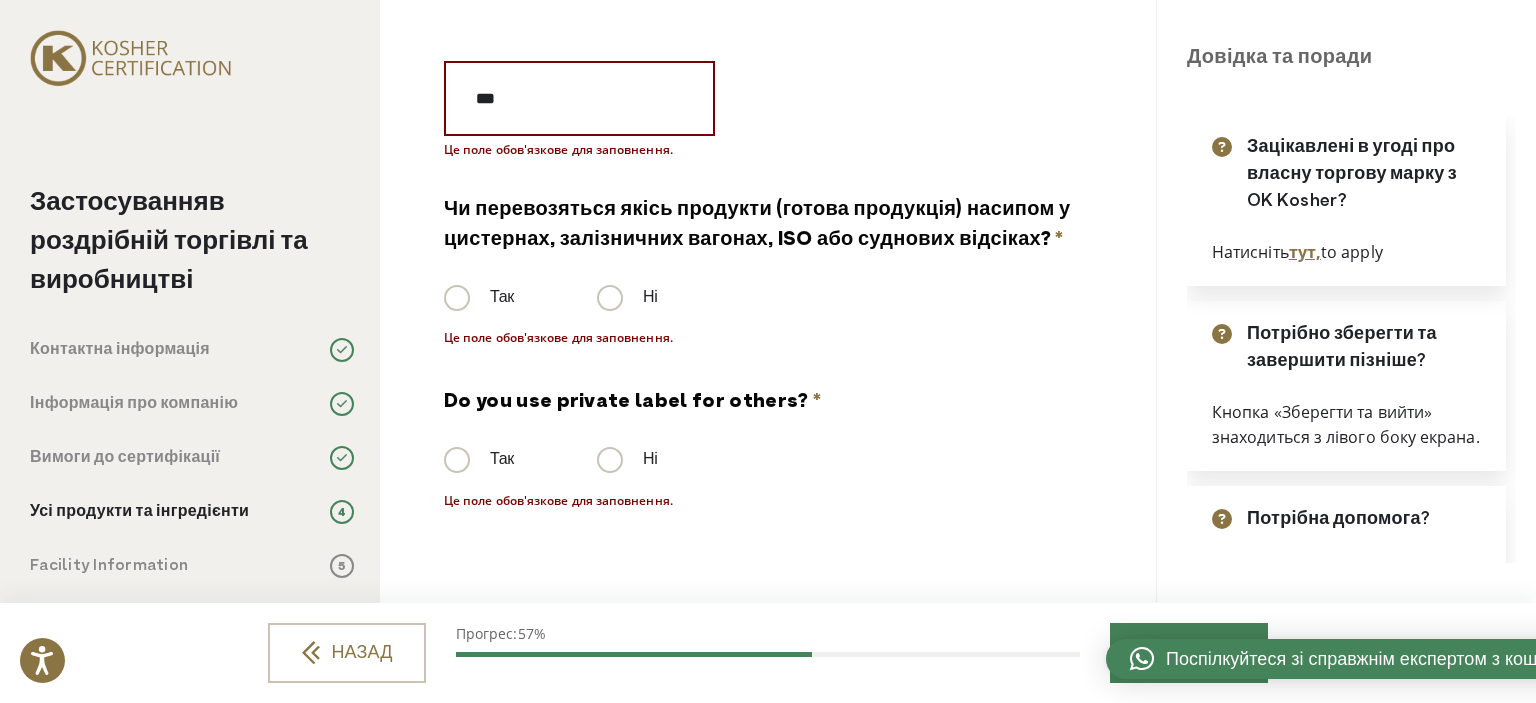 scroll, scrollTop: 1250, scrollLeft: 0, axis: vertical 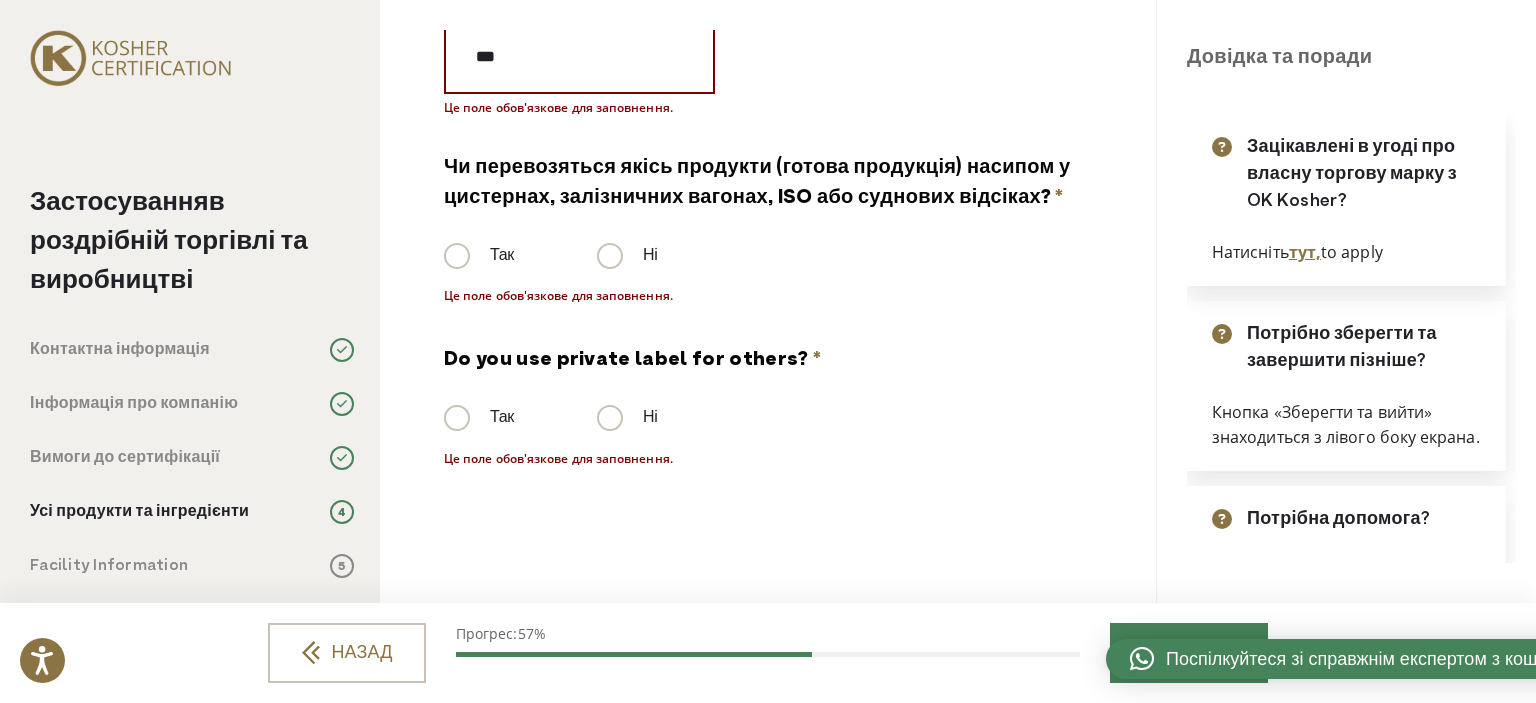 click on "Так" at bounding box center [479, 418] 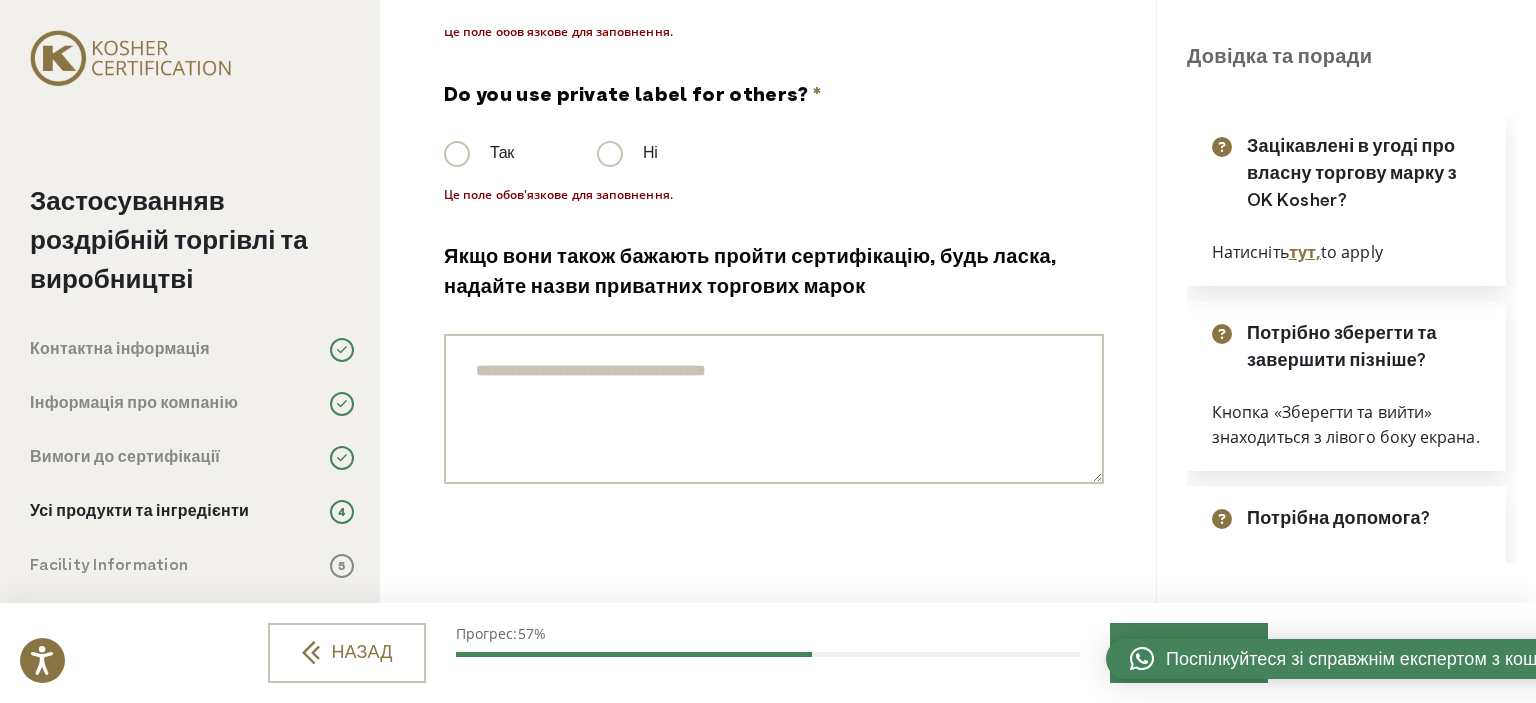 scroll, scrollTop: 1550, scrollLeft: 0, axis: vertical 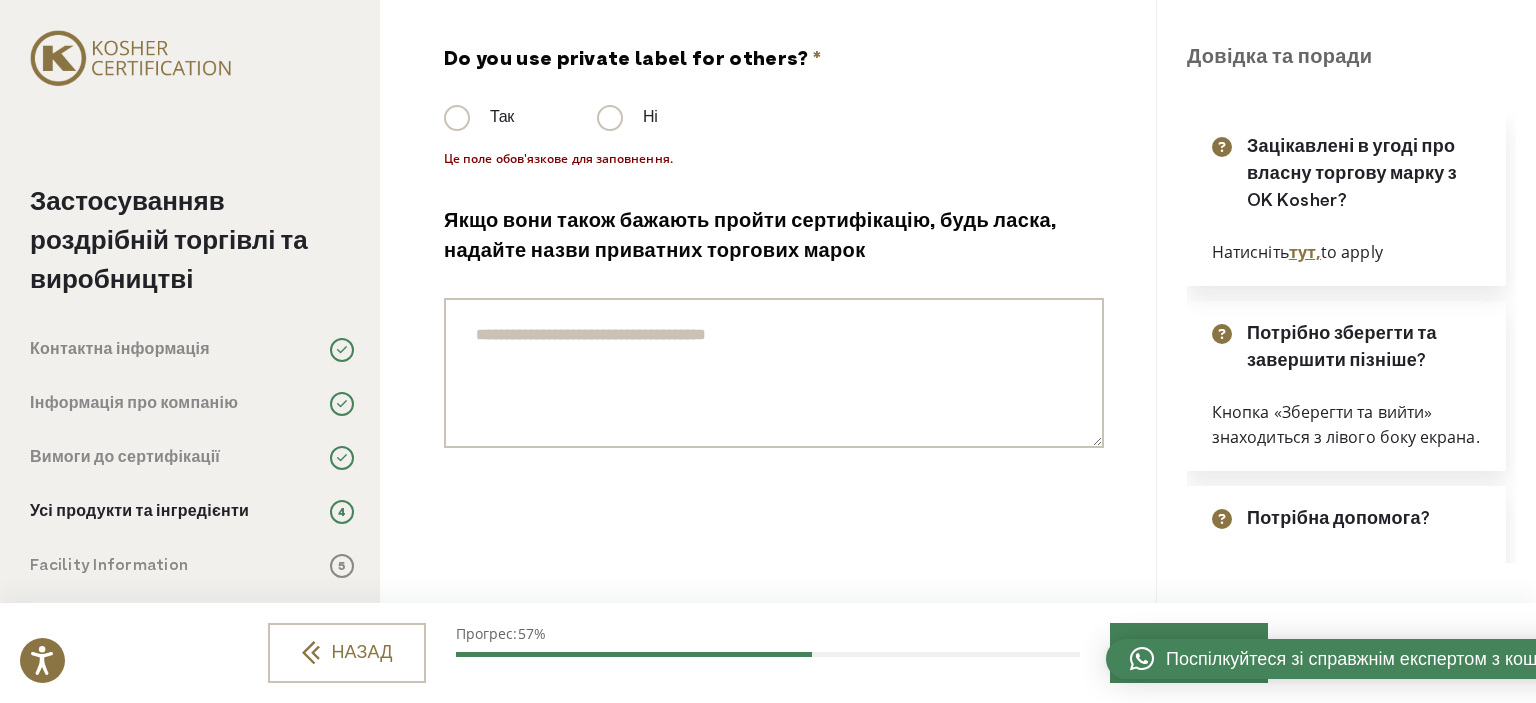 click on "Ні" at bounding box center [627, 118] 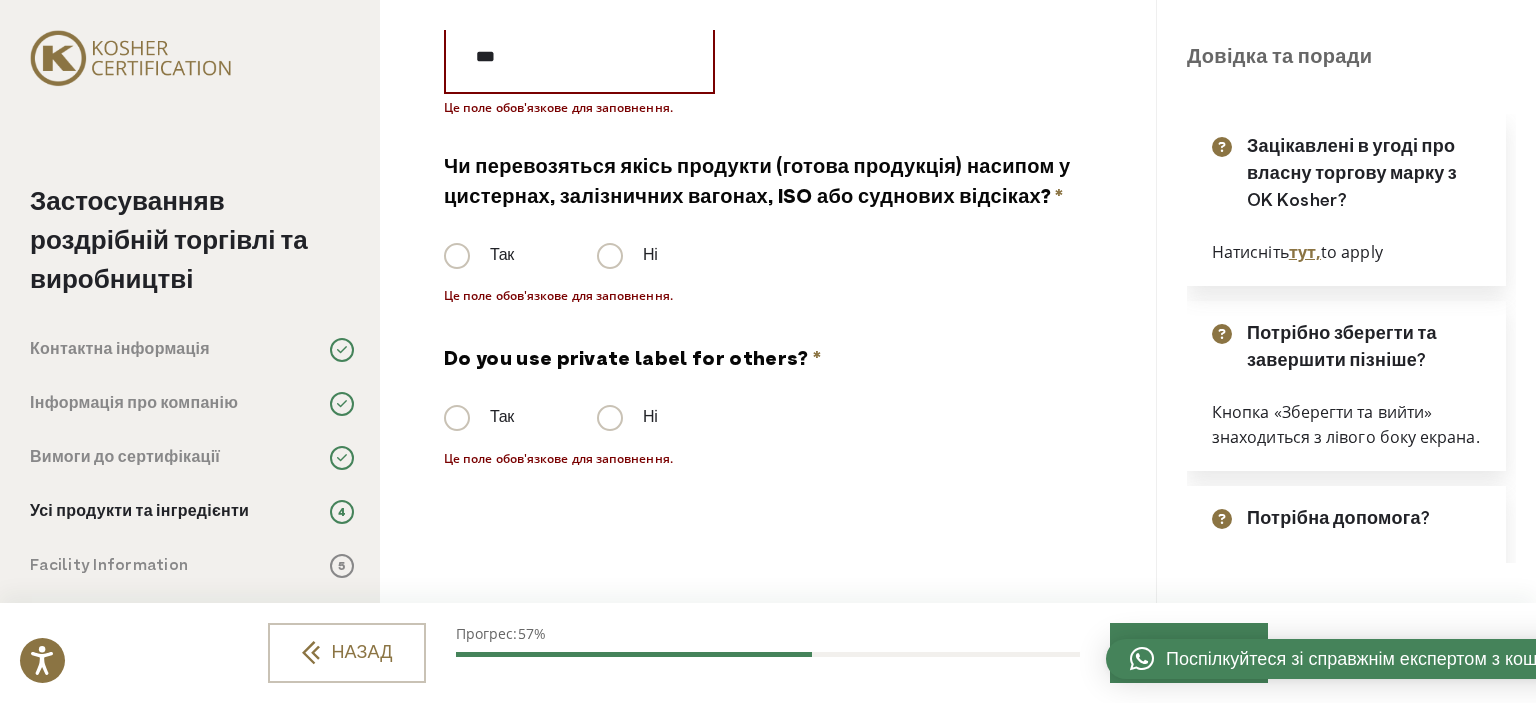 scroll, scrollTop: 1250, scrollLeft: 0, axis: vertical 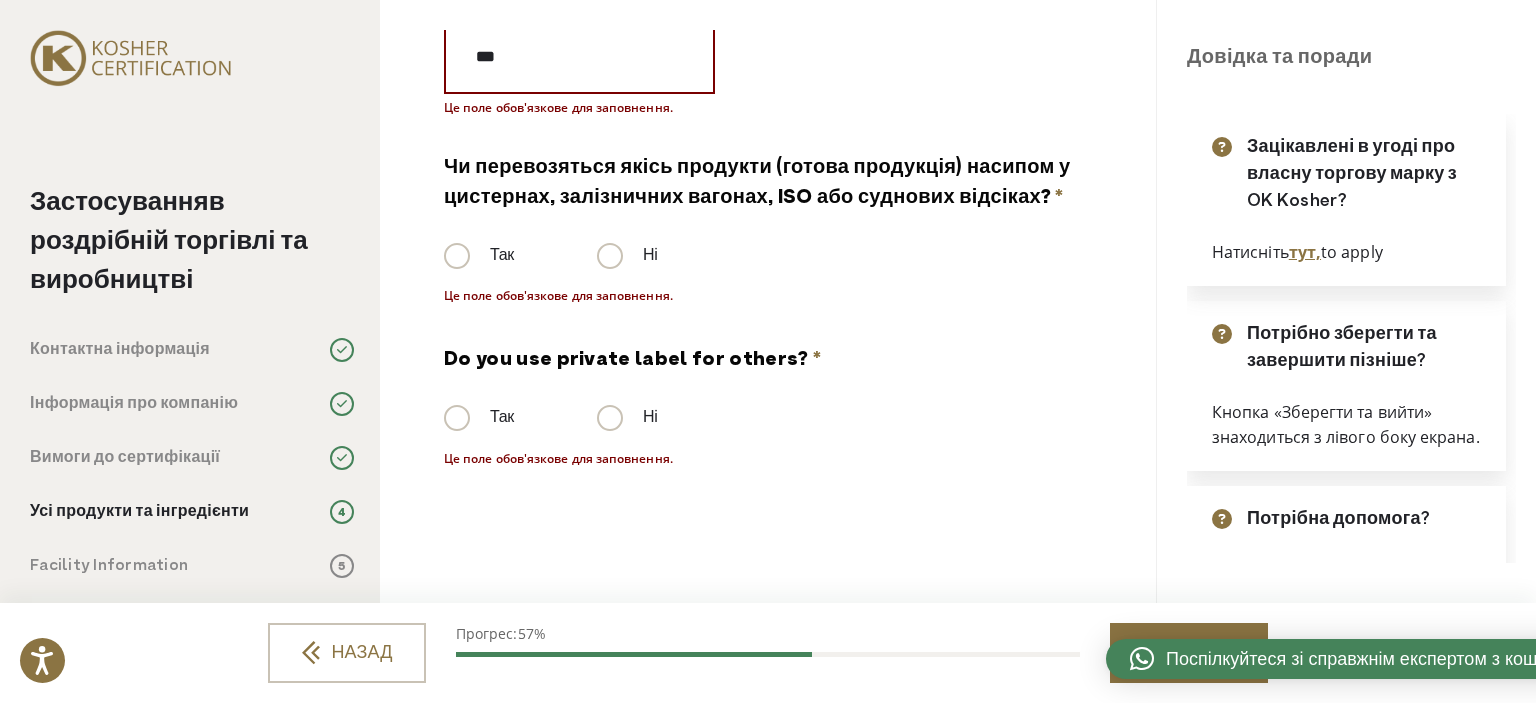 click on "ДАЛІ" at bounding box center [1189, 653] 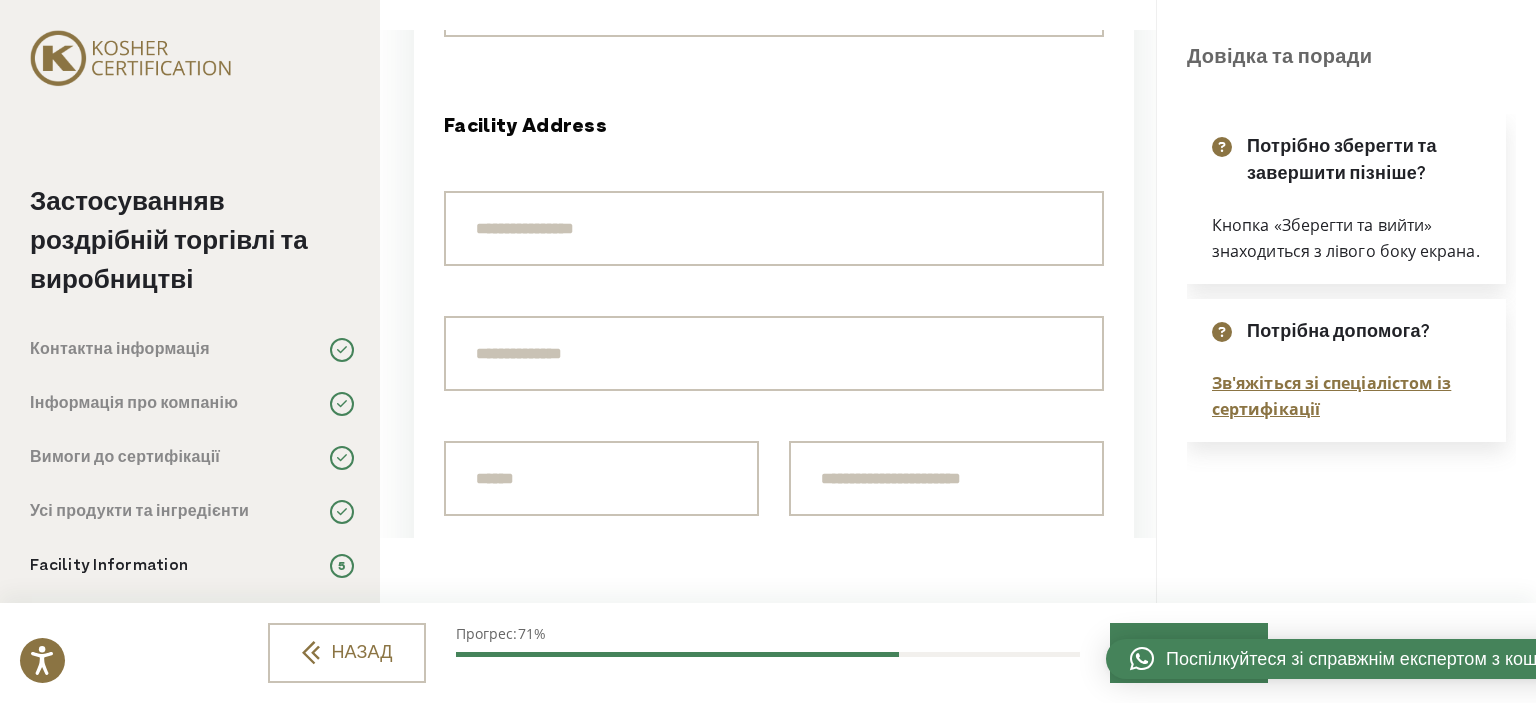 scroll, scrollTop: 0, scrollLeft: 0, axis: both 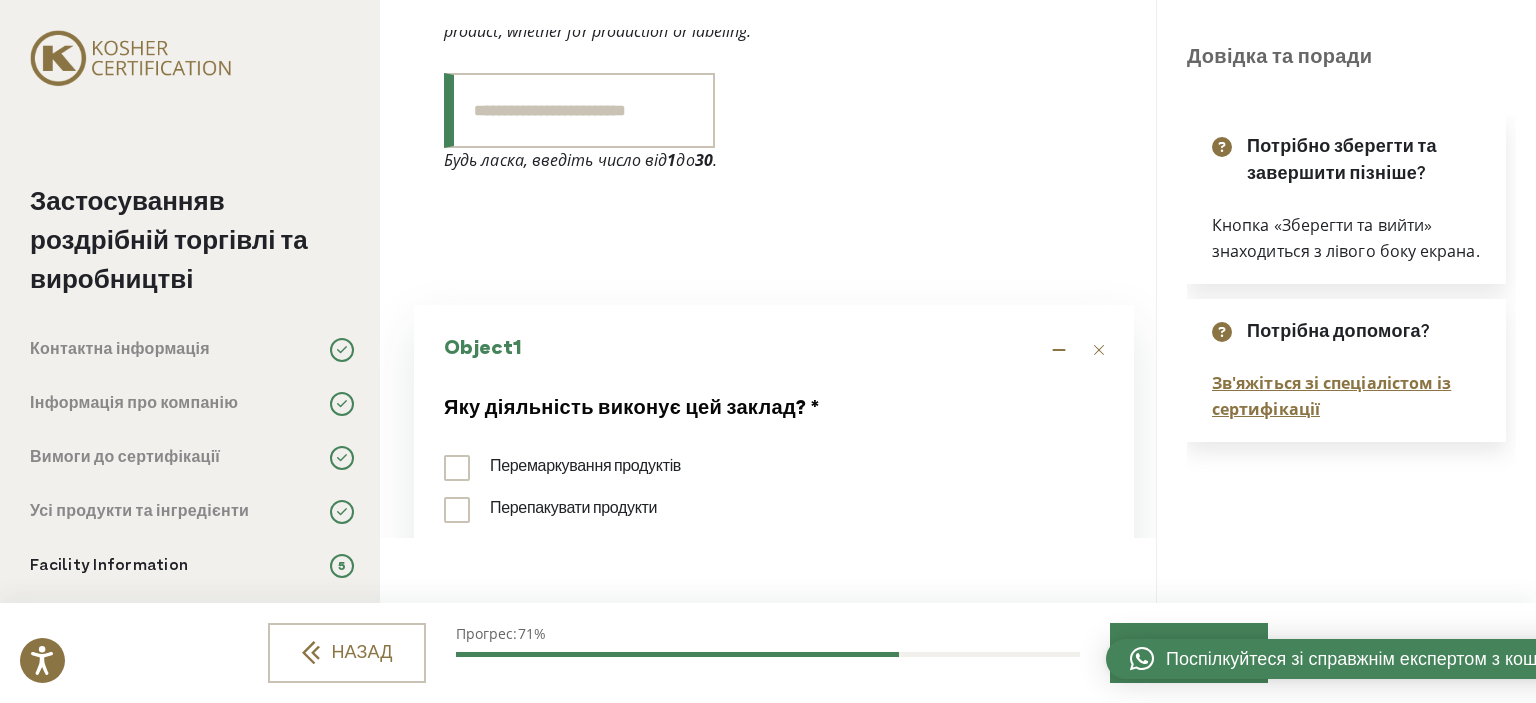 click on "*" at bounding box center [579, 110] 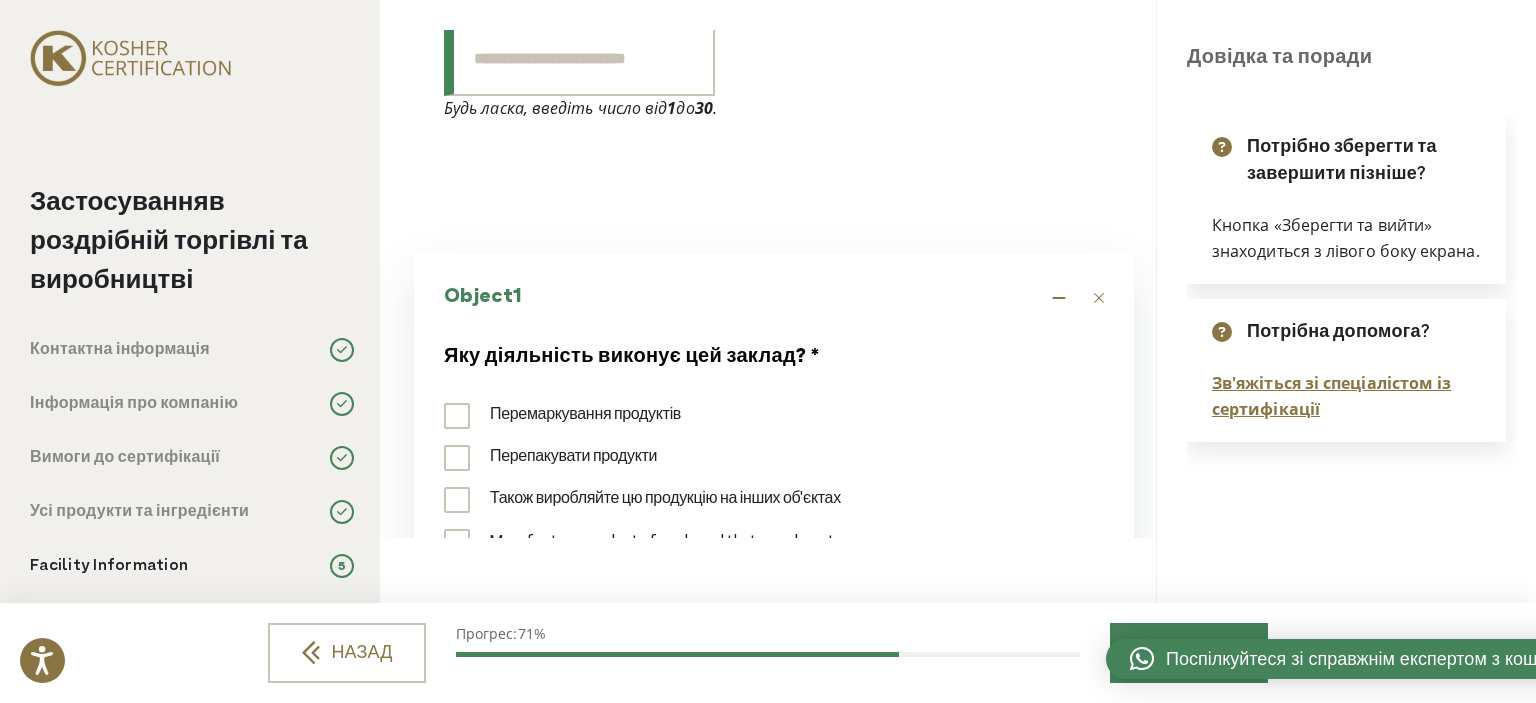 scroll, scrollTop: 300, scrollLeft: 0, axis: vertical 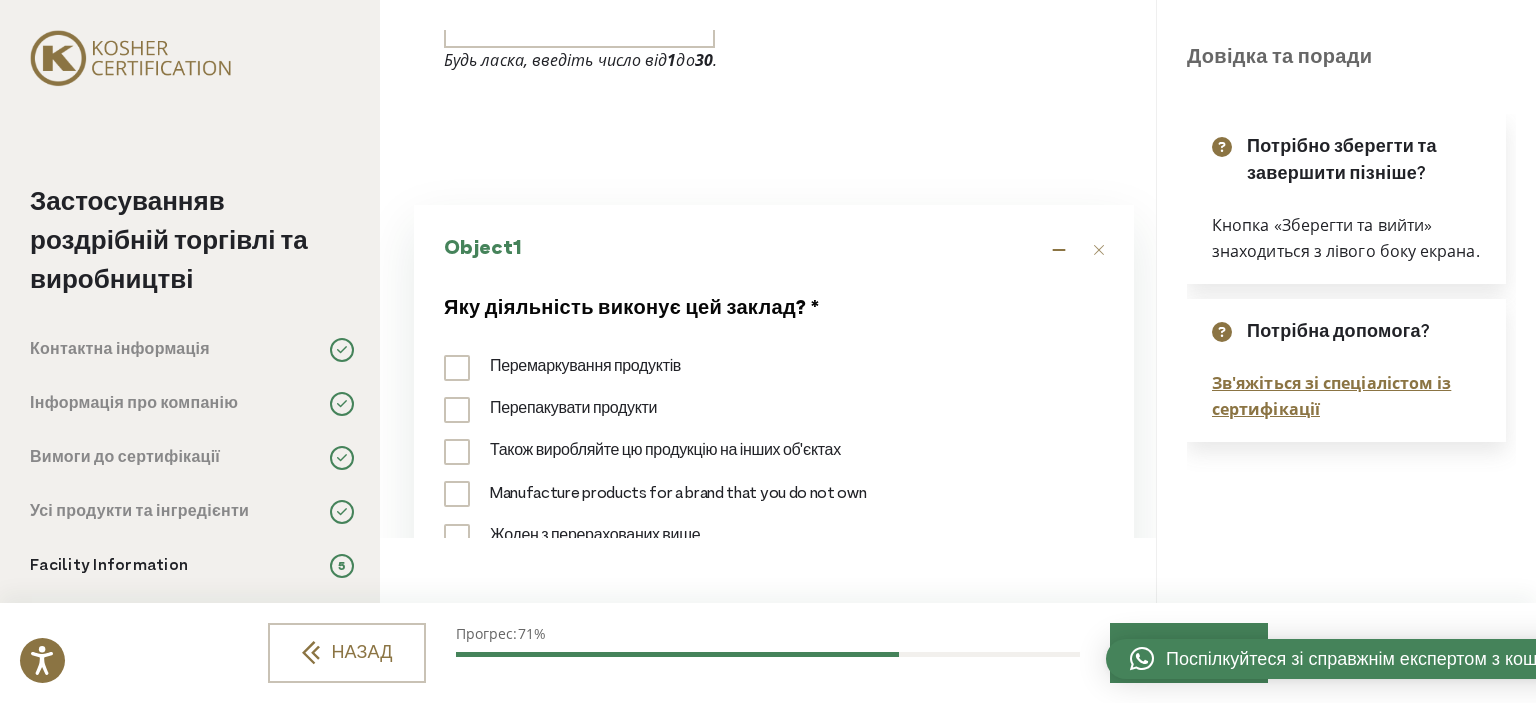click at bounding box center [1096, 250] 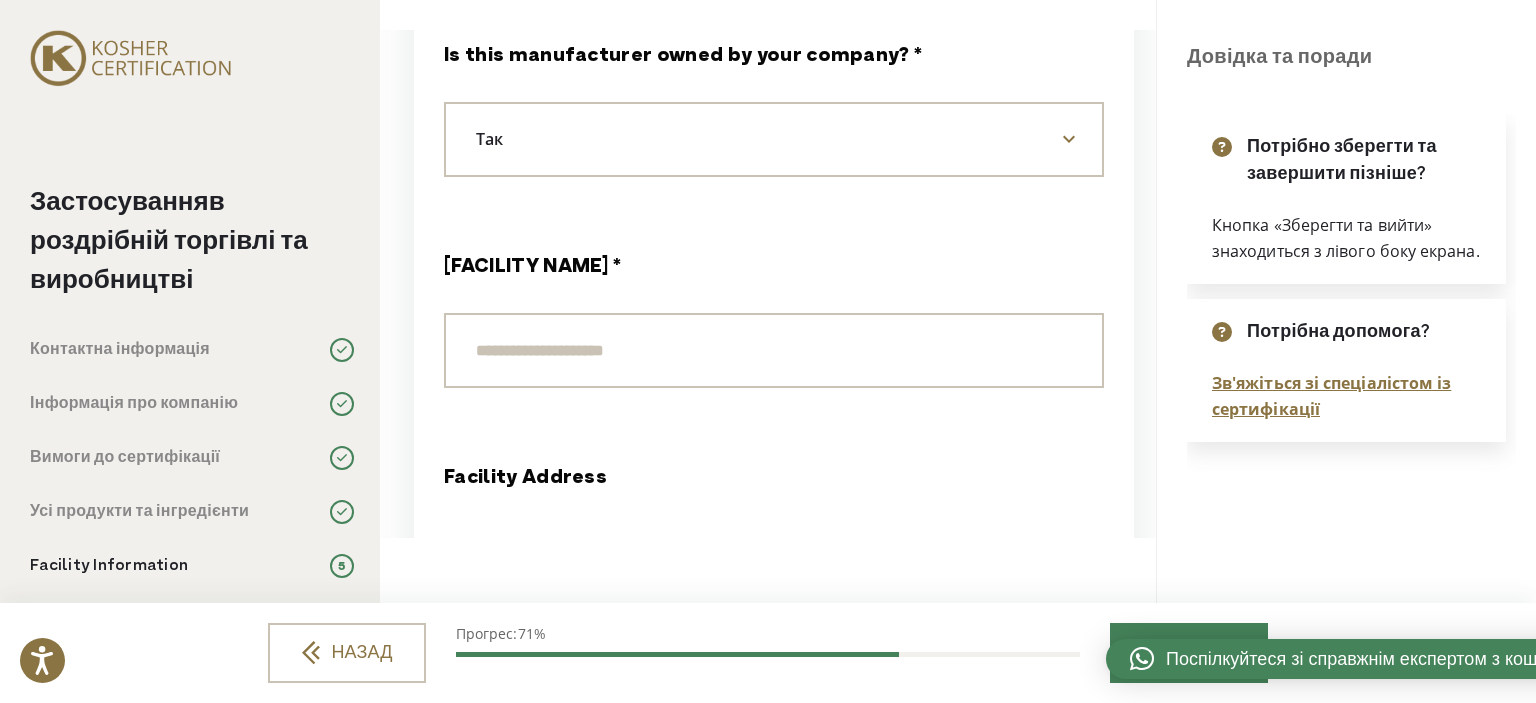 scroll, scrollTop: 1000, scrollLeft: 0, axis: vertical 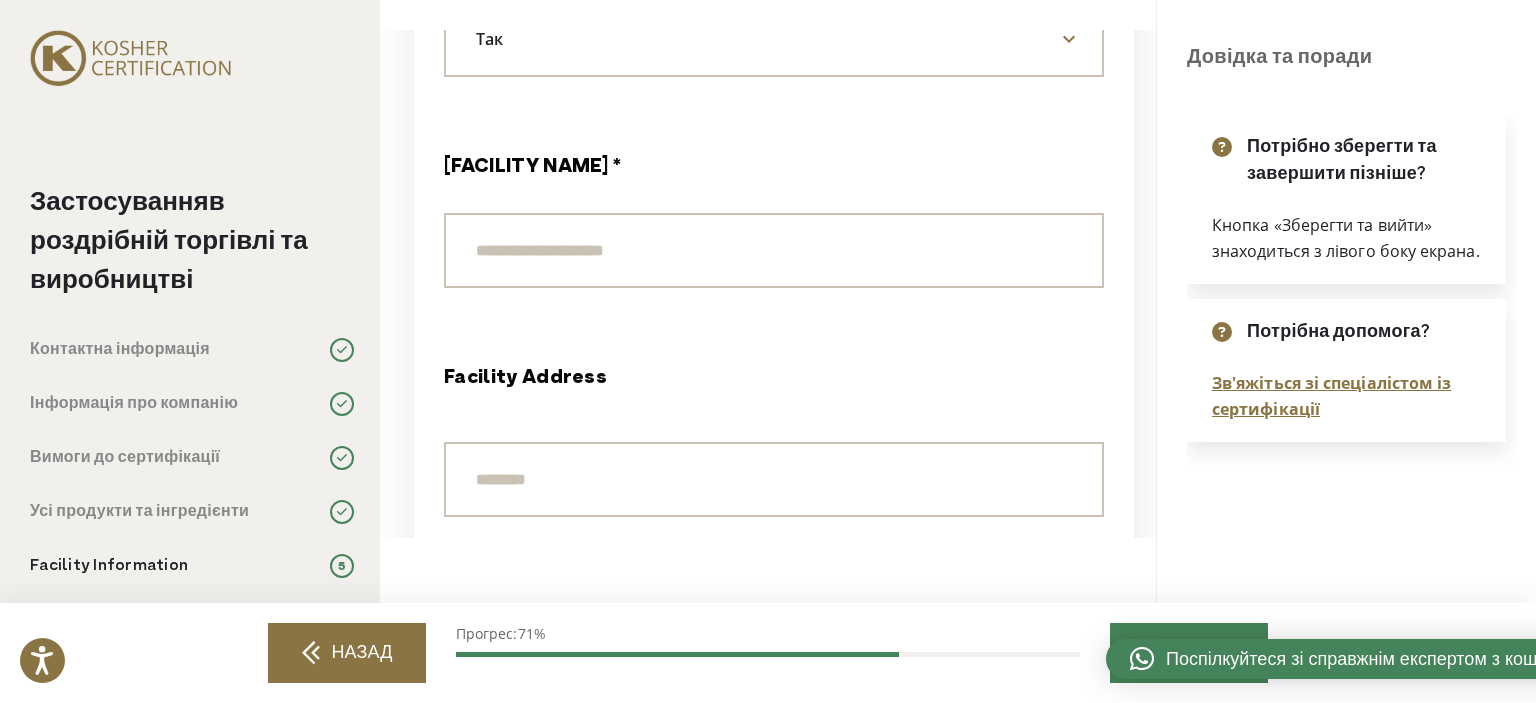click on "НАЗАД" at bounding box center [362, 653] 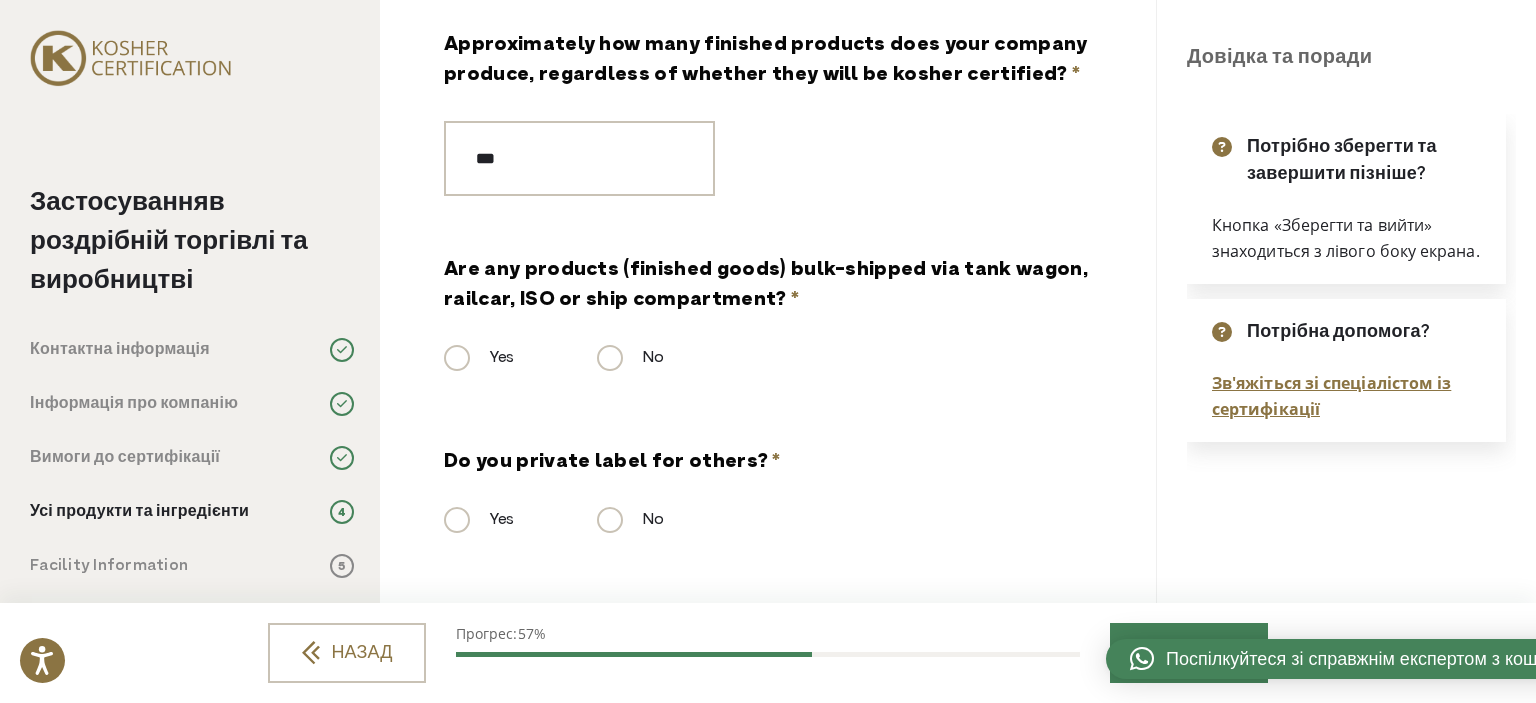 scroll, scrollTop: 0, scrollLeft: 0, axis: both 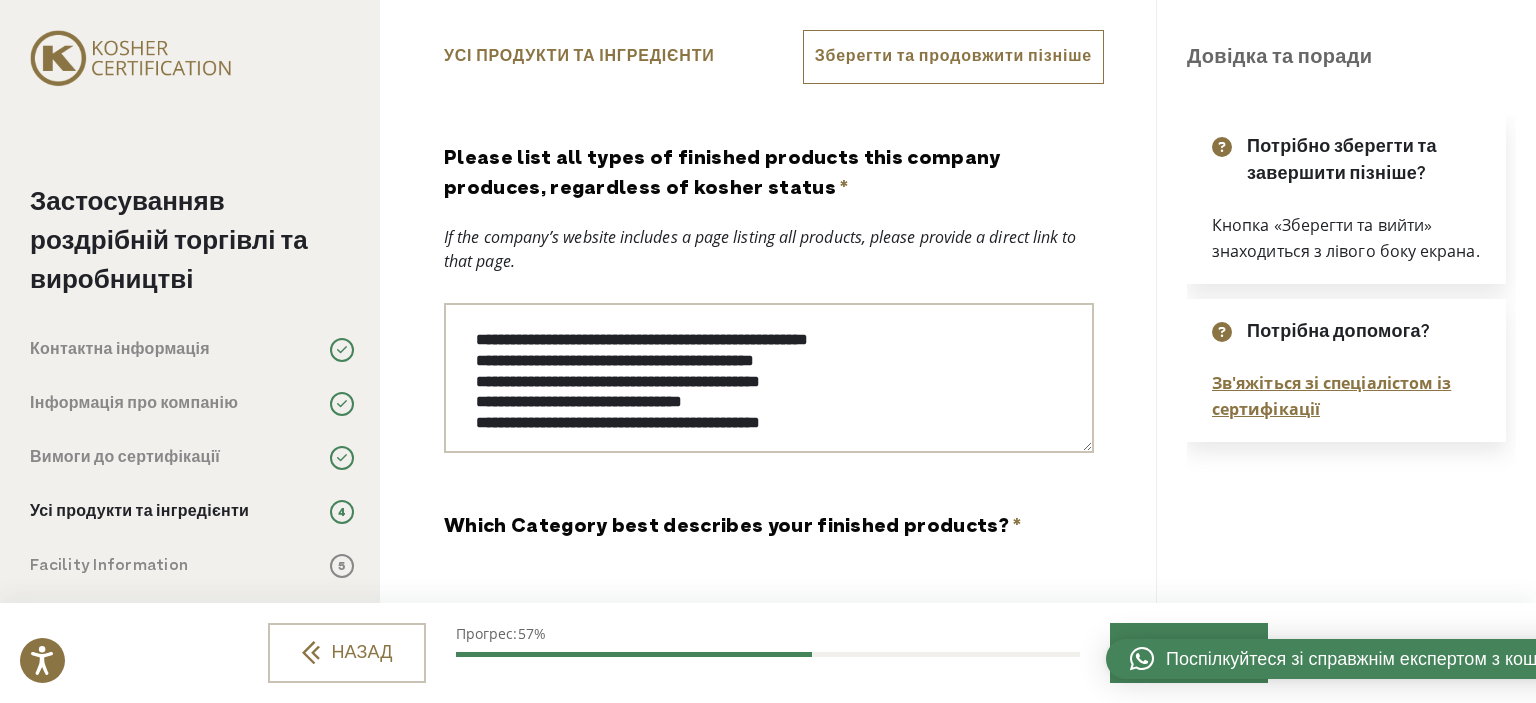 click on "**********" at bounding box center [768, 284] 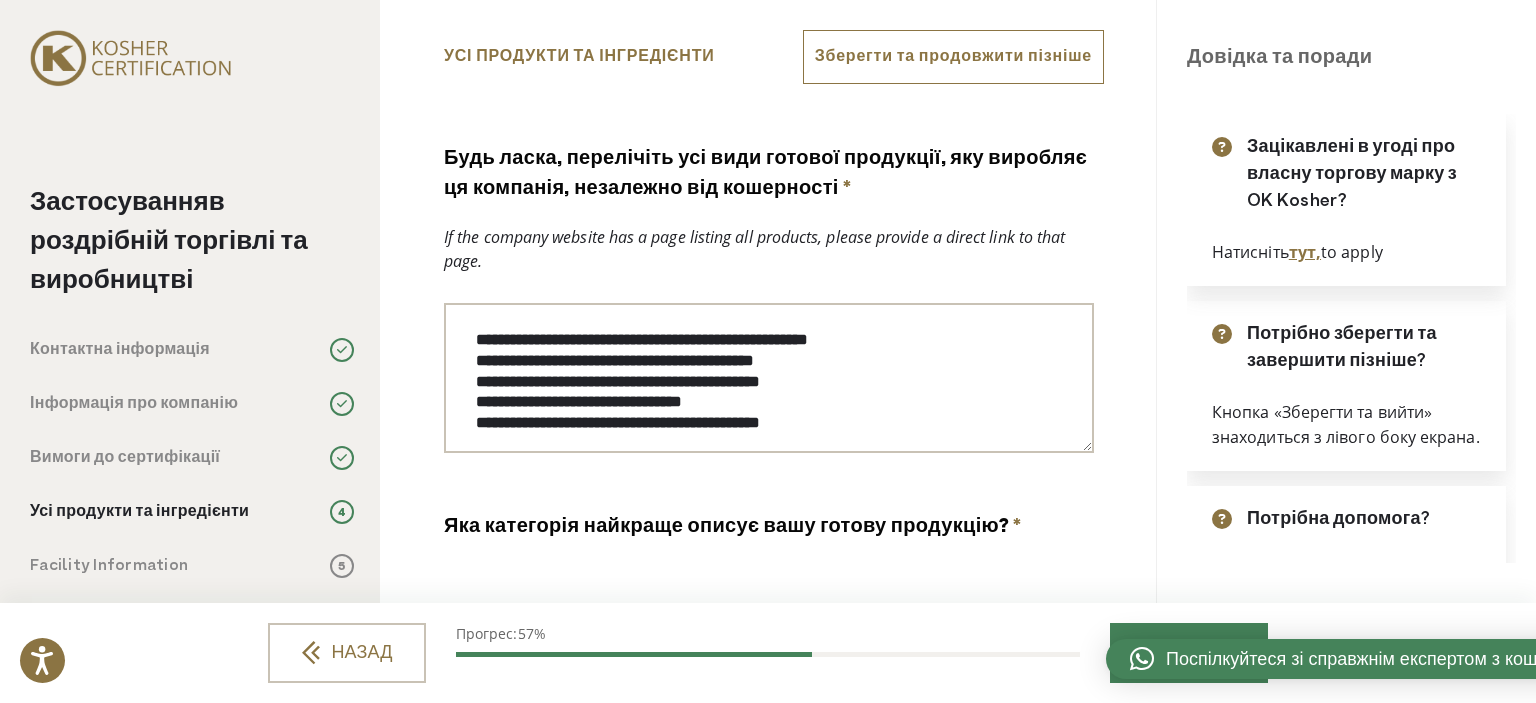 scroll, scrollTop: 1185, scrollLeft: 0, axis: vertical 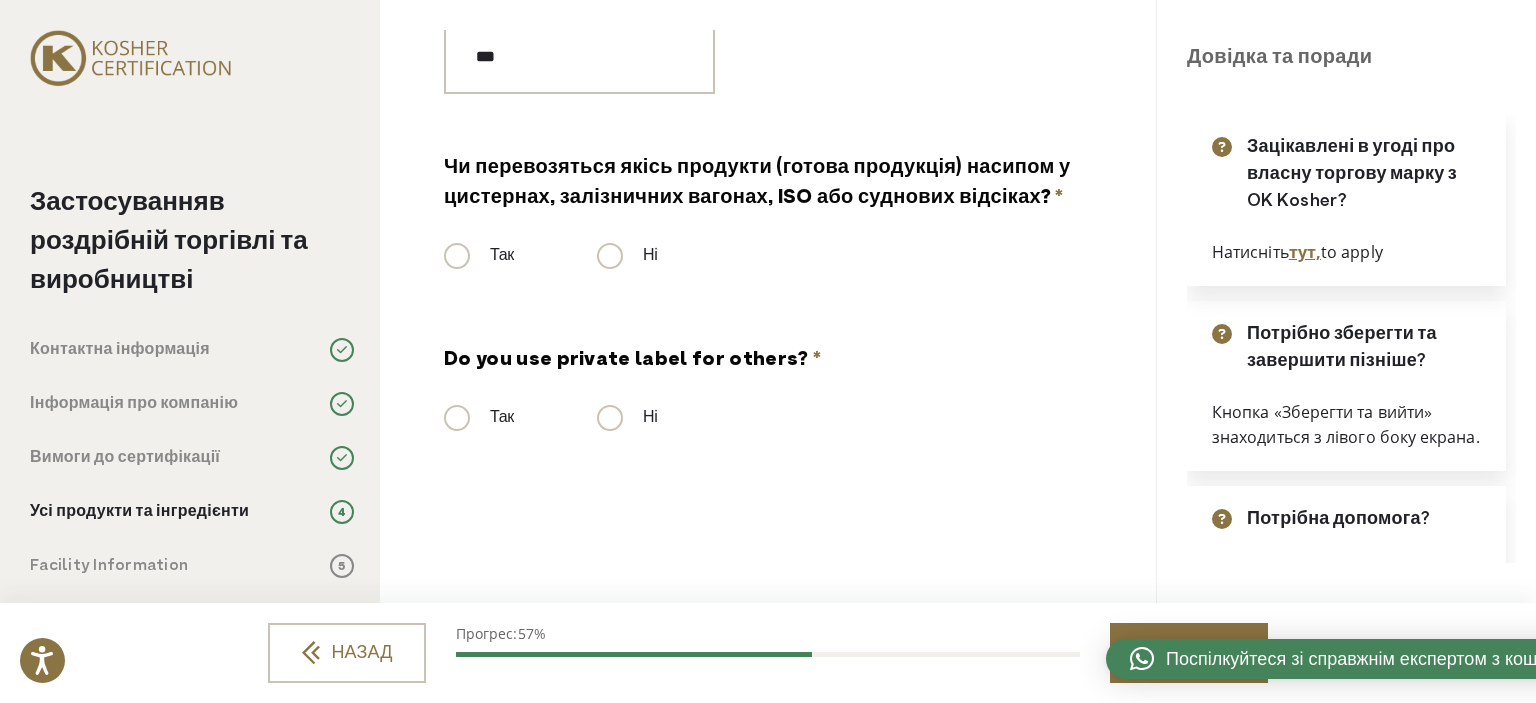 click on "ДАЛІ" at bounding box center [1189, 653] 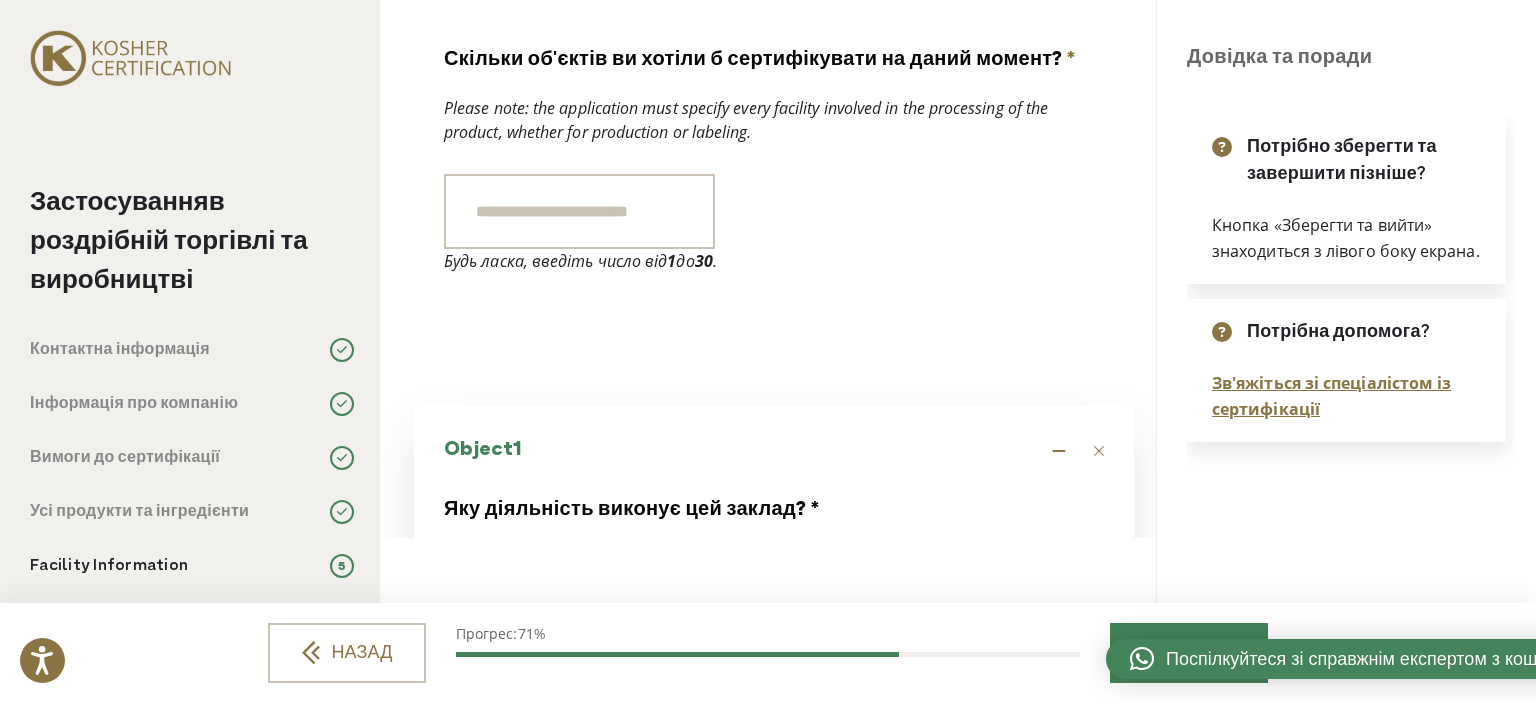 scroll, scrollTop: 400, scrollLeft: 0, axis: vertical 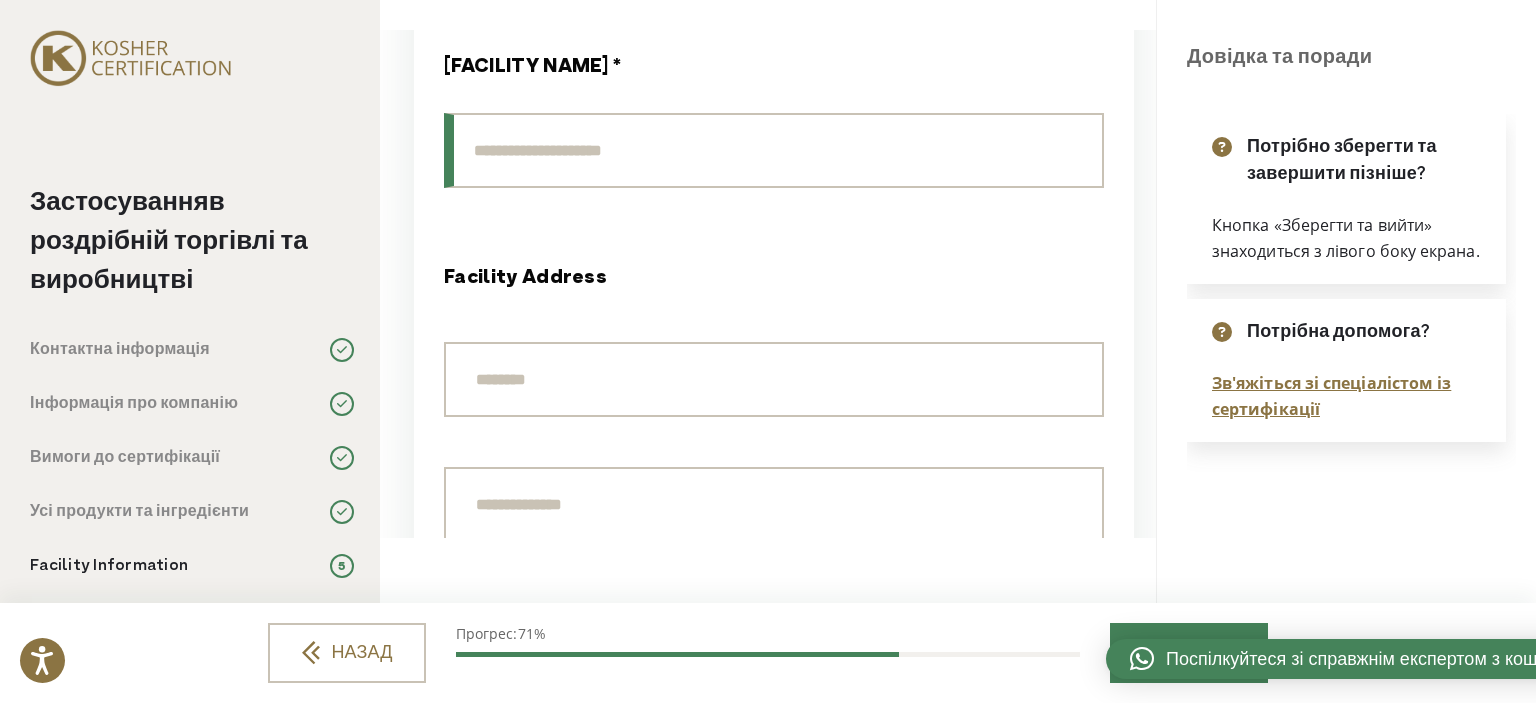 paste on "**********" 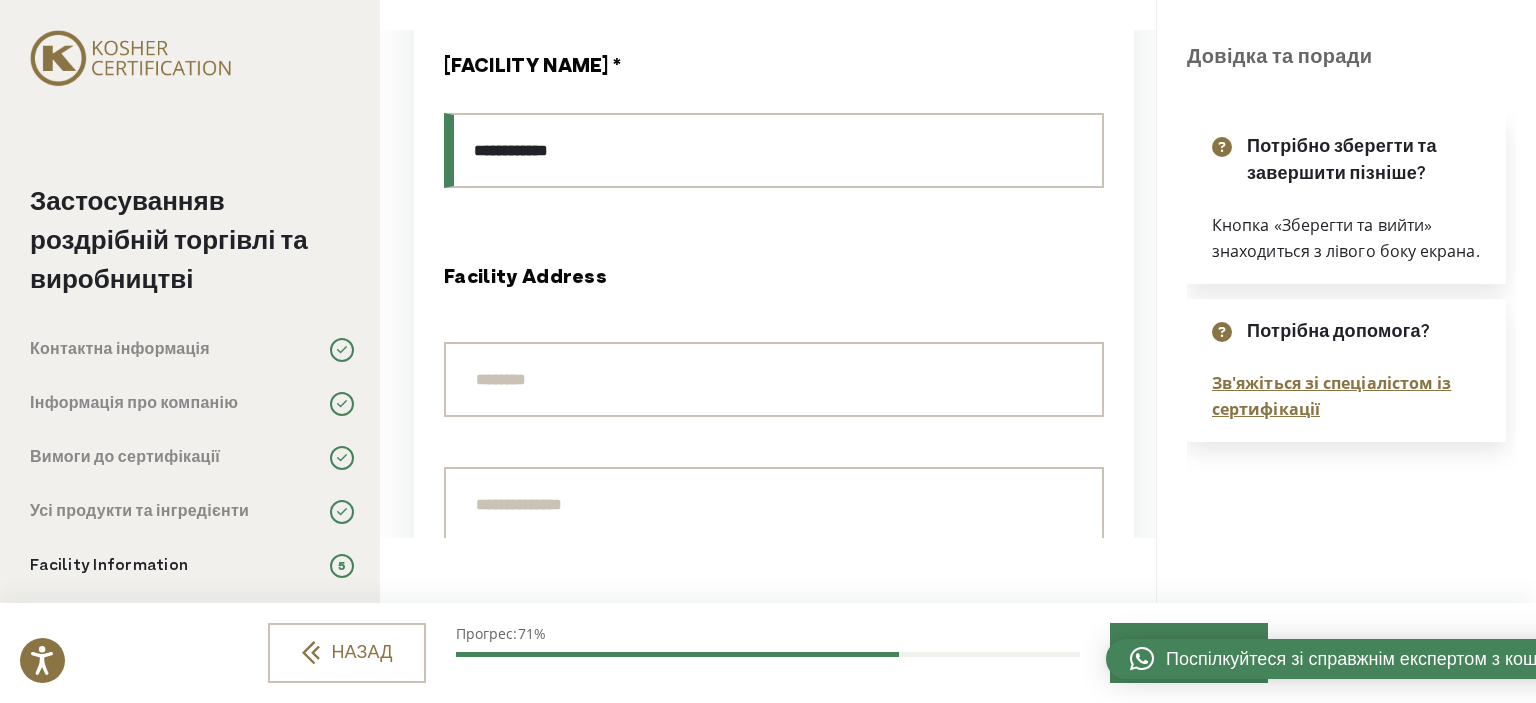 scroll, scrollTop: 1200, scrollLeft: 0, axis: vertical 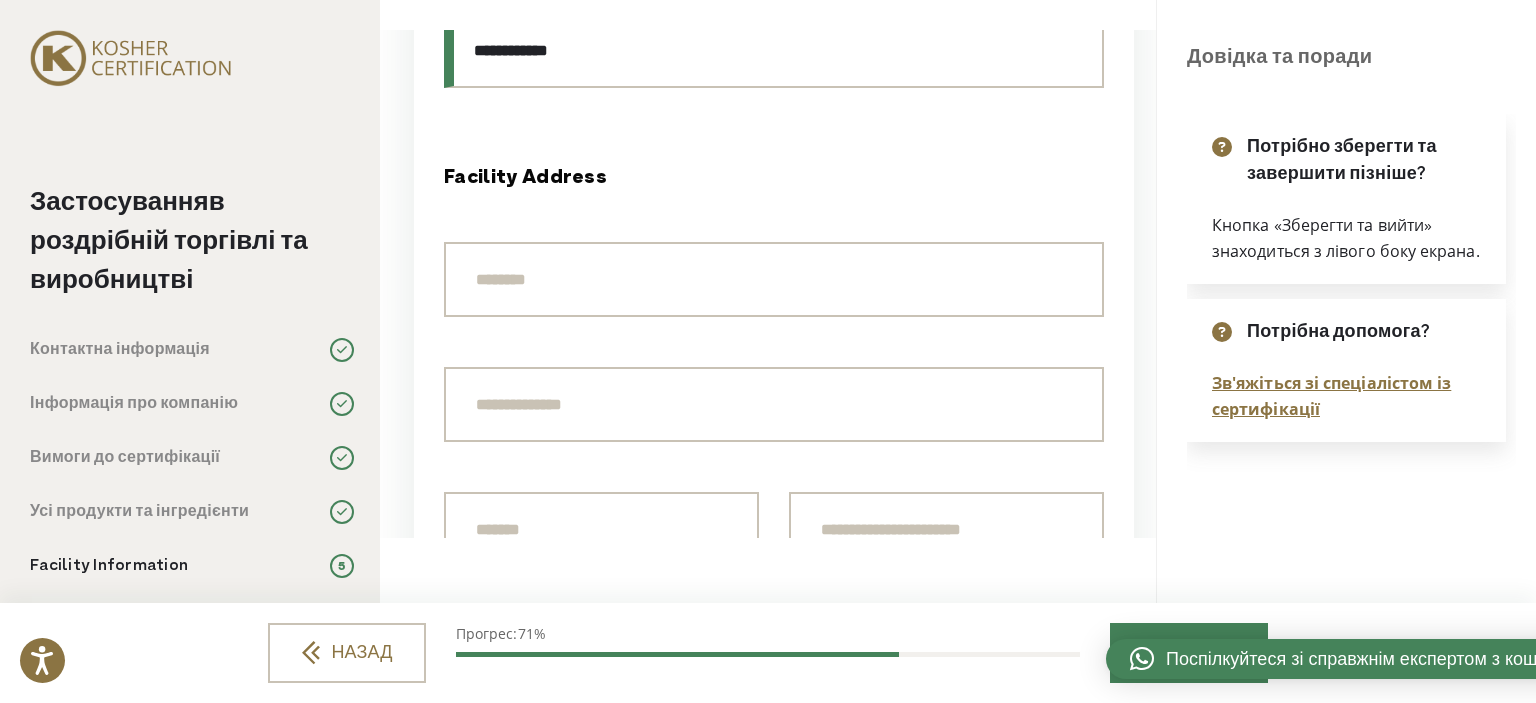 type on "**********" 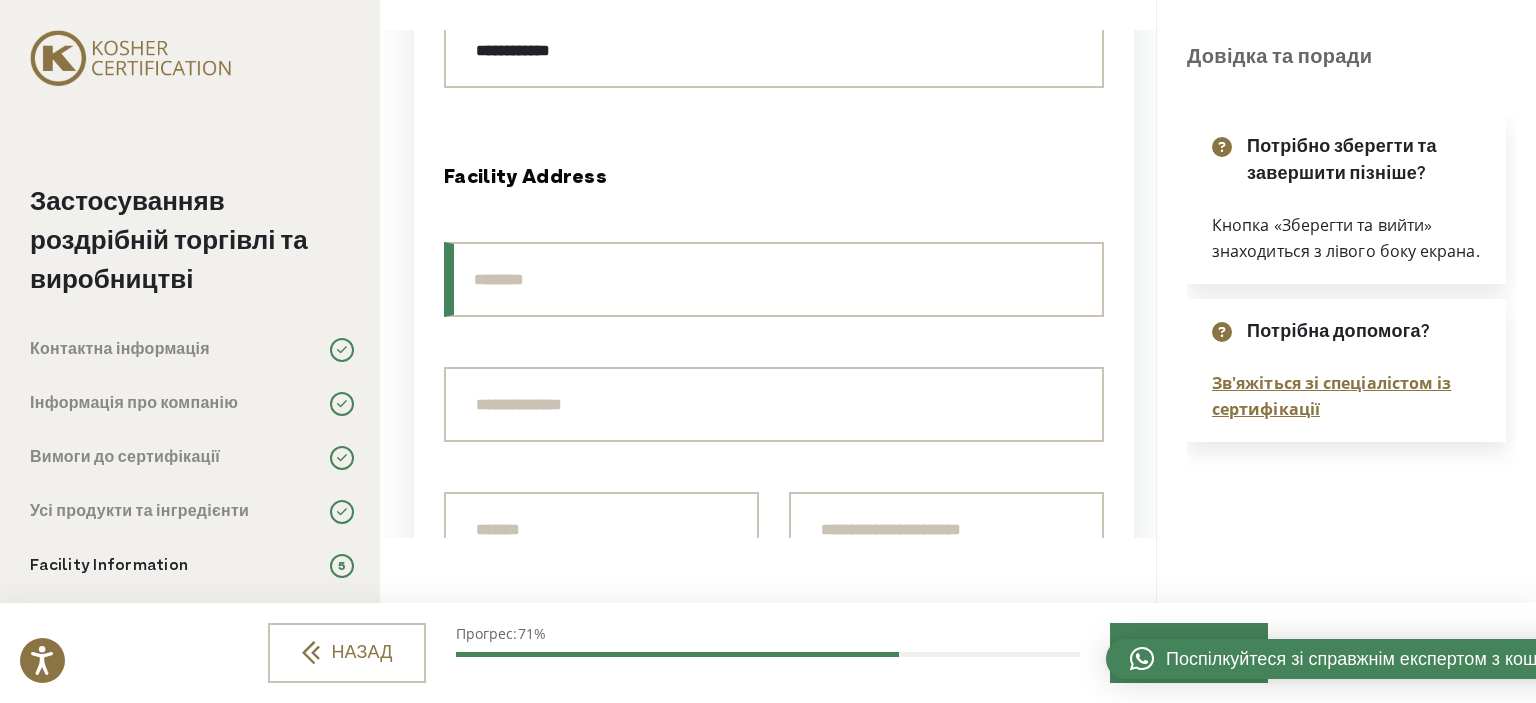 click at bounding box center (774, 279) 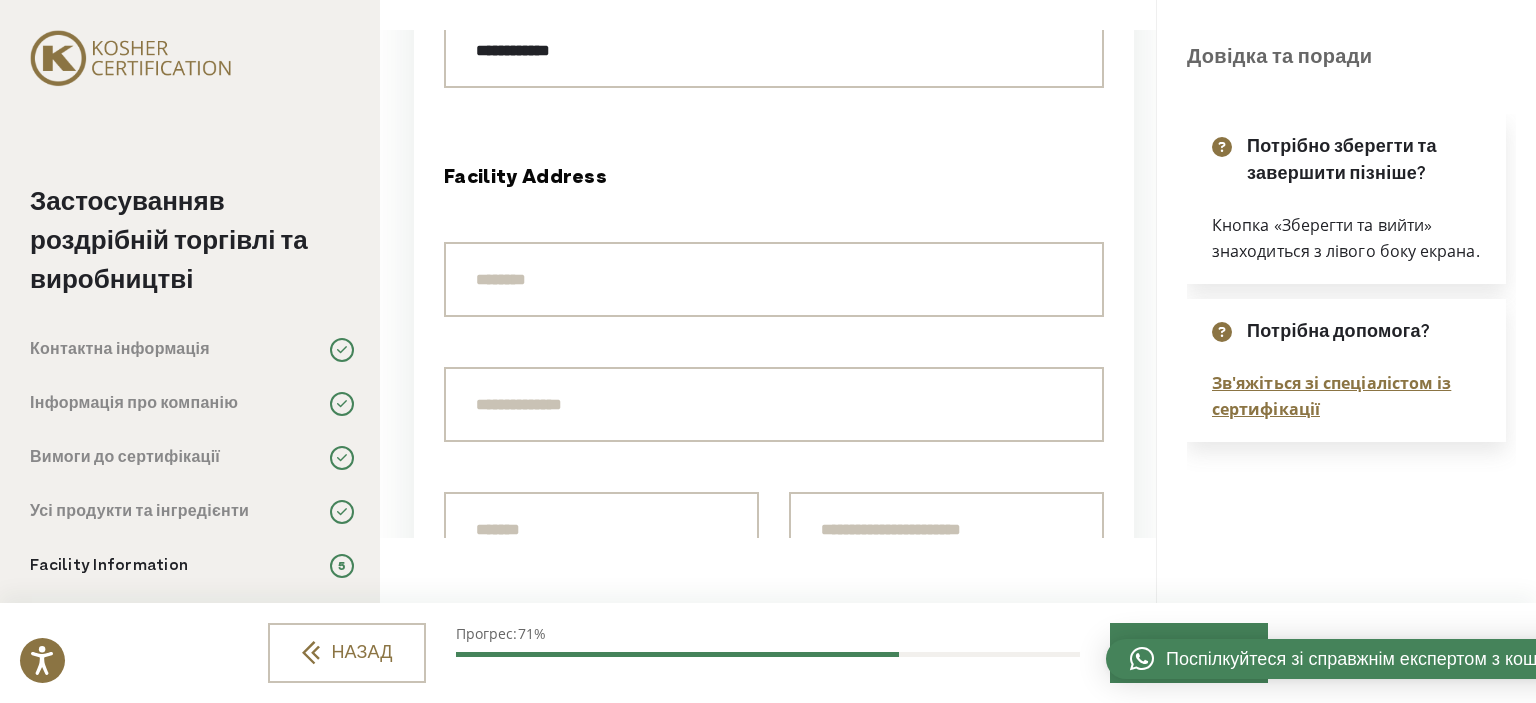 click on "**********" at bounding box center (773, 492) 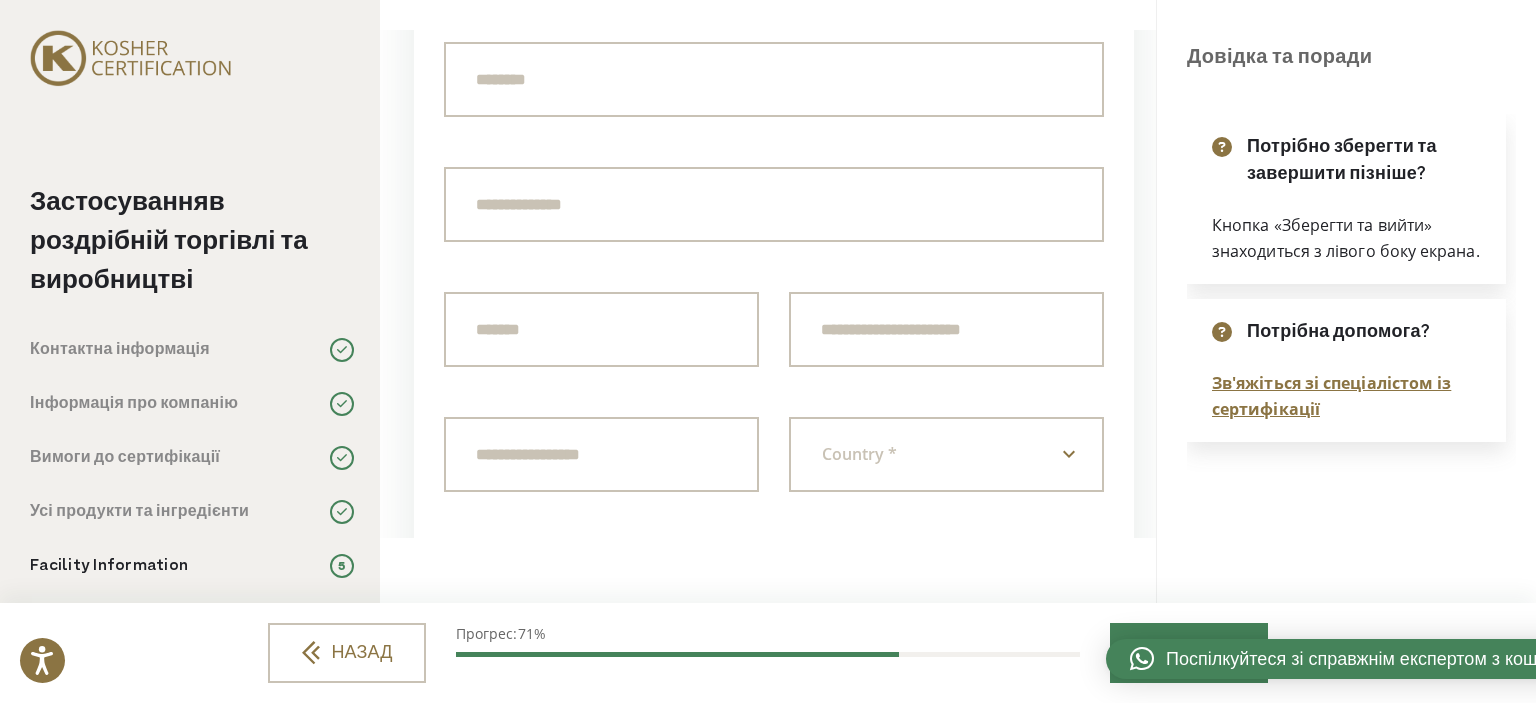 scroll, scrollTop: 1500, scrollLeft: 0, axis: vertical 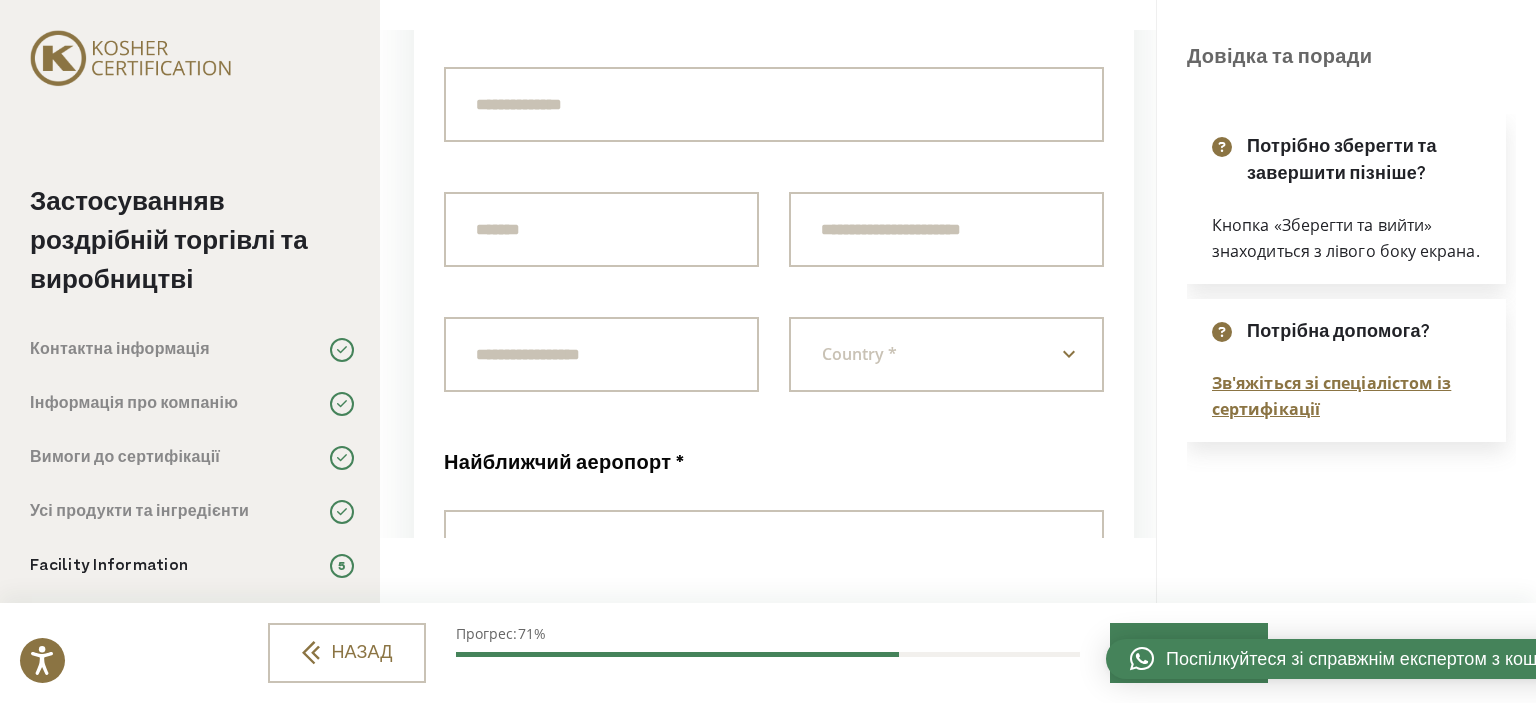 click at bounding box center [1069, 354] 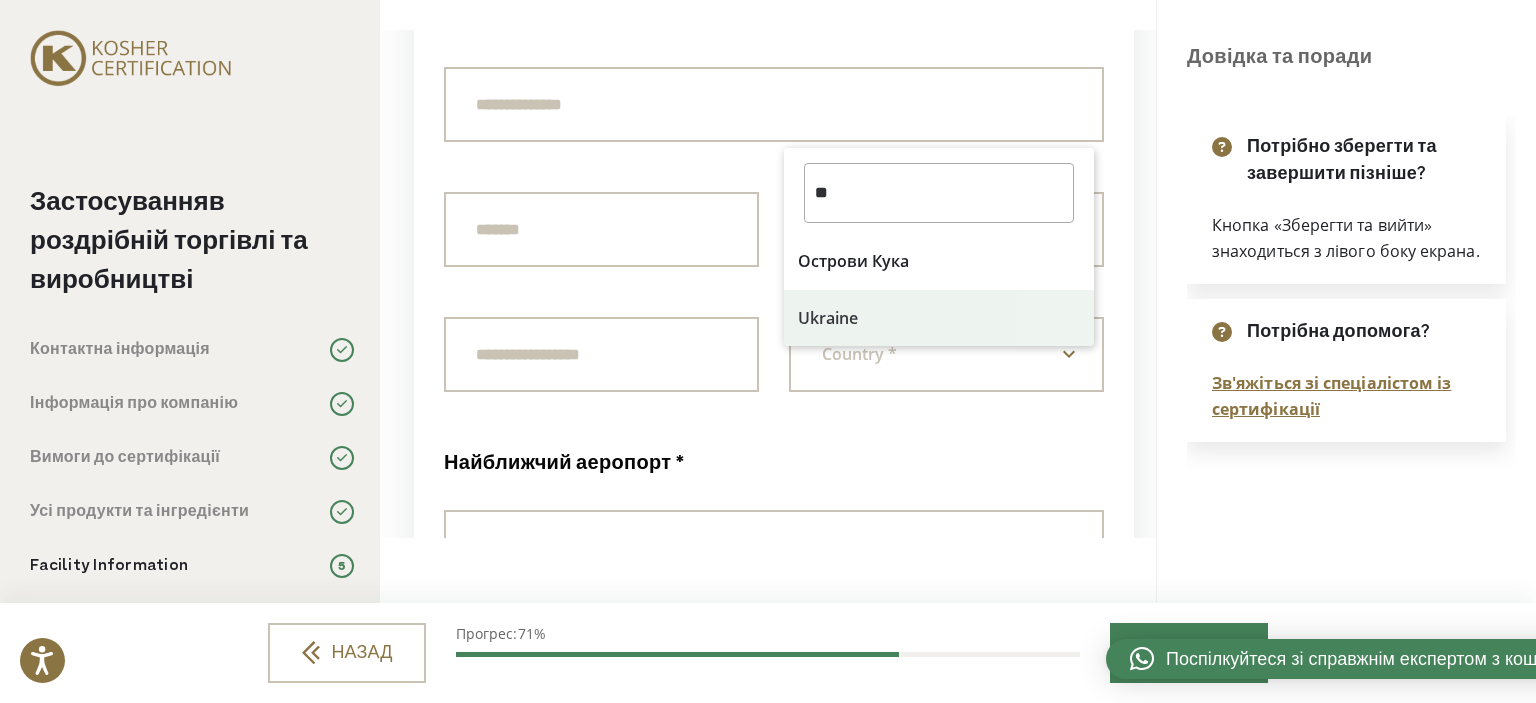 type on "**" 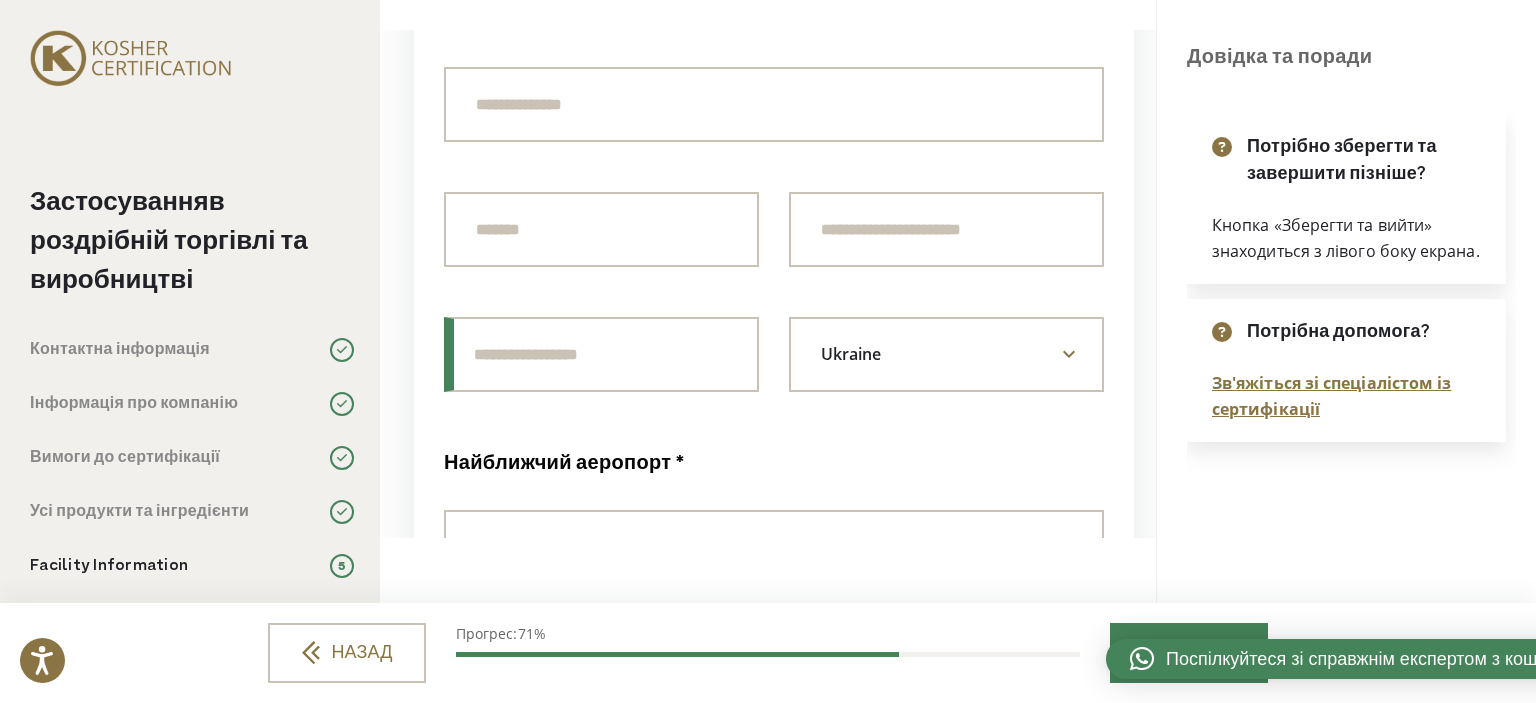 click at bounding box center [601, 354] 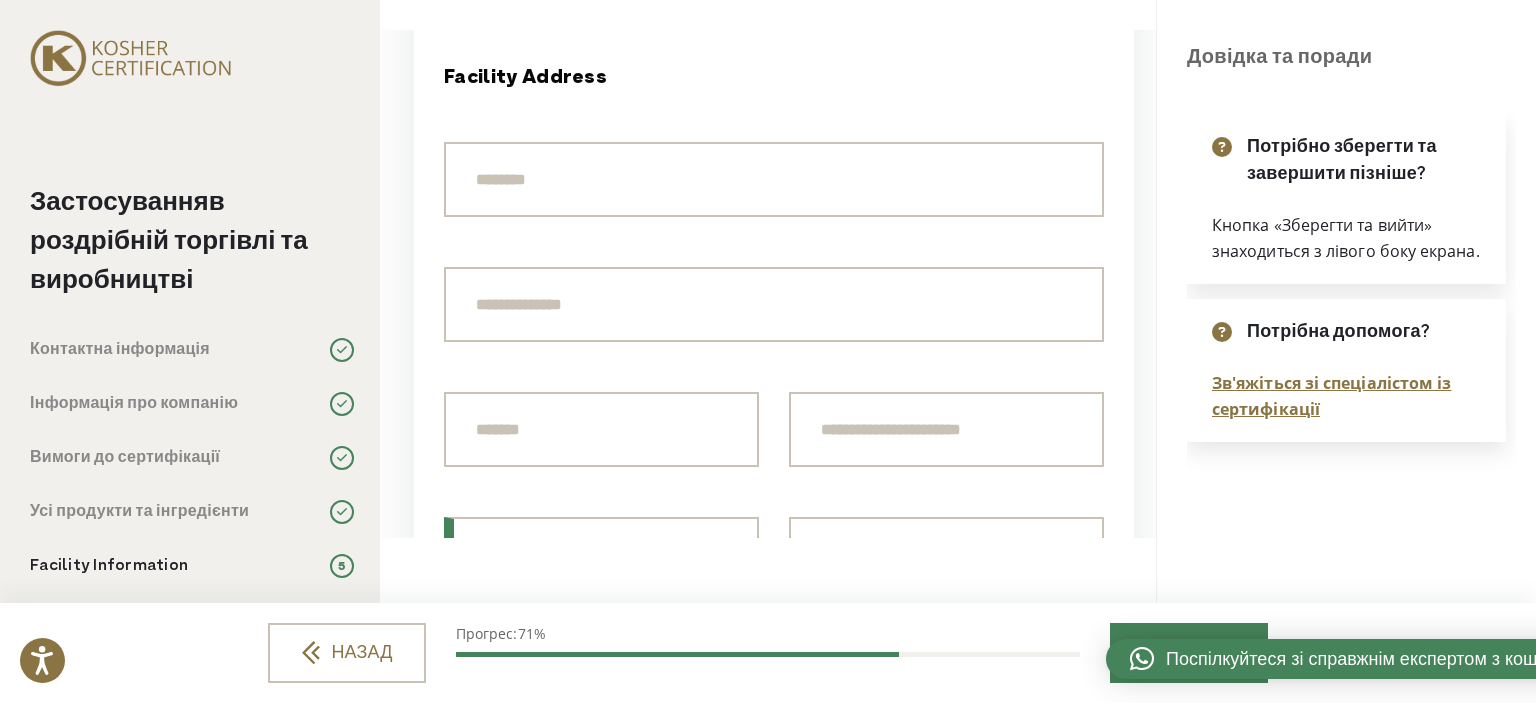 scroll, scrollTop: 1400, scrollLeft: 0, axis: vertical 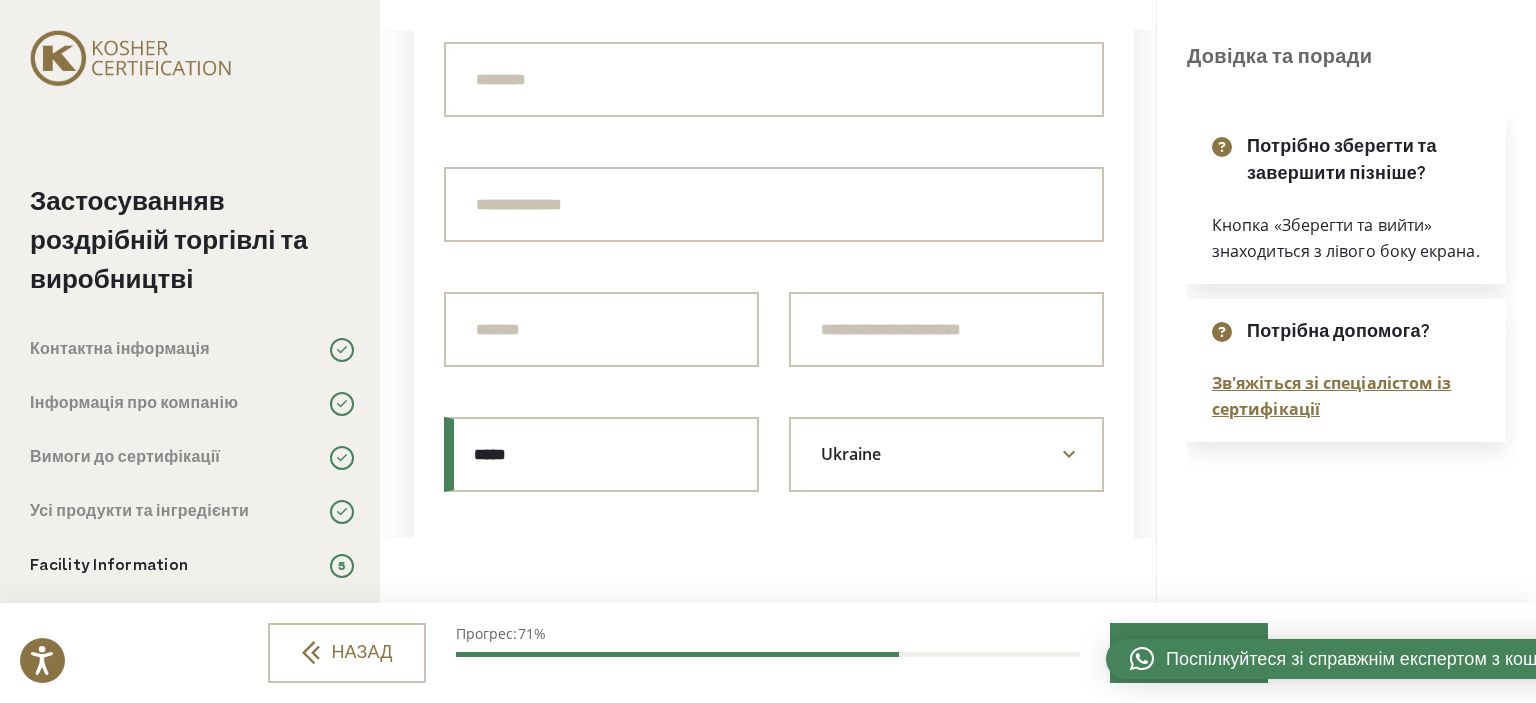 type on "*****" 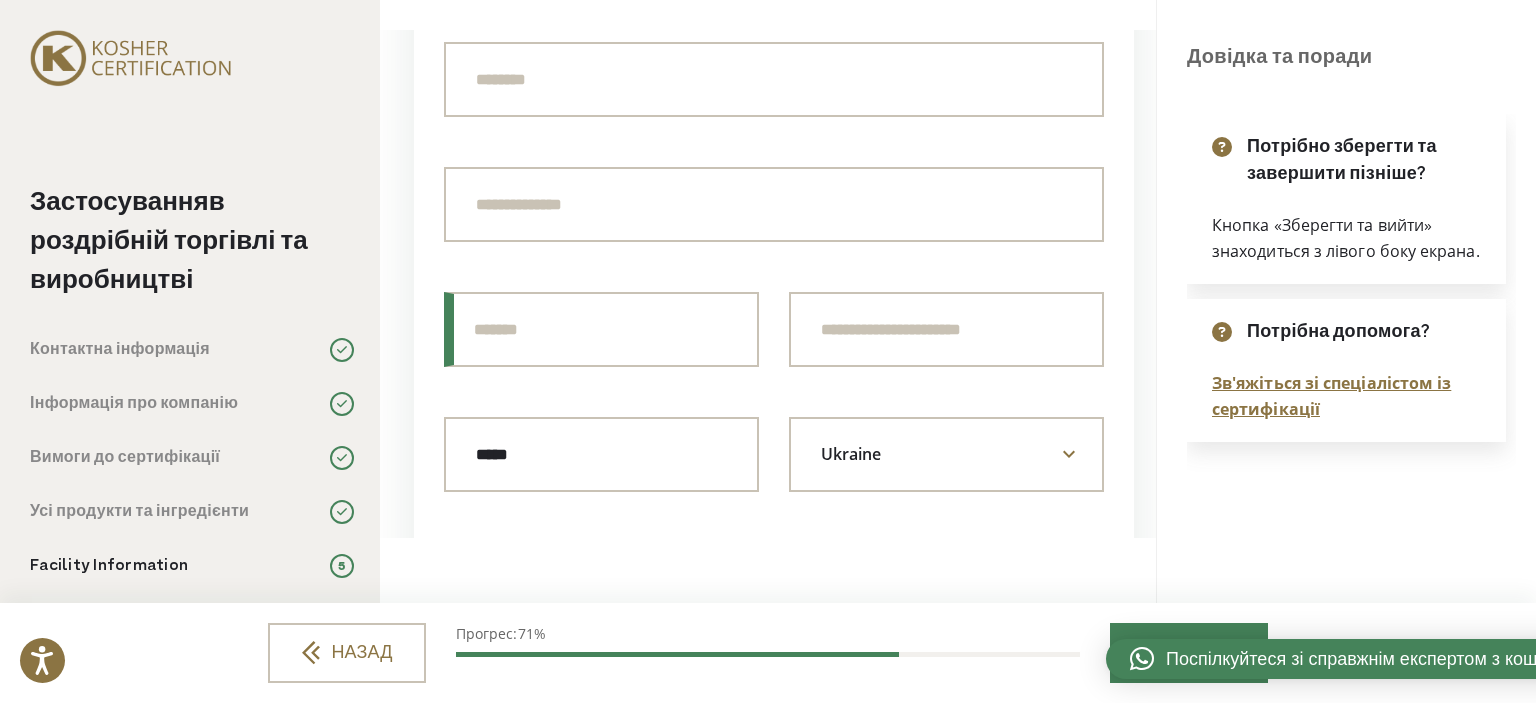 click at bounding box center (601, 329) 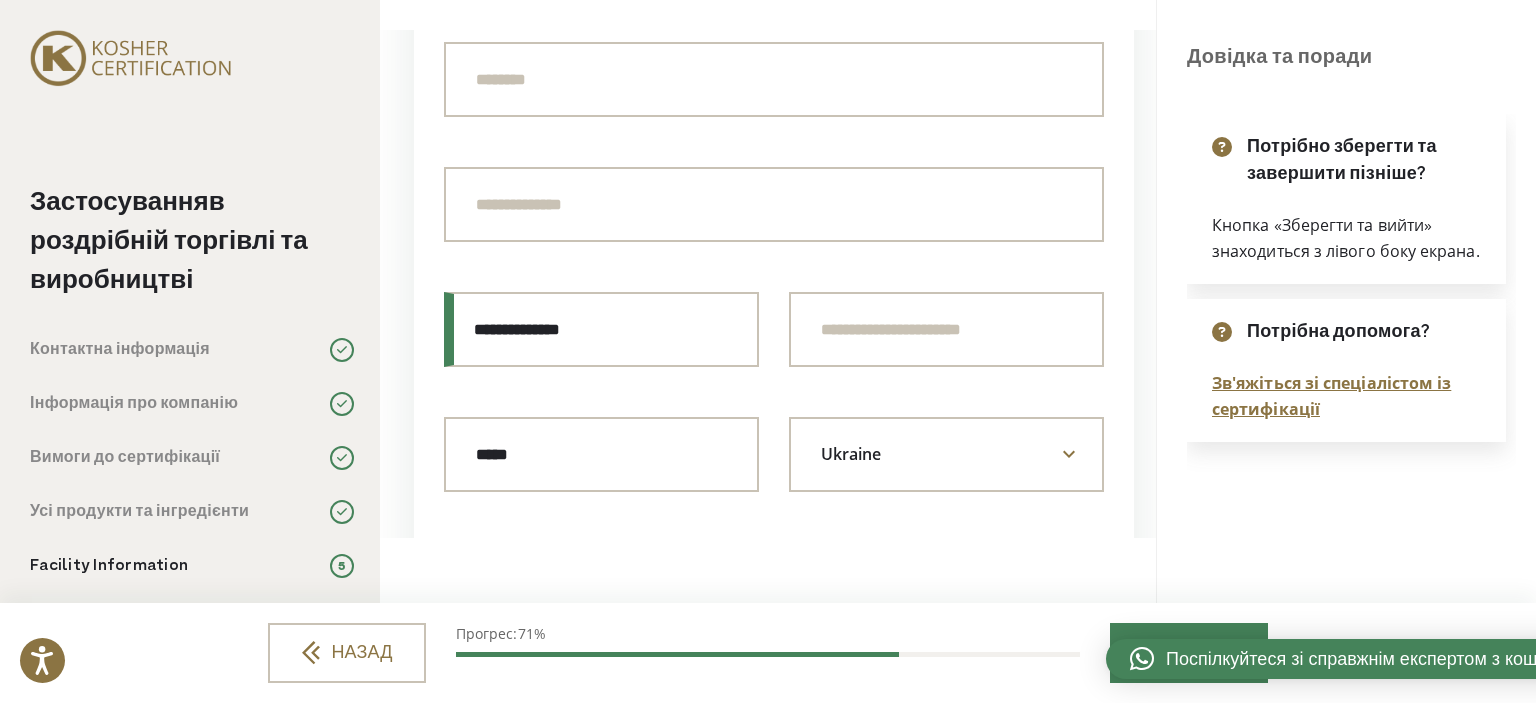 type on "**********" 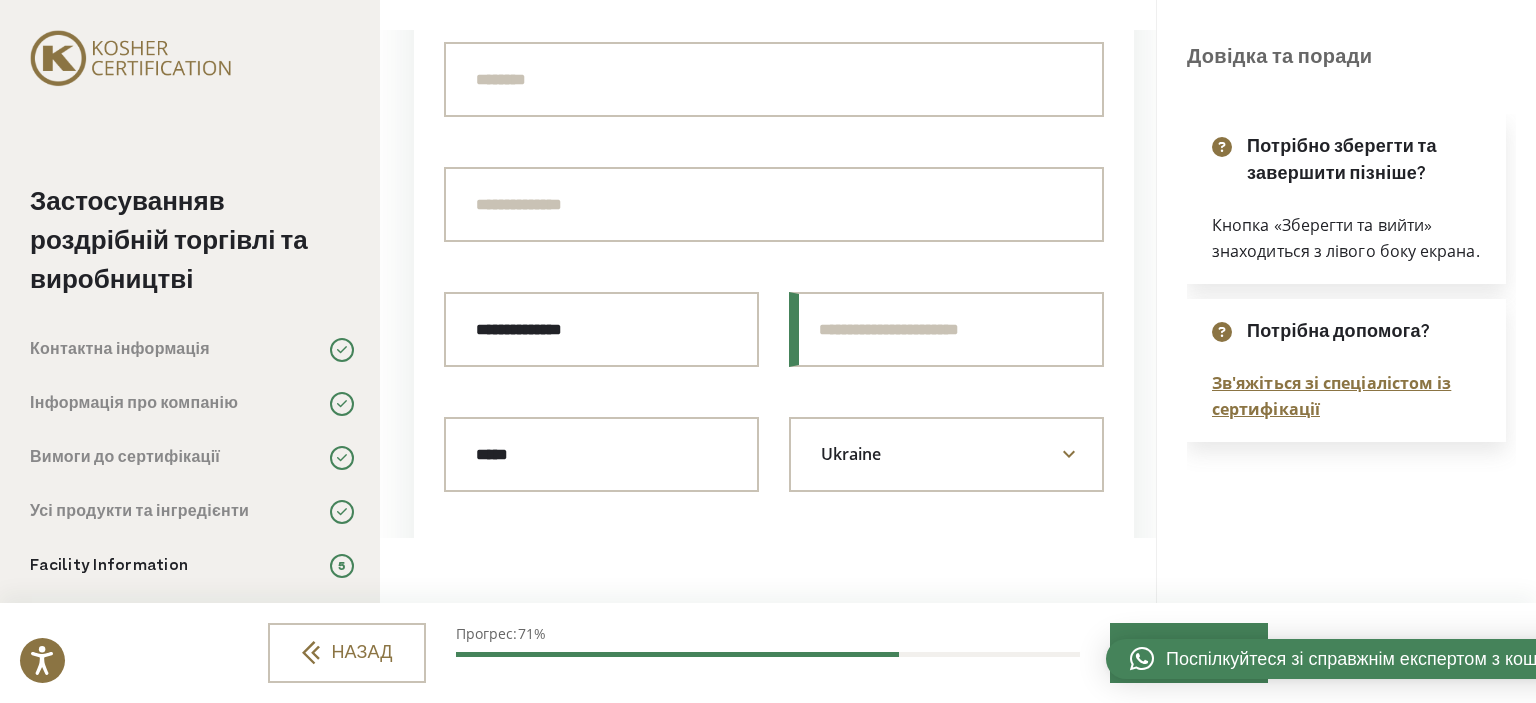 click at bounding box center (946, 329) 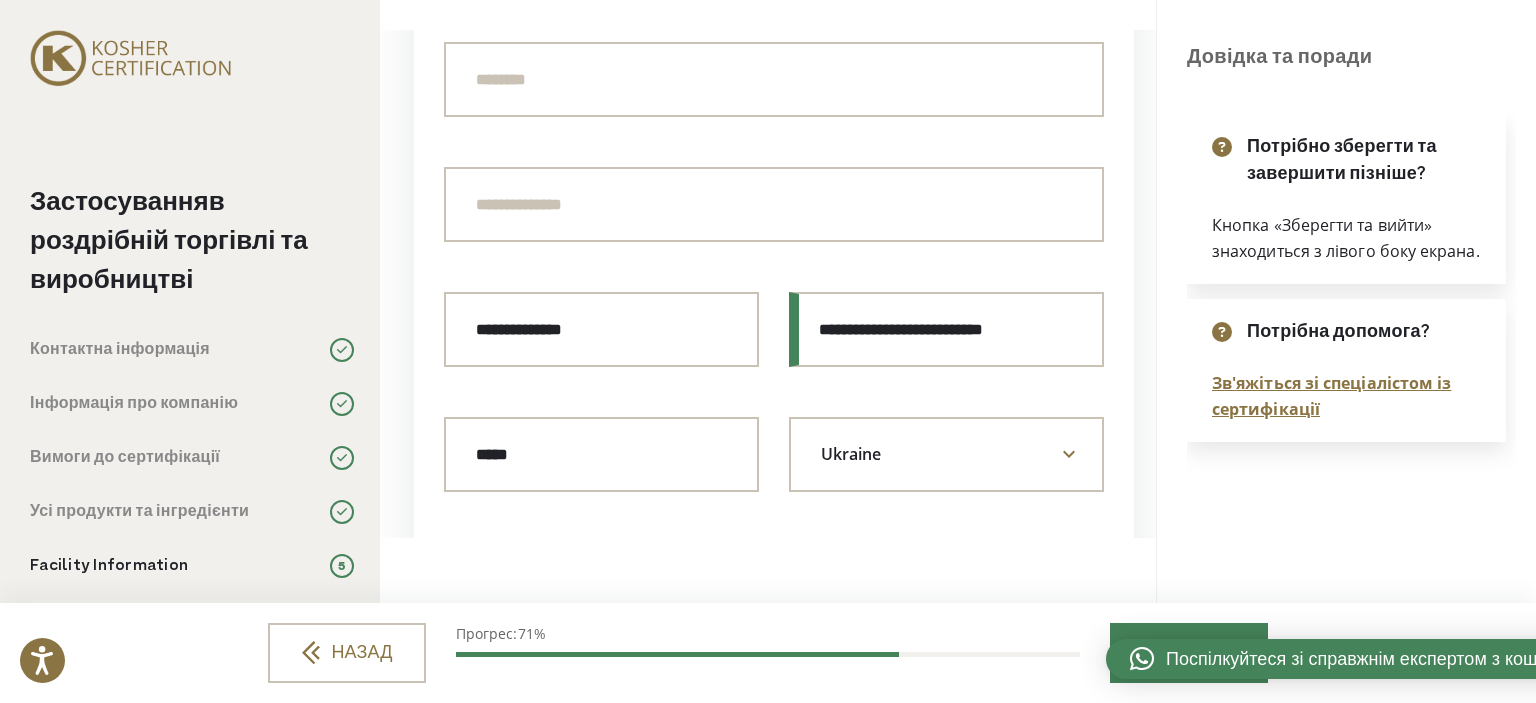 type on "**********" 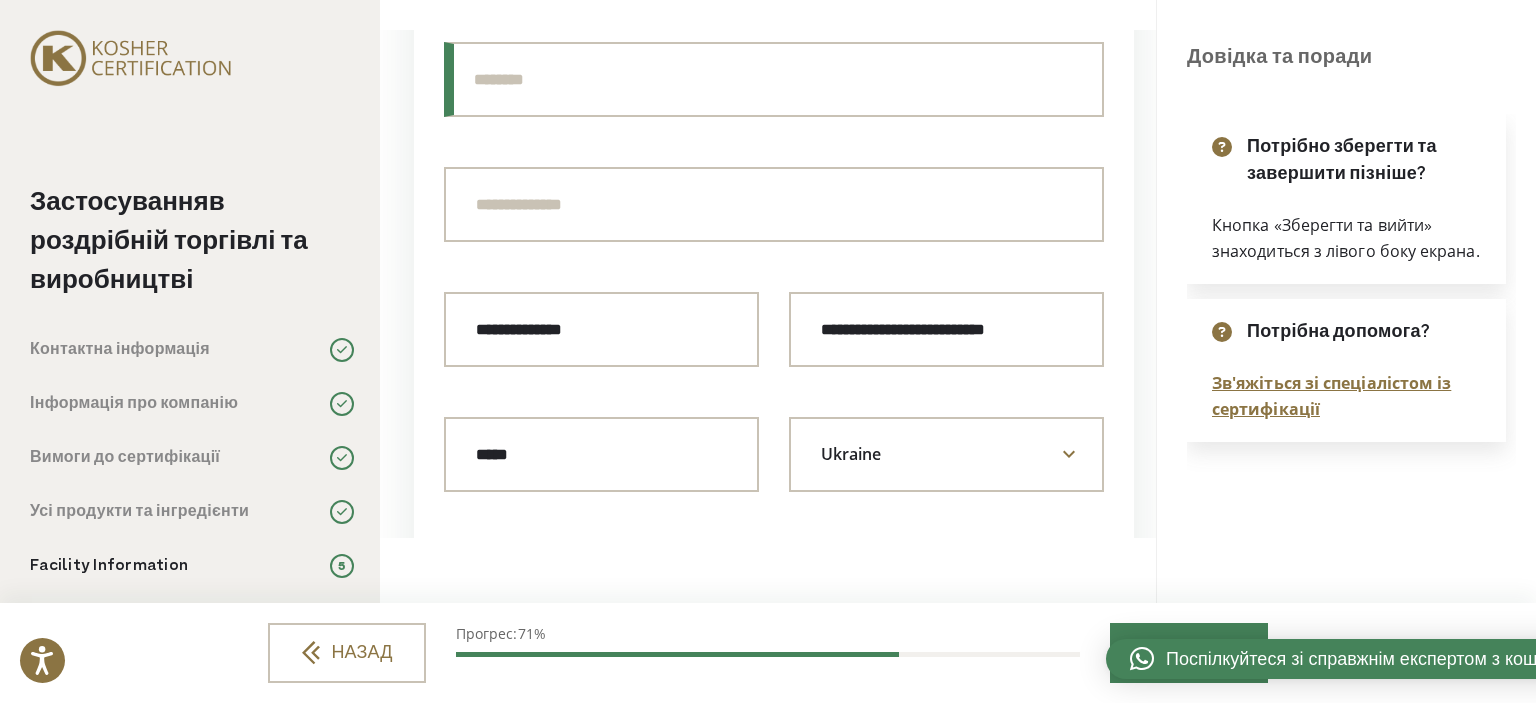 paste on "**********" 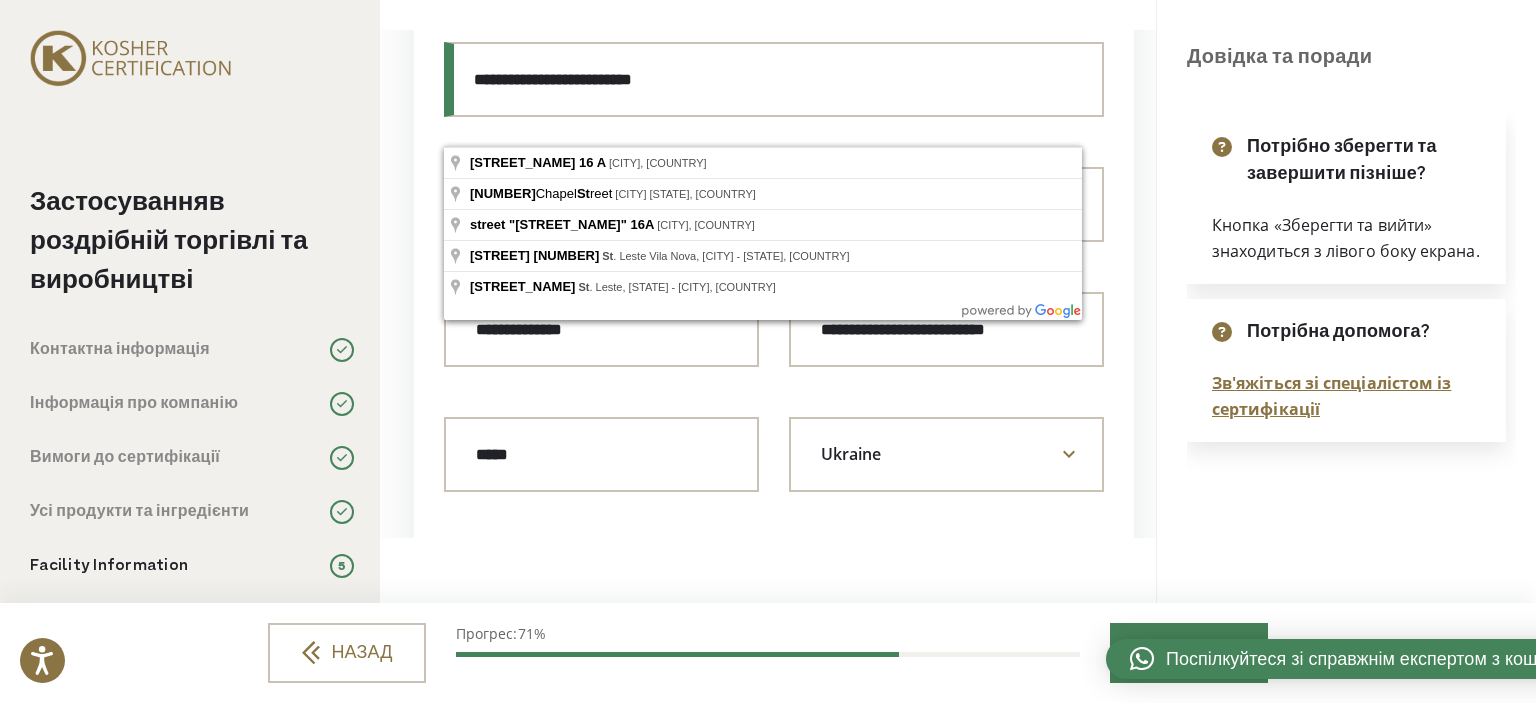 scroll, scrollTop: 1200, scrollLeft: 0, axis: vertical 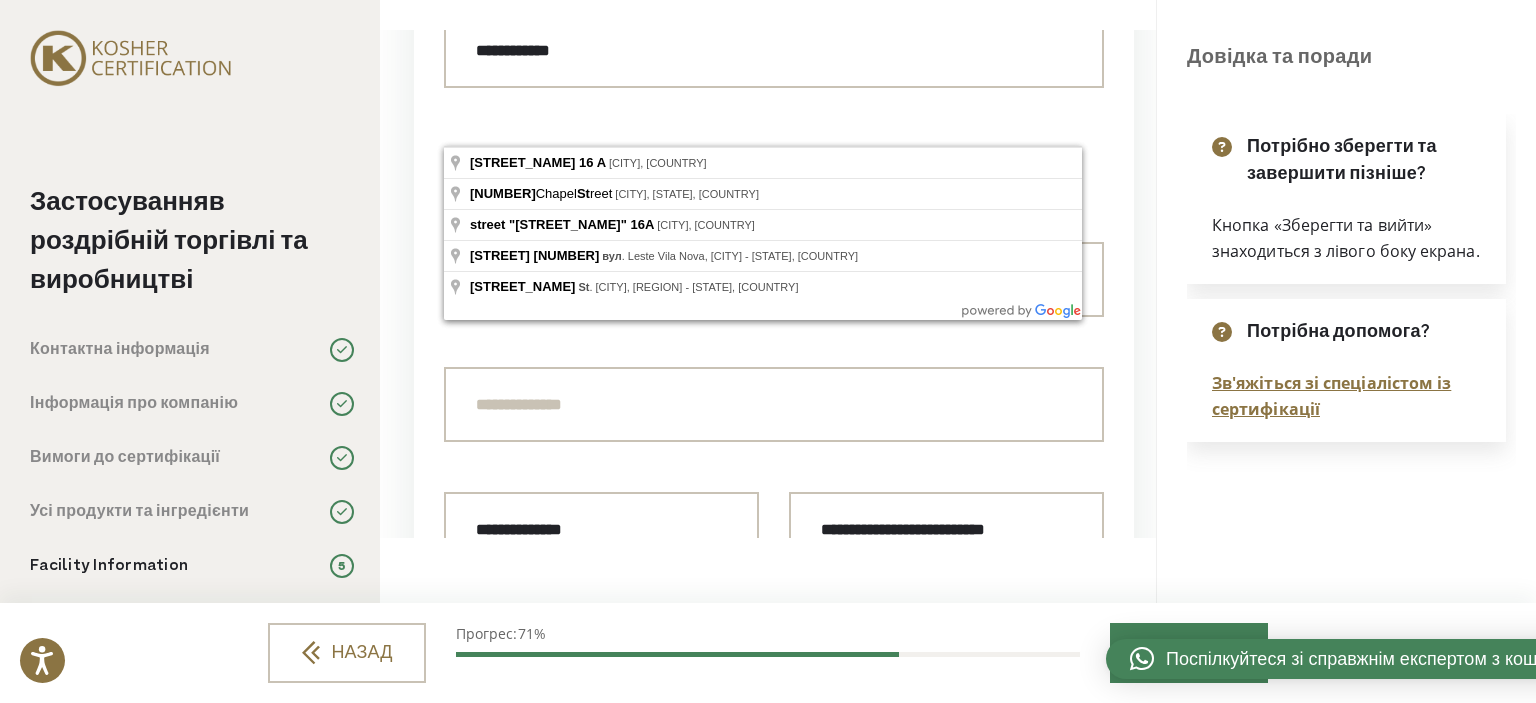 type on "**********" 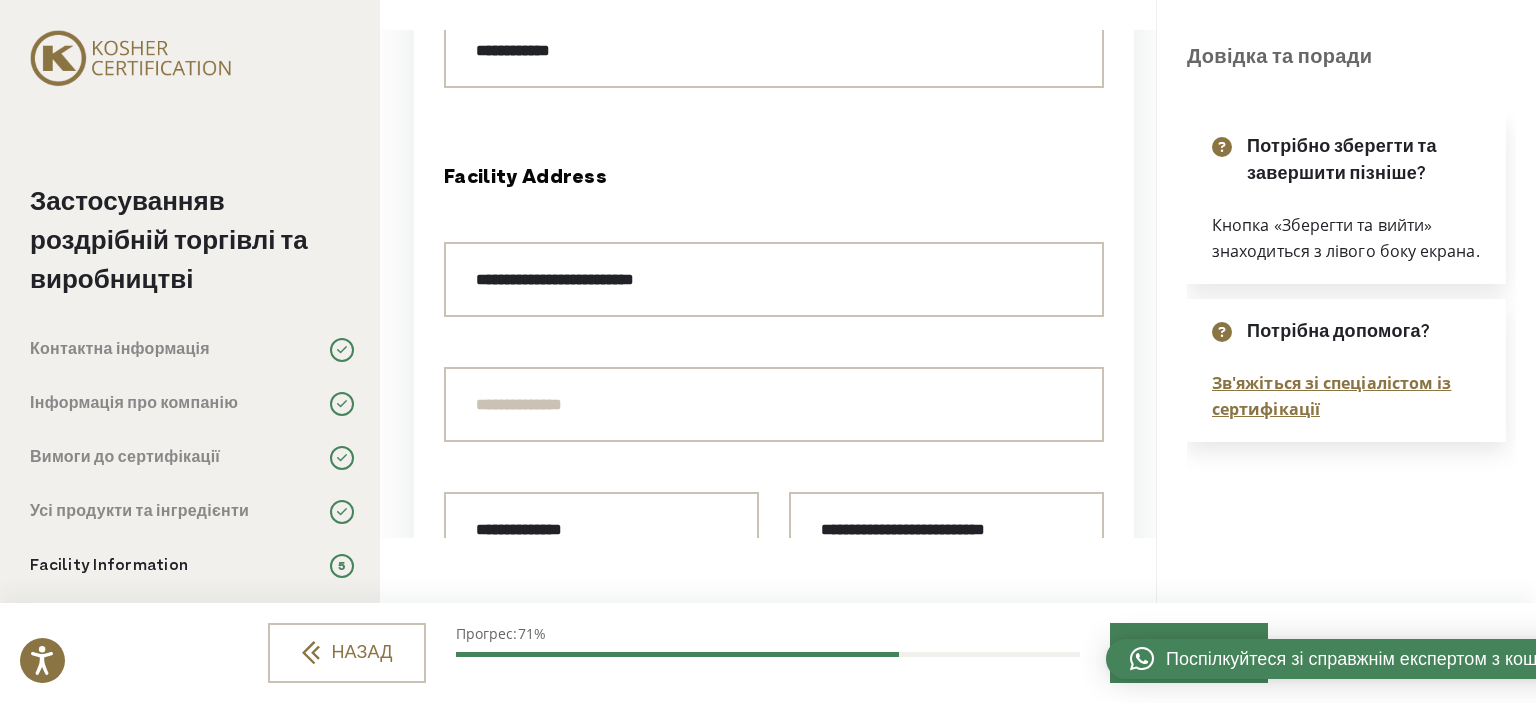 click on "Facility Address
Address Street
[STREET]" at bounding box center (774, 1327) 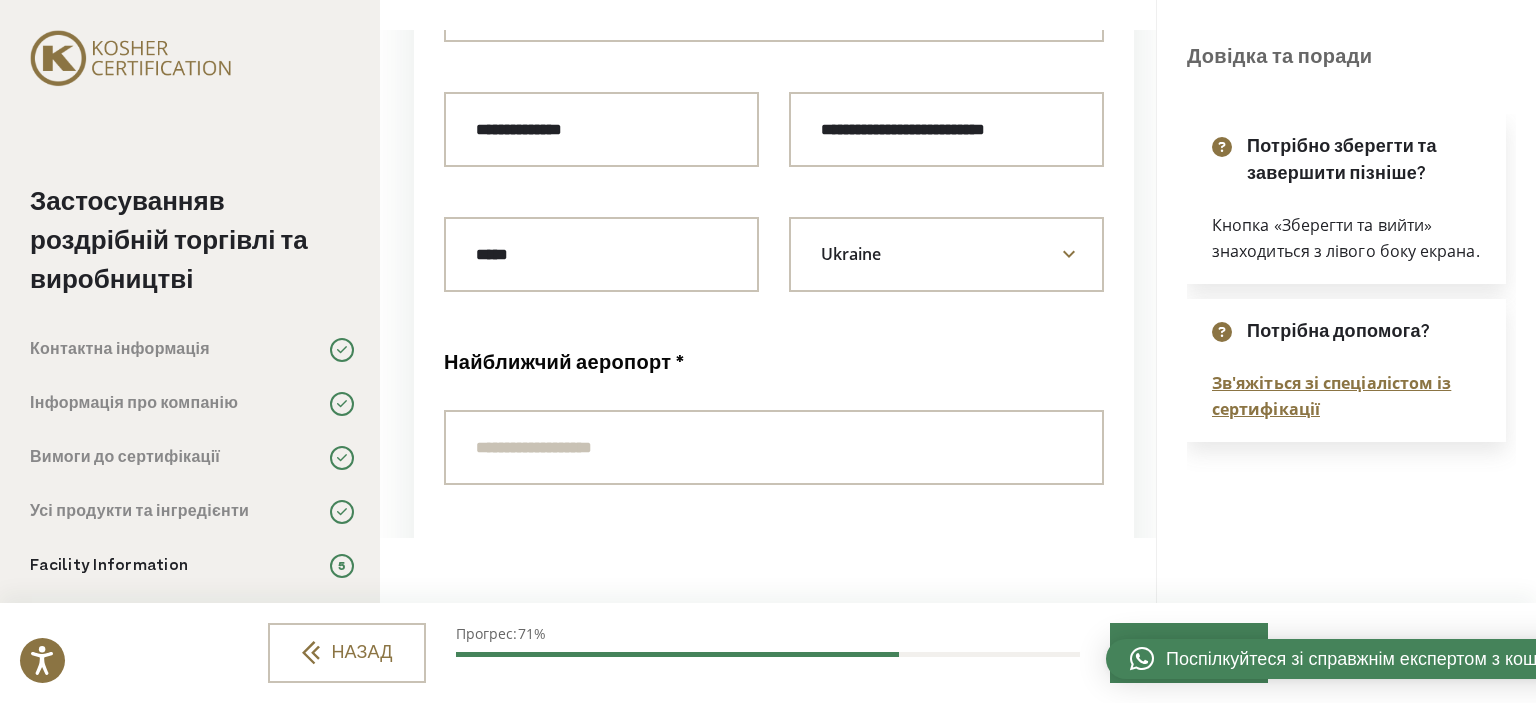 scroll, scrollTop: 1800, scrollLeft: 0, axis: vertical 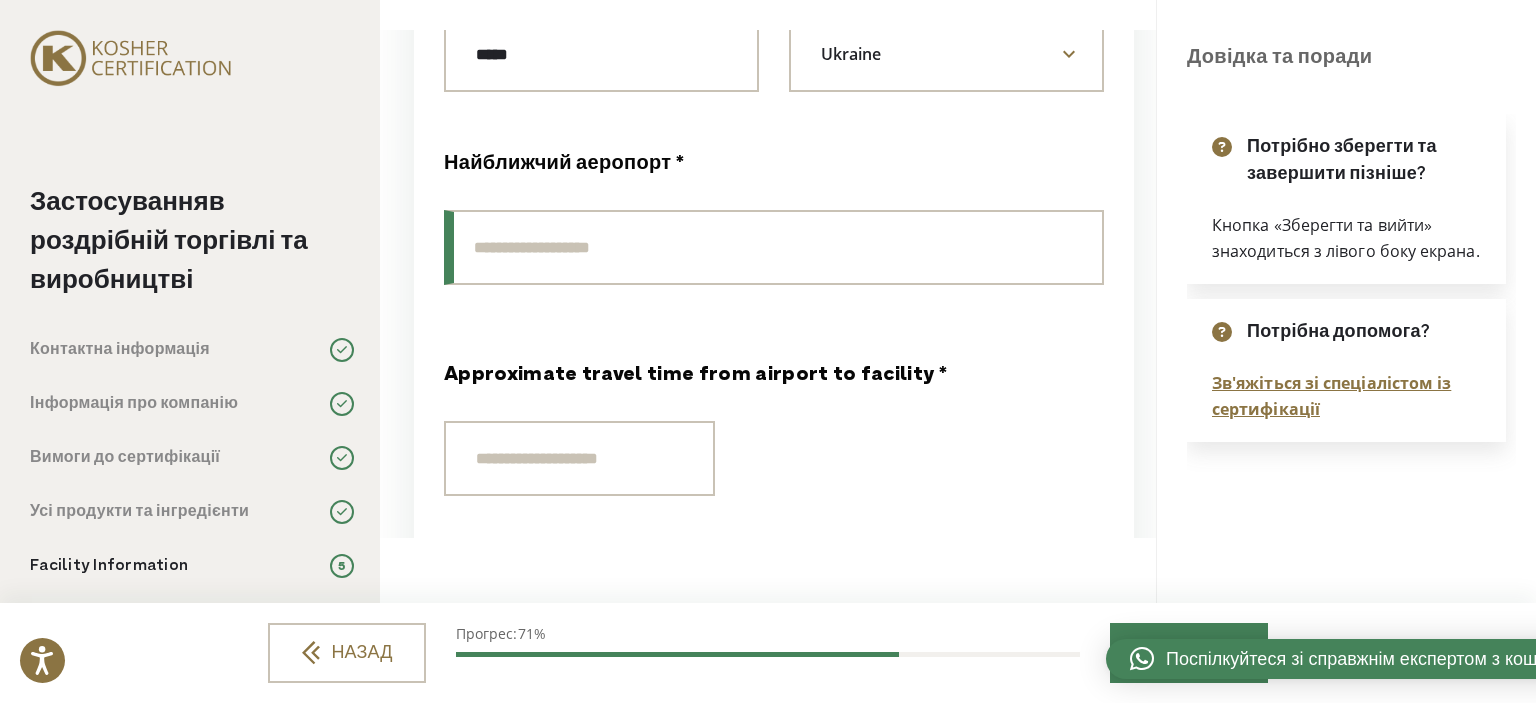 click on "Найближчий аеропорт *" at bounding box center [774, 247] 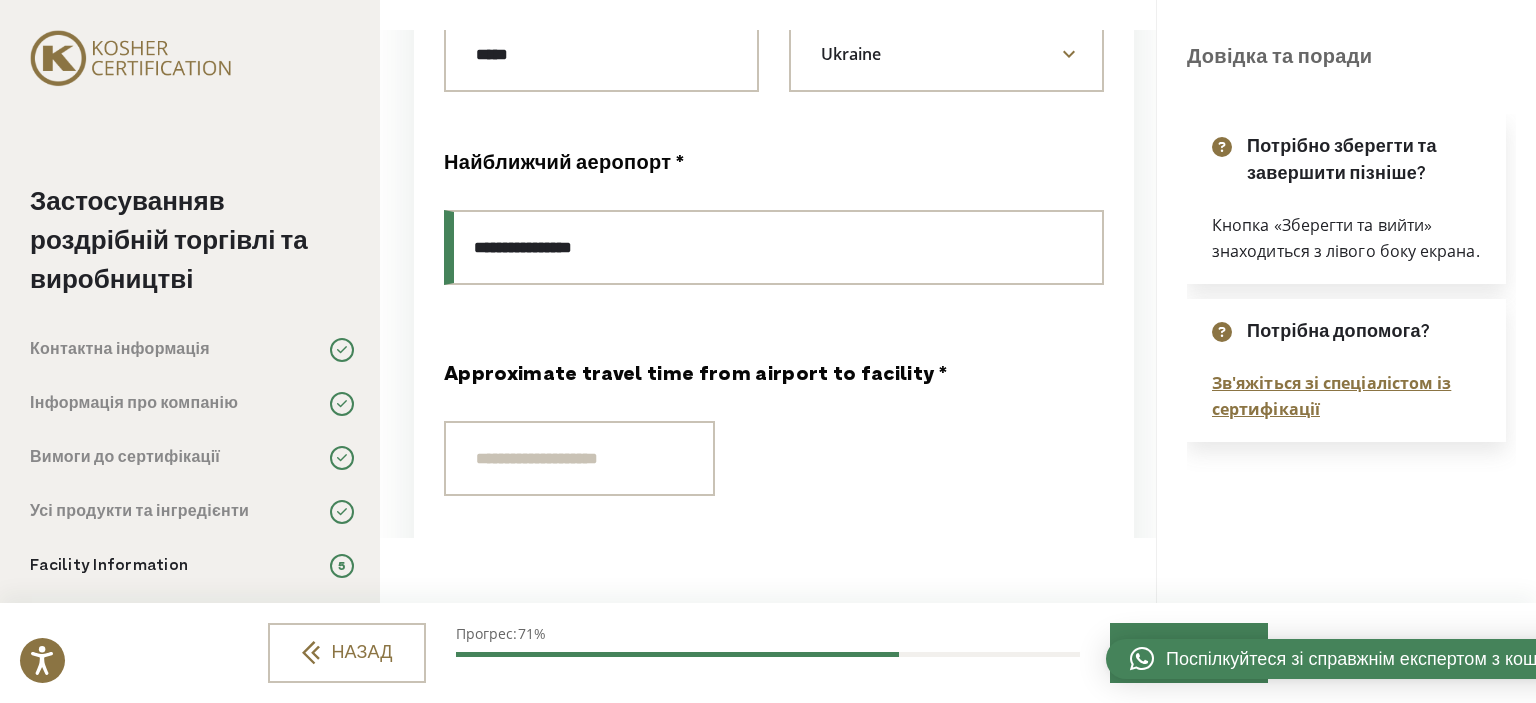 type on "**********" 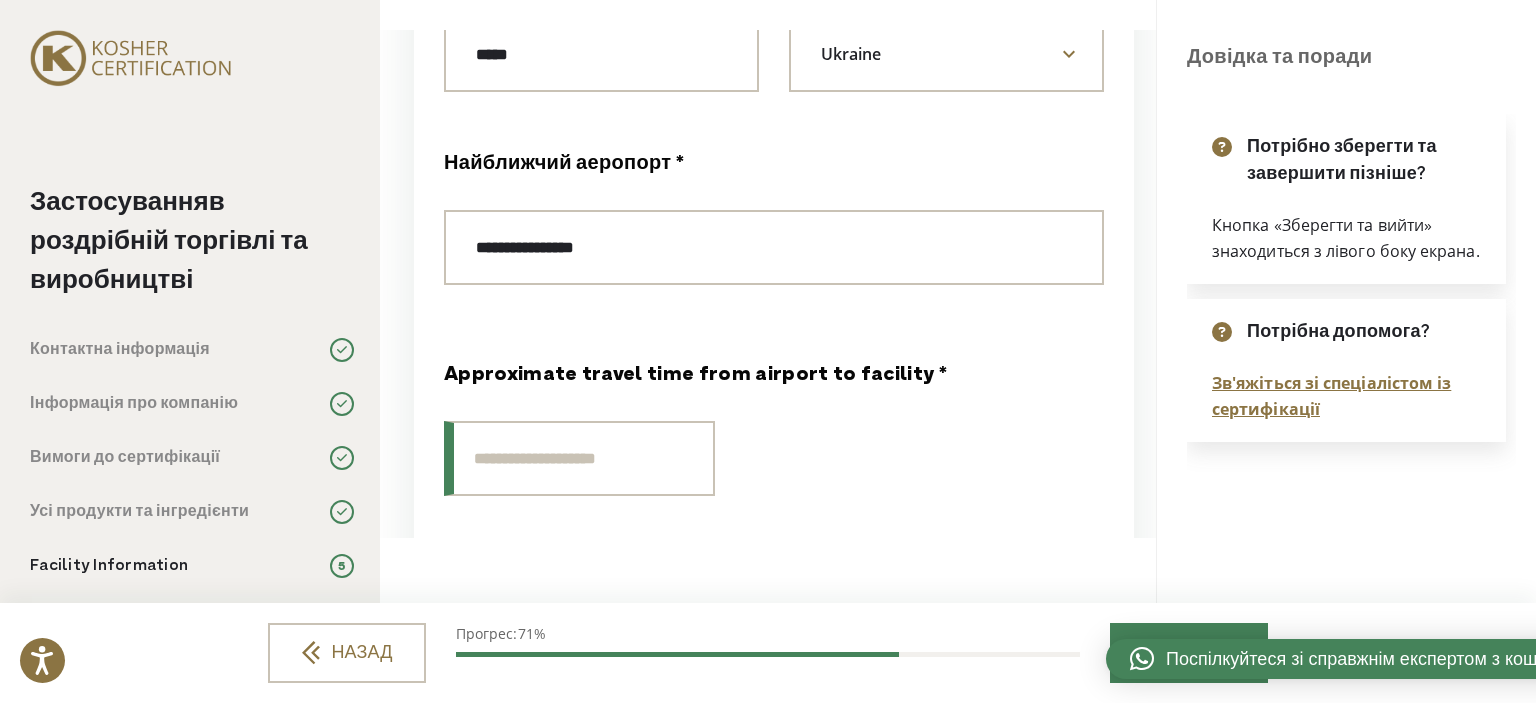 click on "Approximate travel time from airport to facility *" at bounding box center (579, 458) 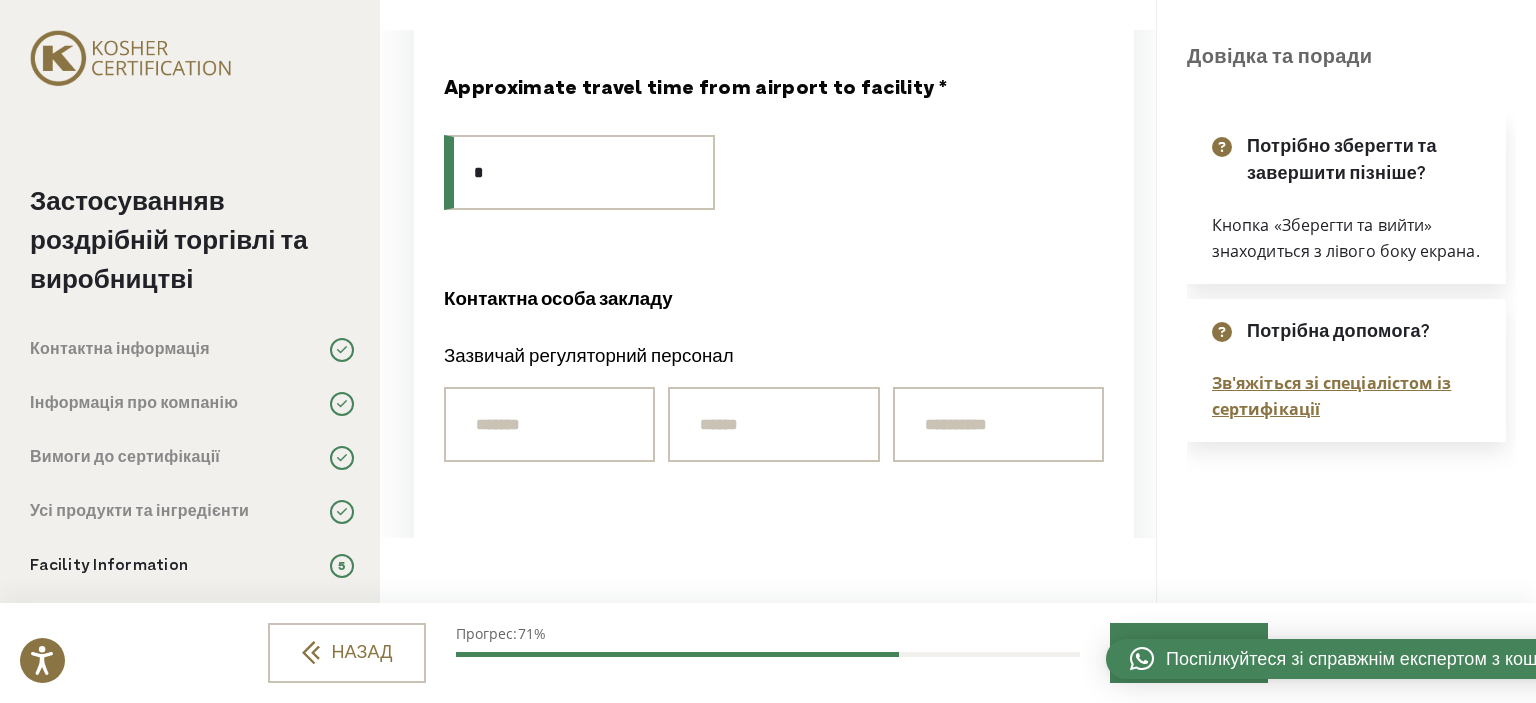 scroll, scrollTop: 2100, scrollLeft: 0, axis: vertical 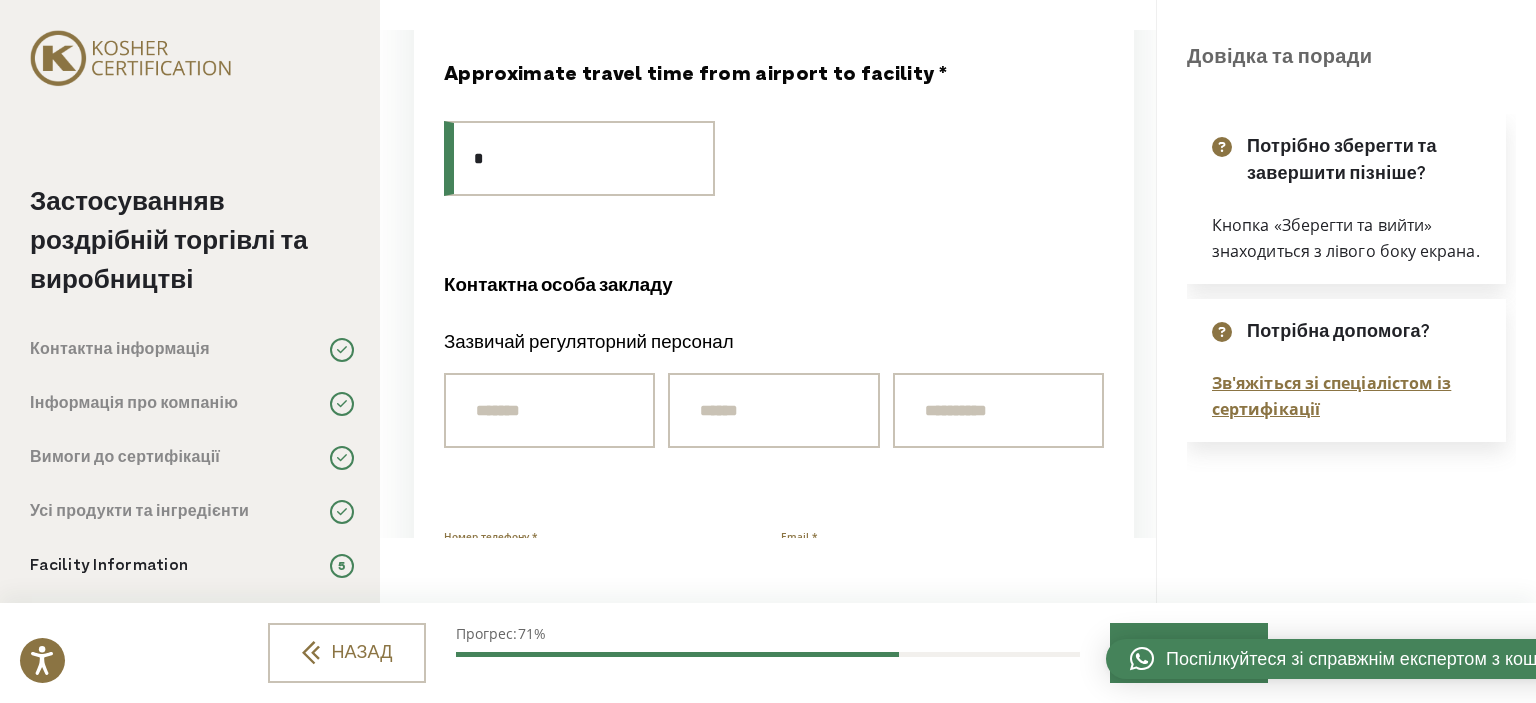 type on "*" 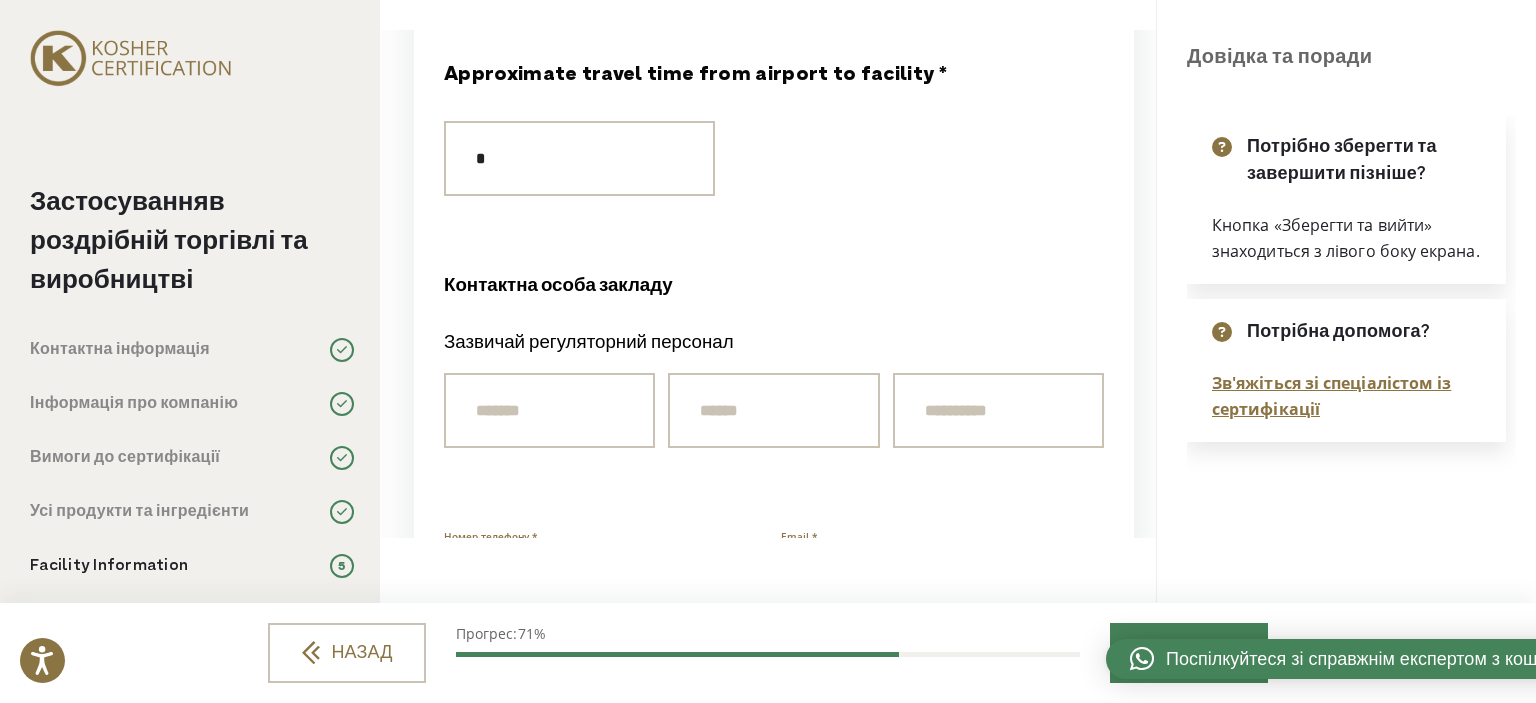 click on "**********" at bounding box center (774, 427) 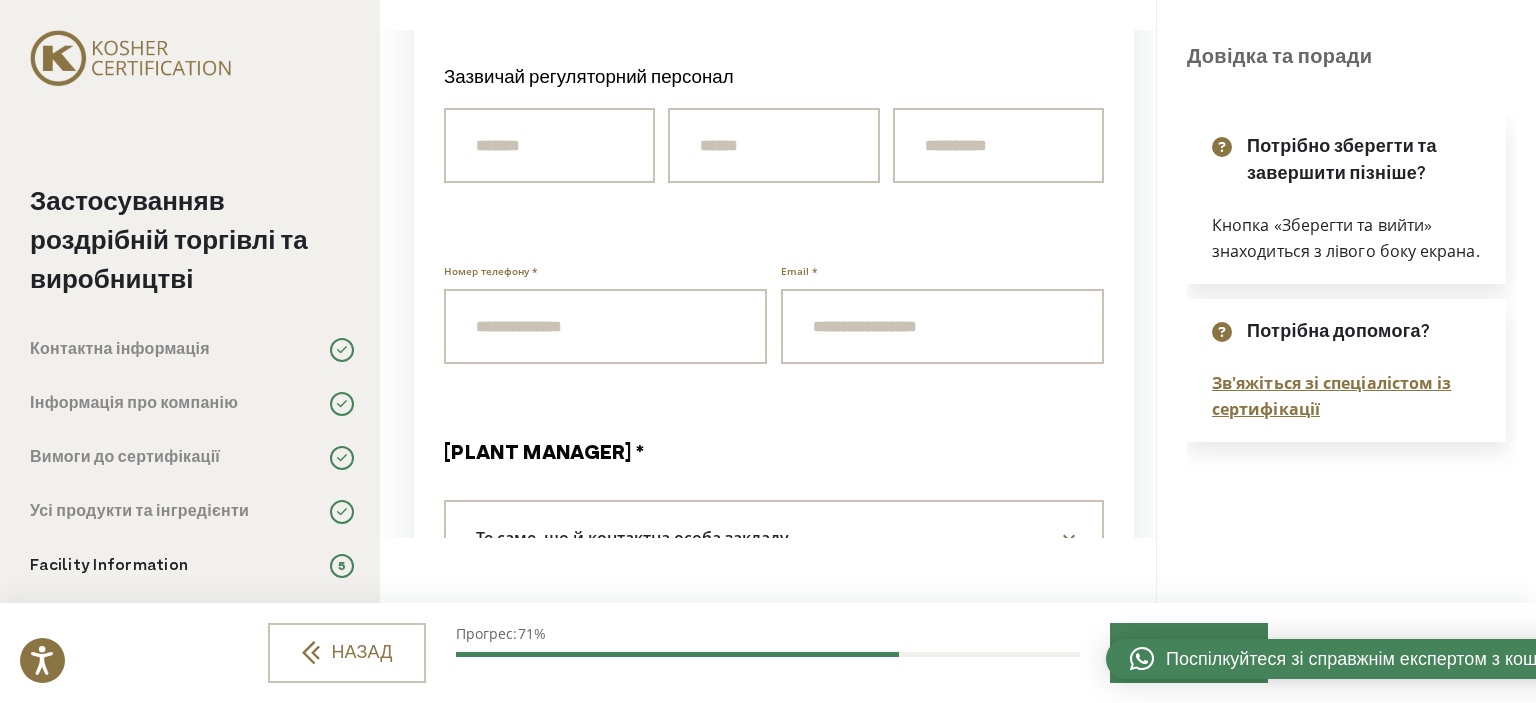 scroll, scrollTop: 2400, scrollLeft: 0, axis: vertical 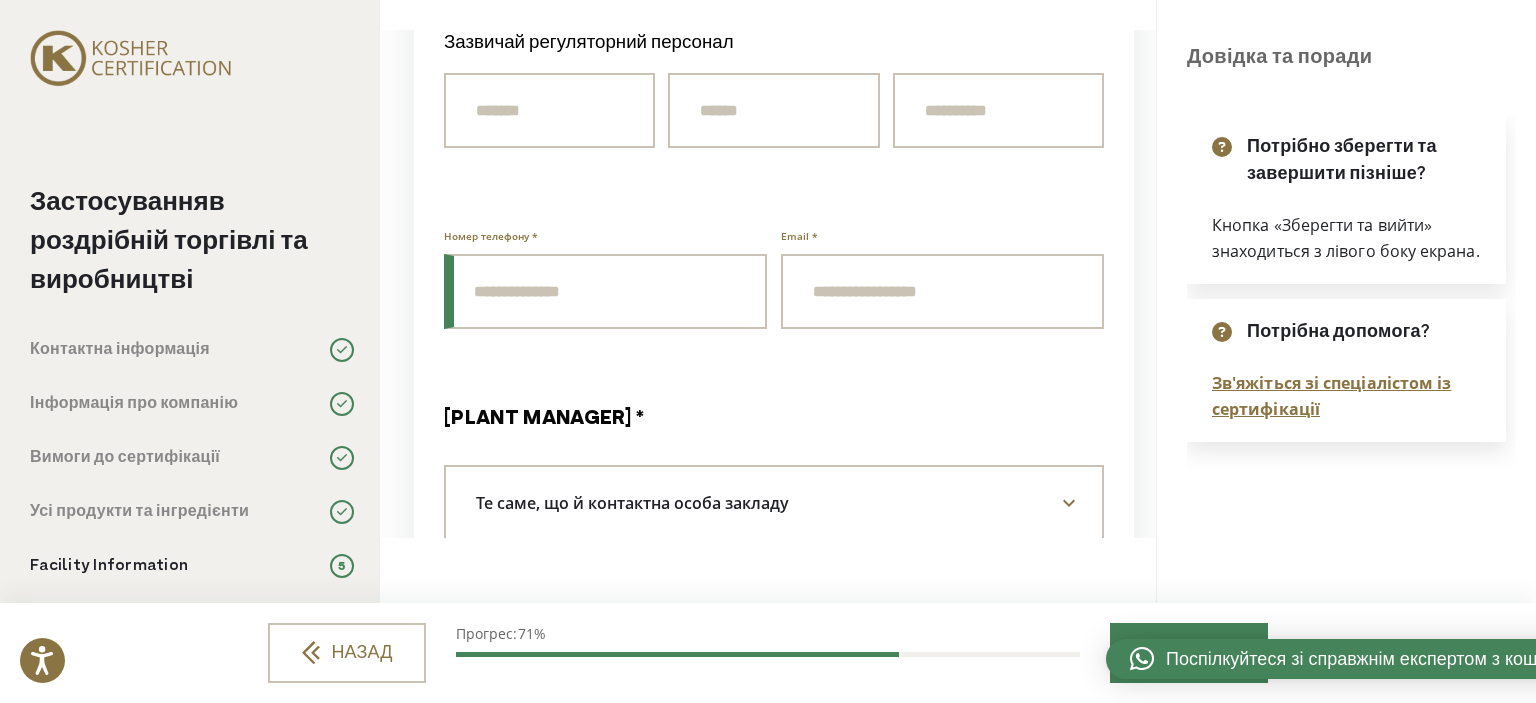 click on "Номер телефону *" at bounding box center [605, 291] 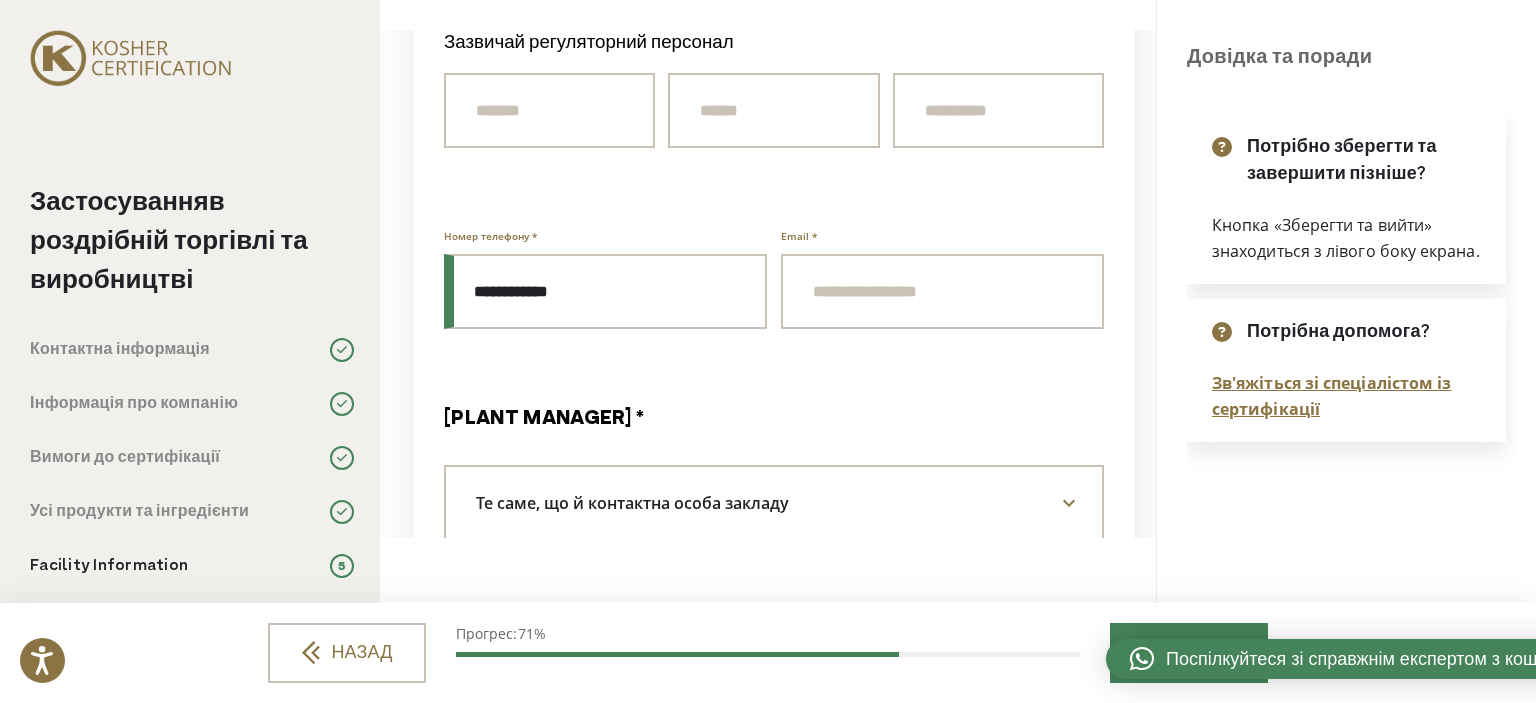 type on "**********" 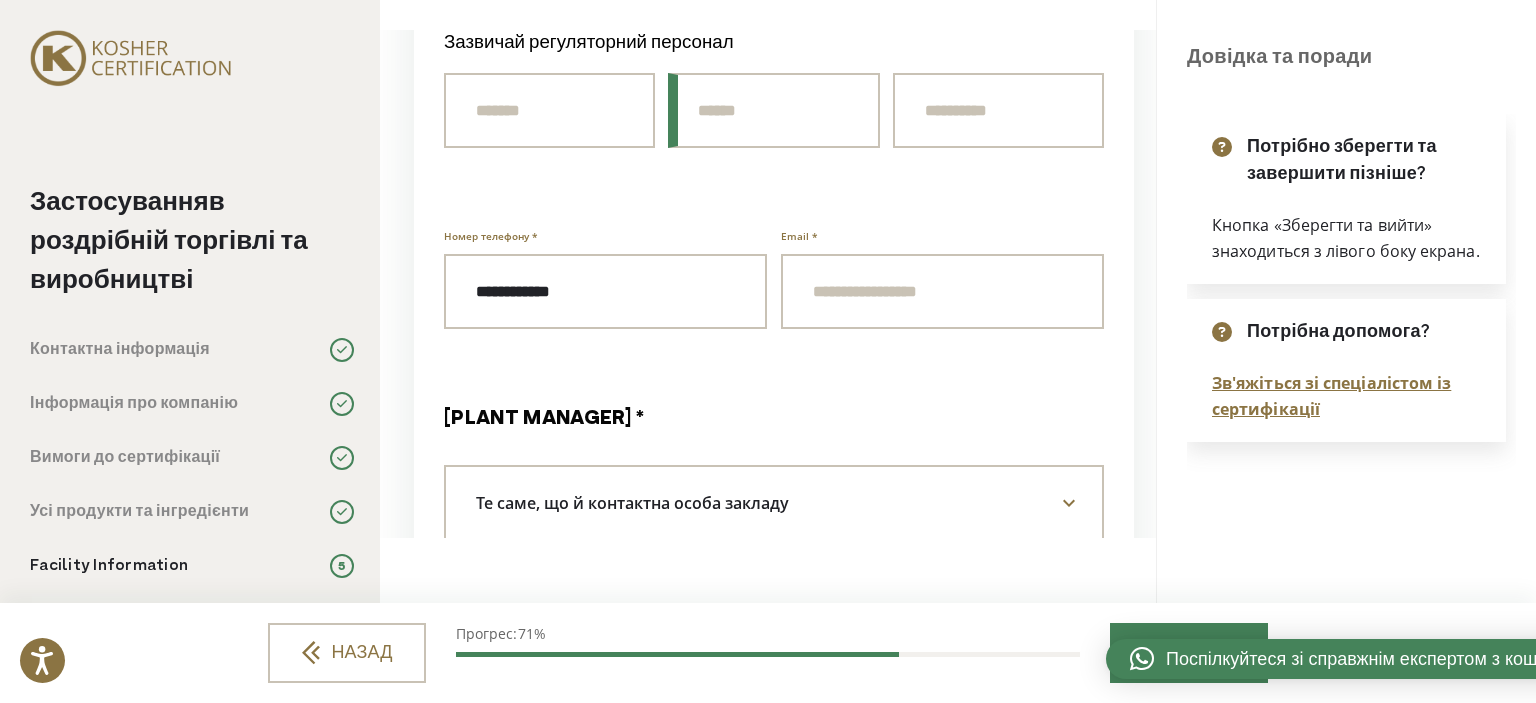 paste on "******" 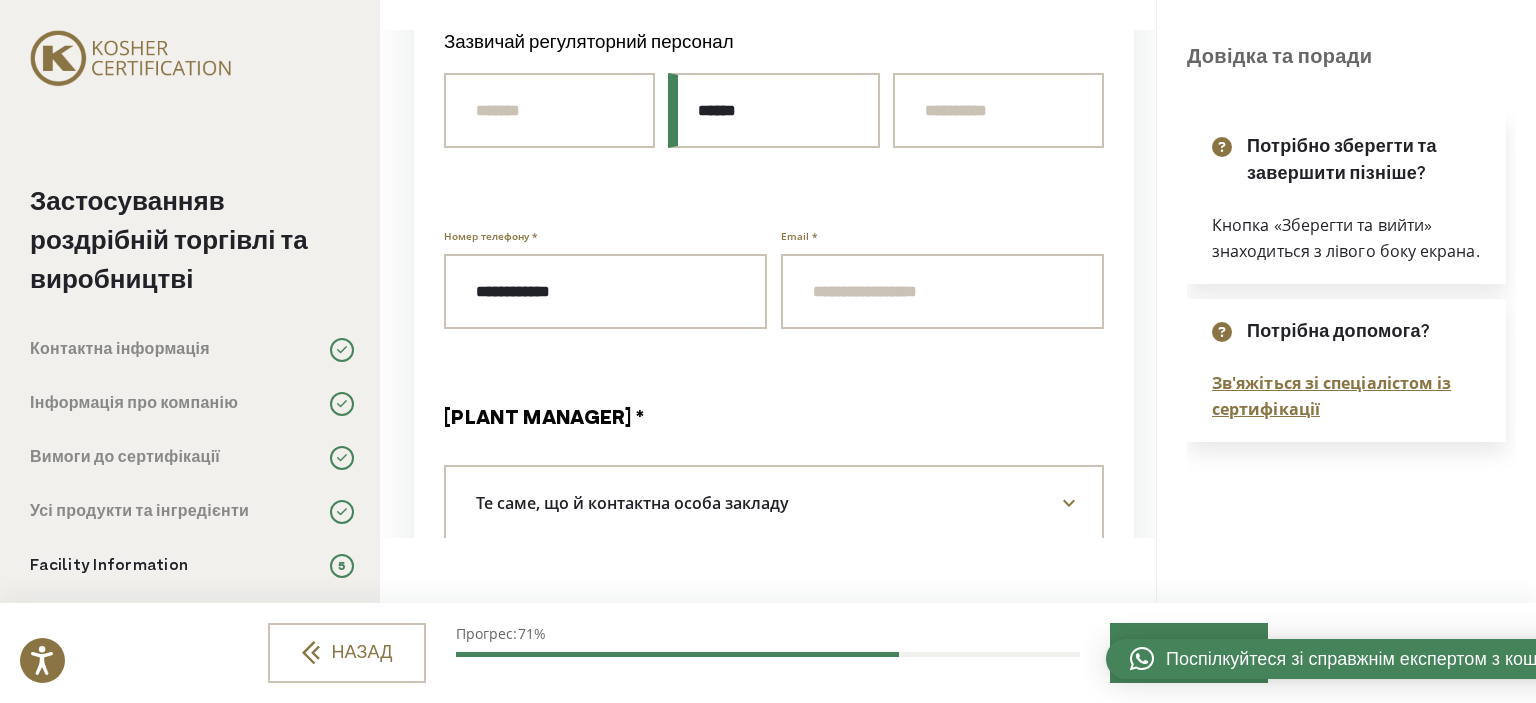 type on "******" 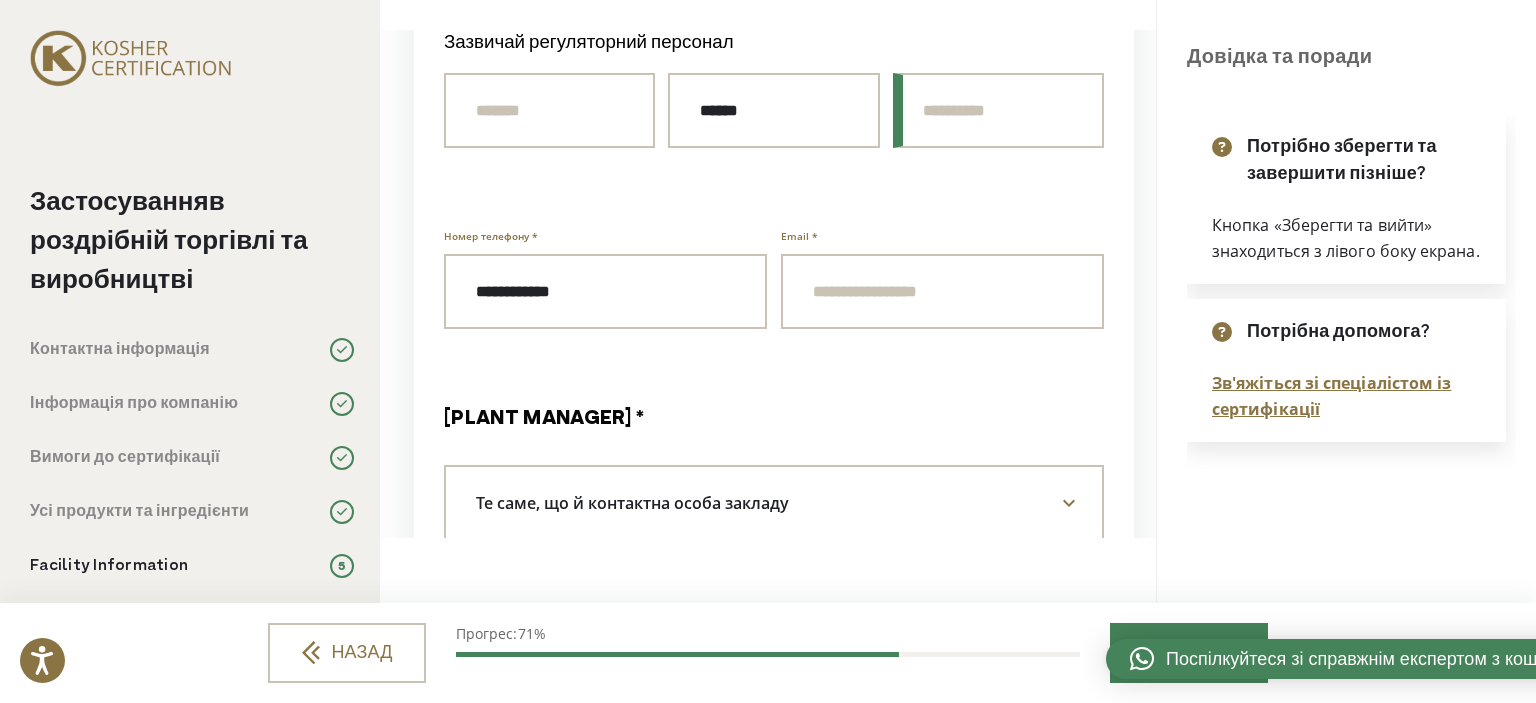 click on "Last Name *" at bounding box center [998, 110] 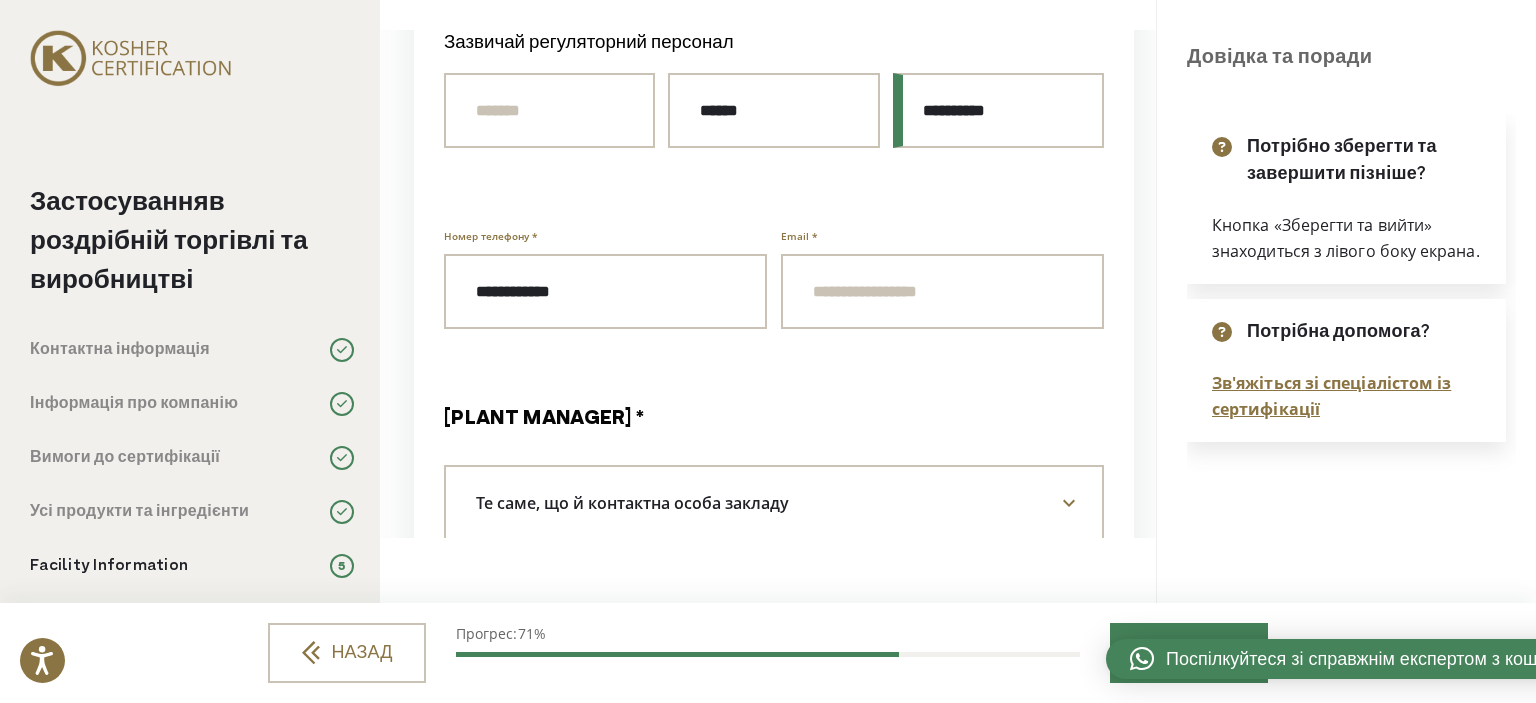 type on "*********" 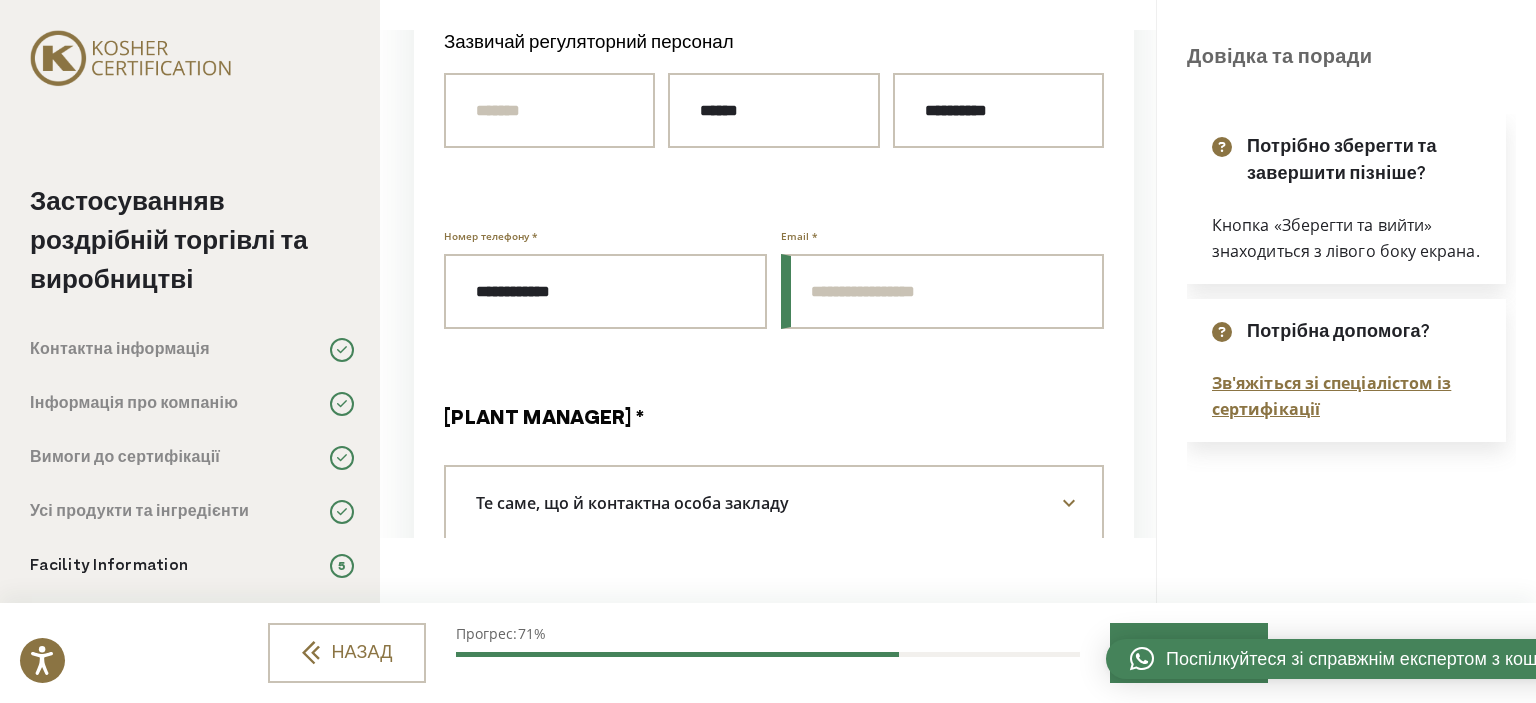 click on "Email *" at bounding box center (942, 291) 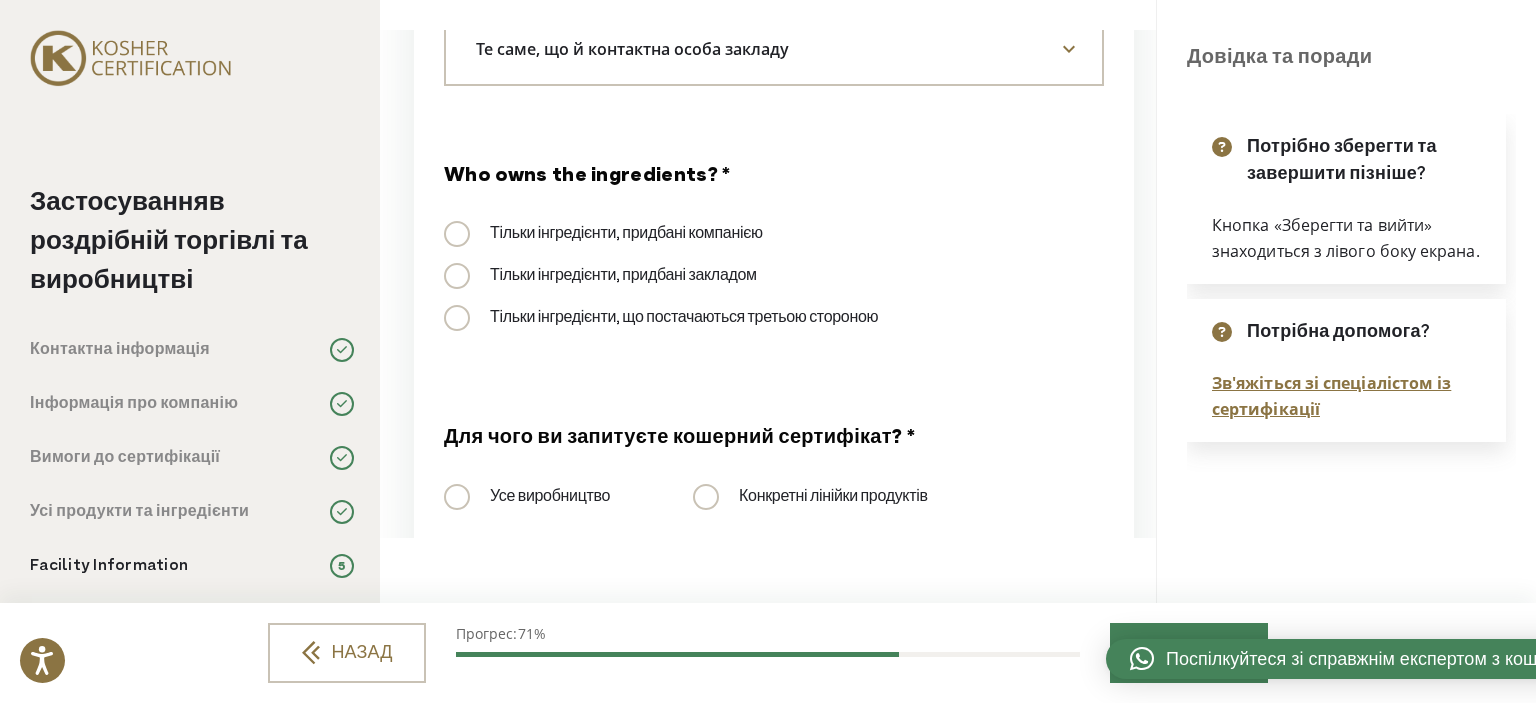 scroll, scrollTop: 2900, scrollLeft: 0, axis: vertical 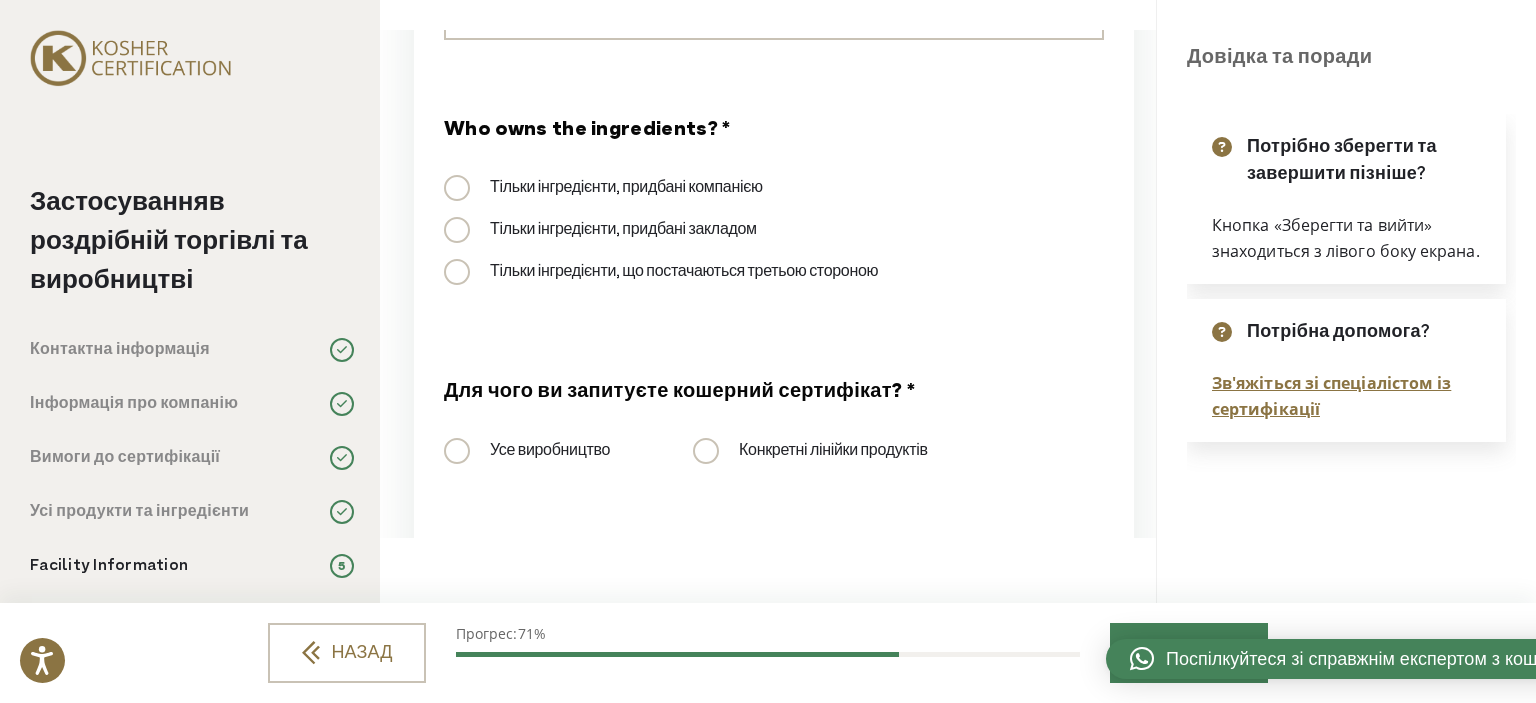 type on "**********" 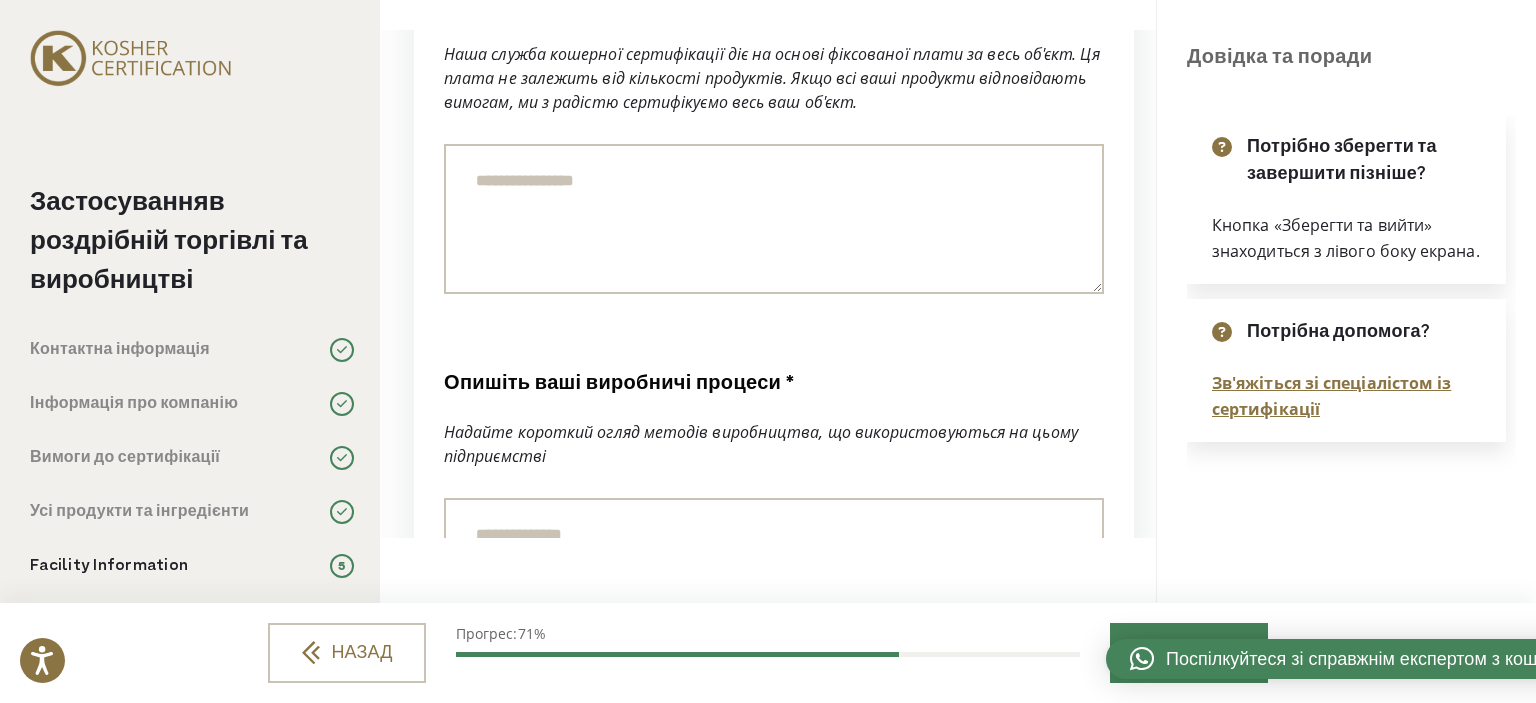 scroll, scrollTop: 3500, scrollLeft: 0, axis: vertical 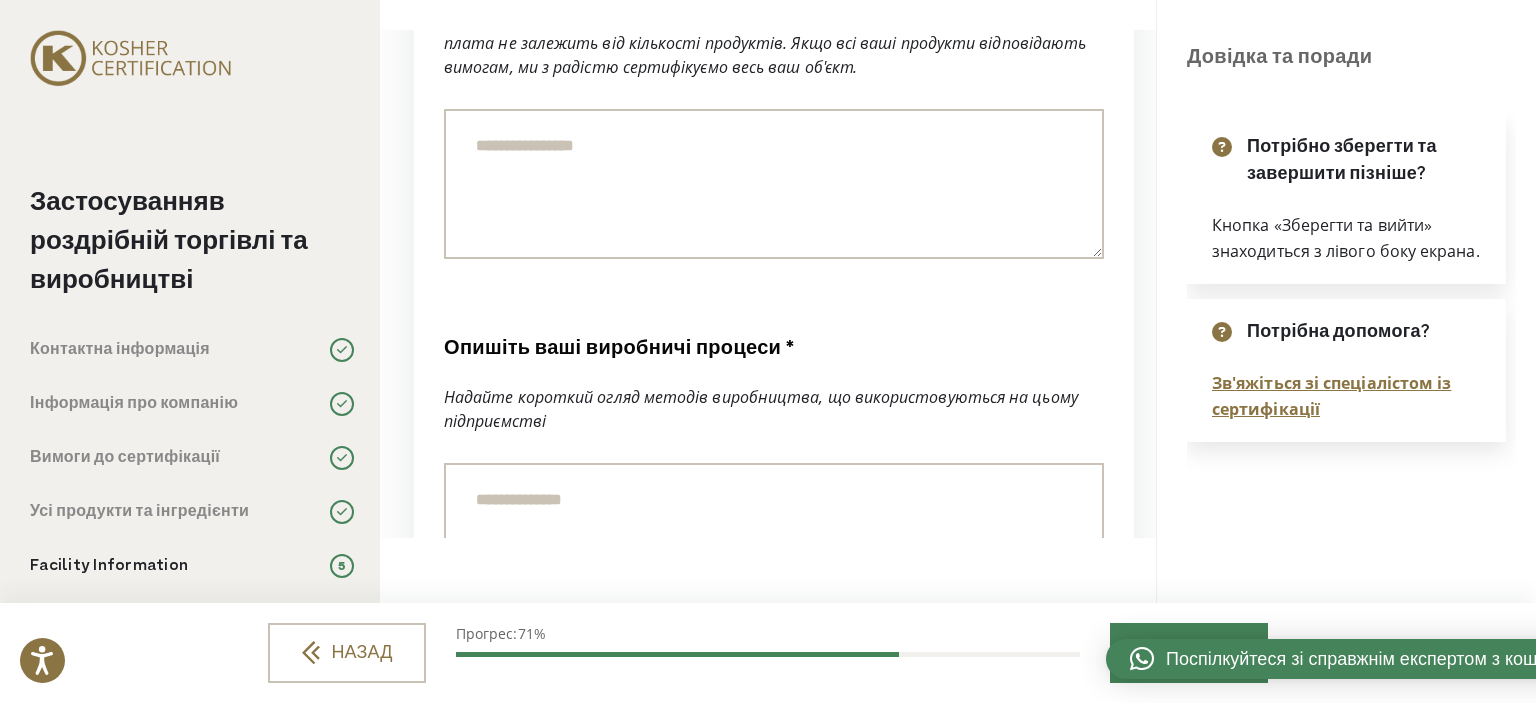 paste on "**********" 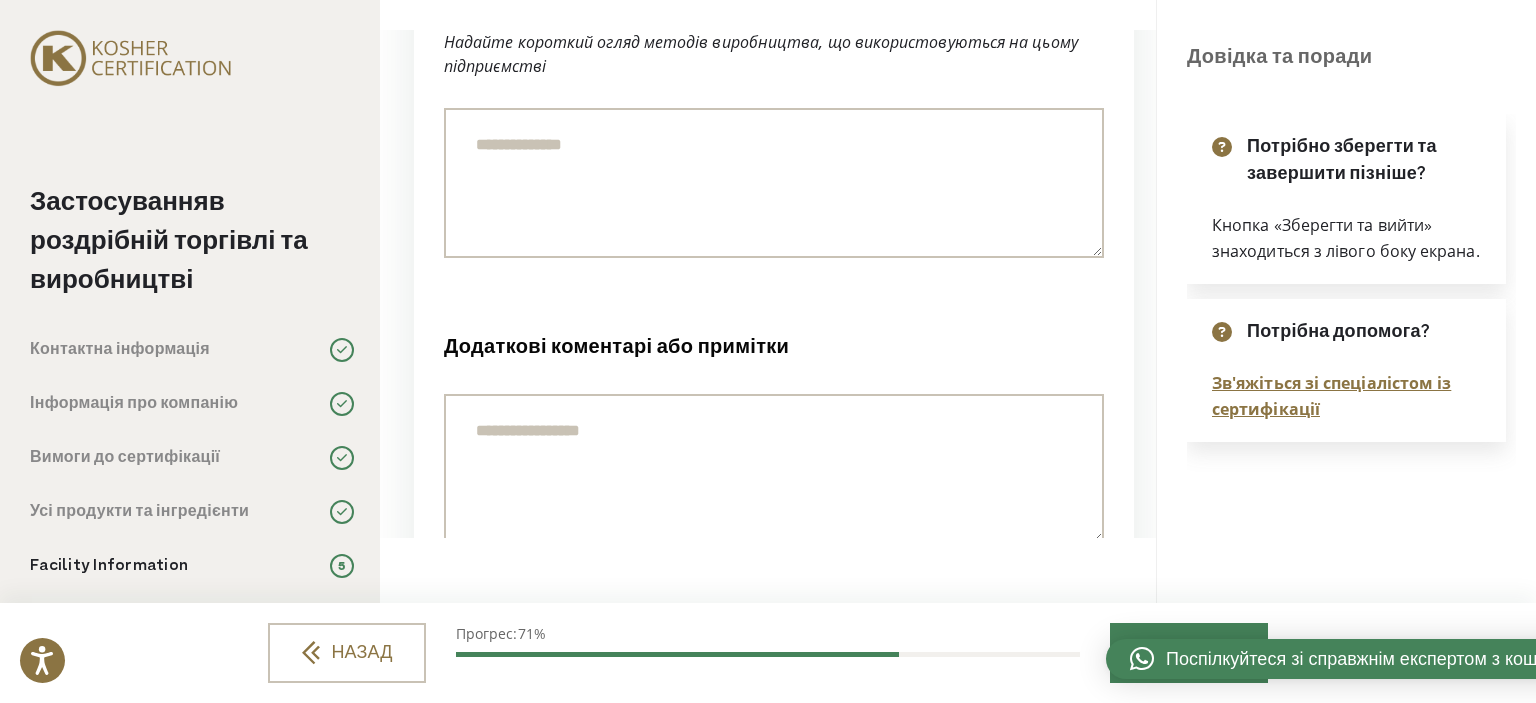 scroll, scrollTop: 3900, scrollLeft: 0, axis: vertical 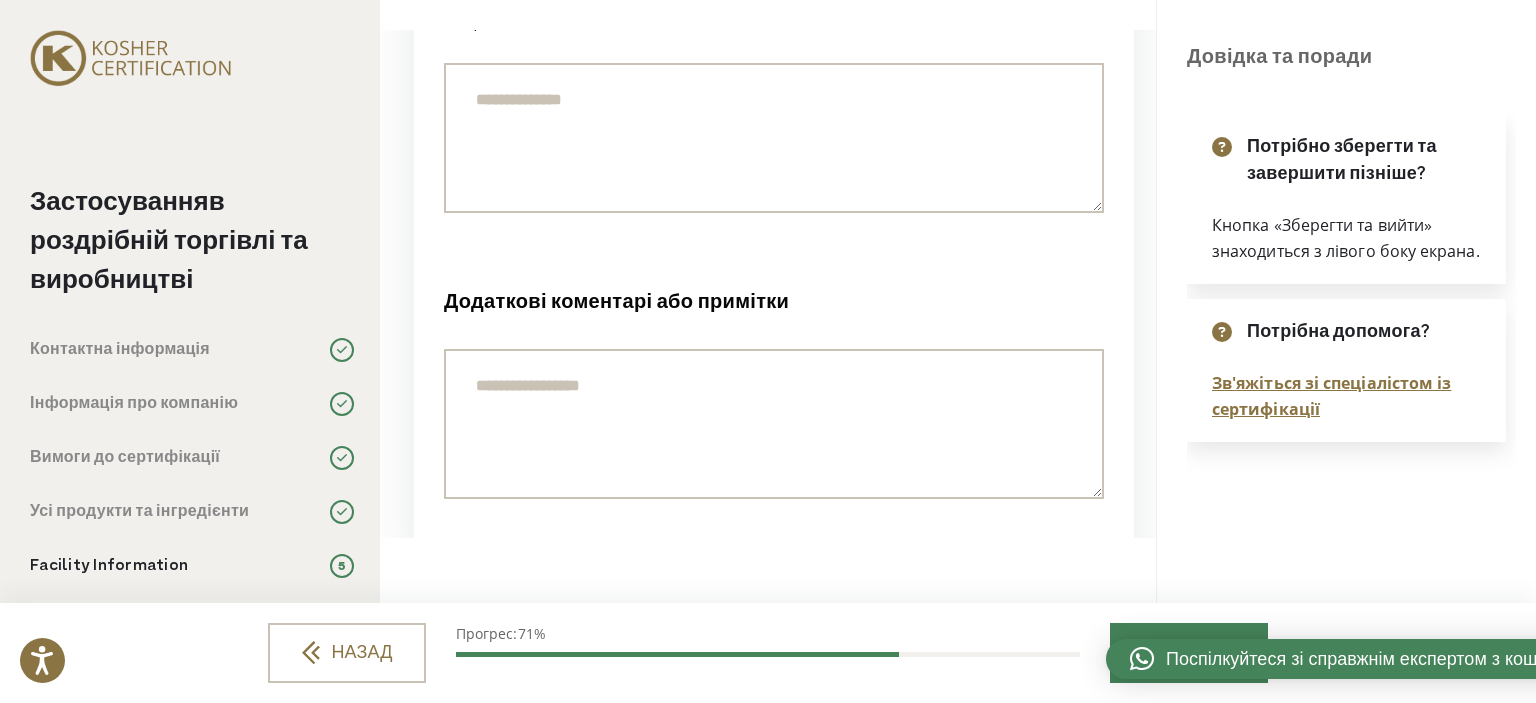 type on "**********" 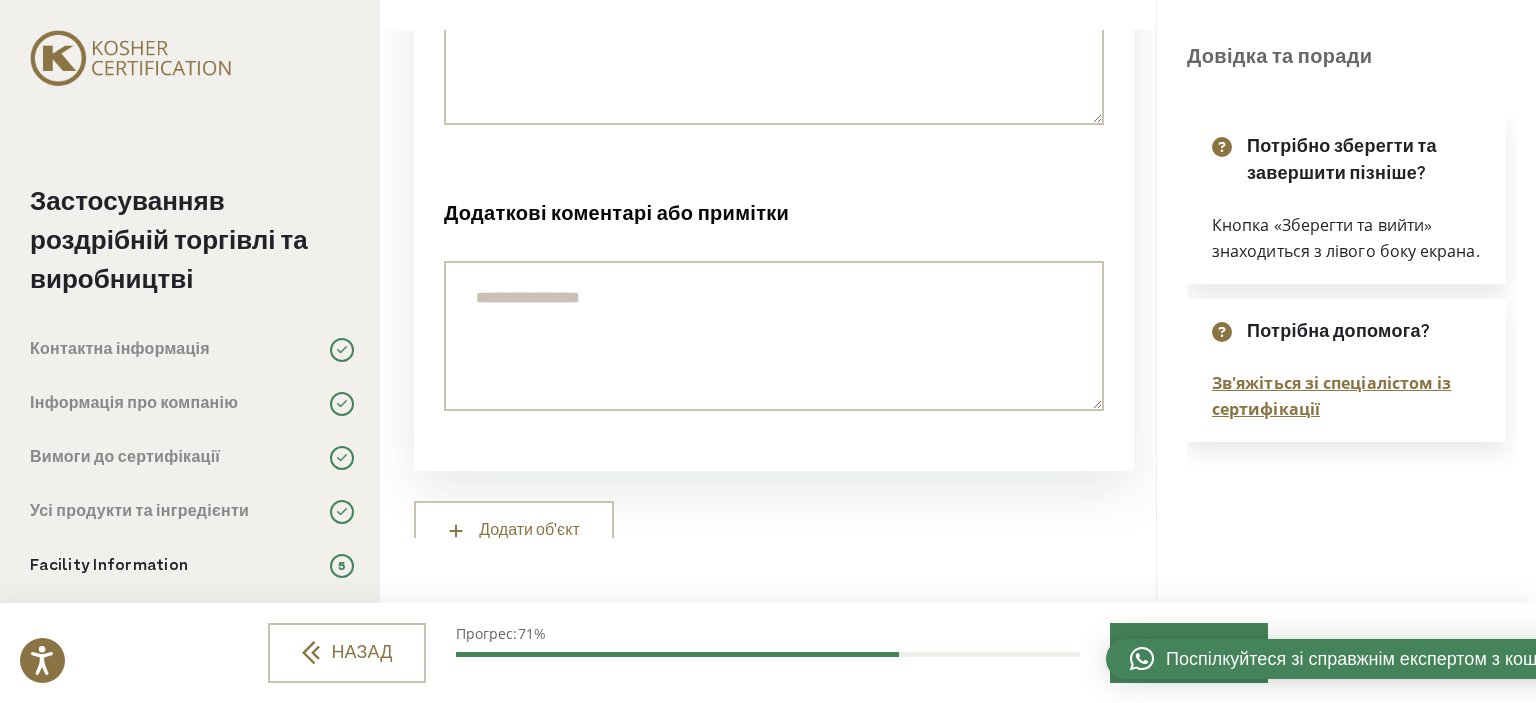 scroll, scrollTop: 4089, scrollLeft: 0, axis: vertical 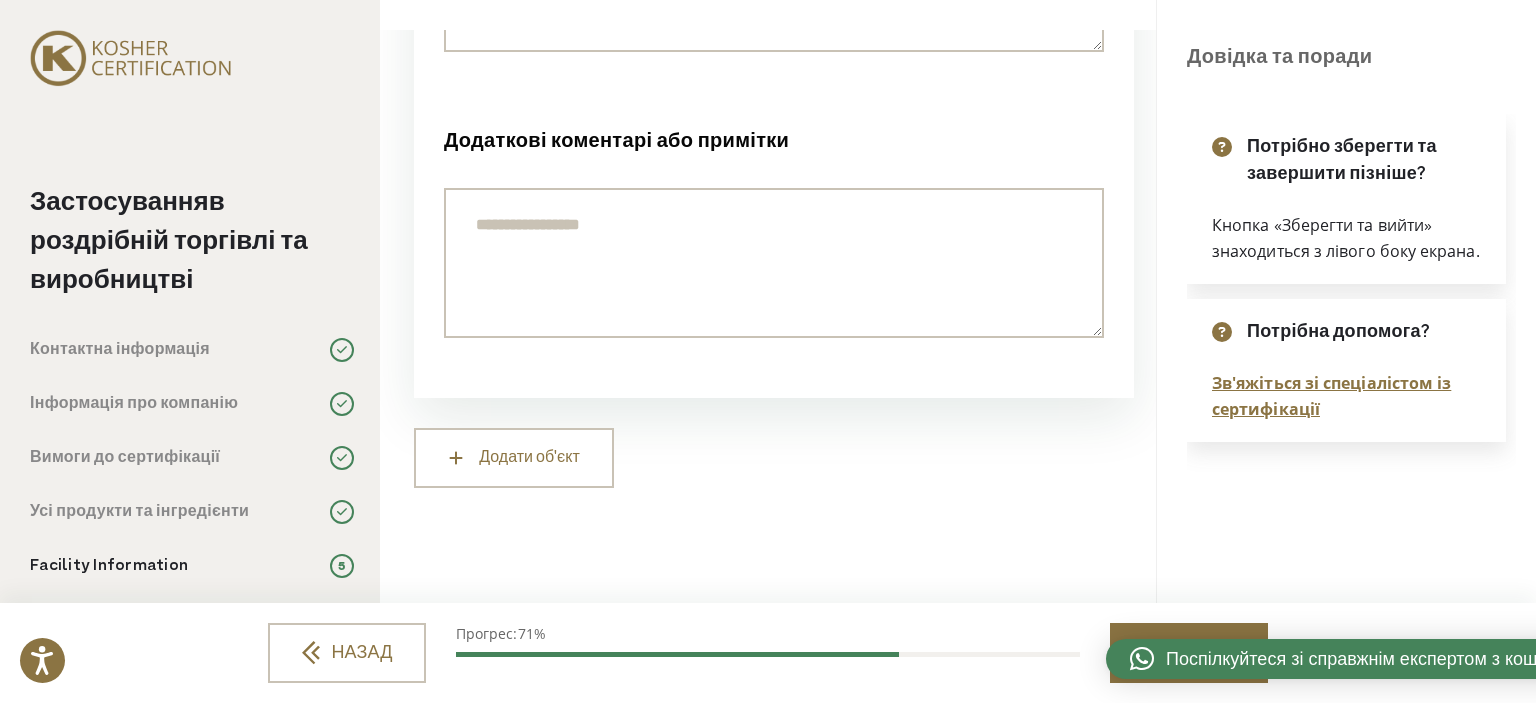 type on "**********" 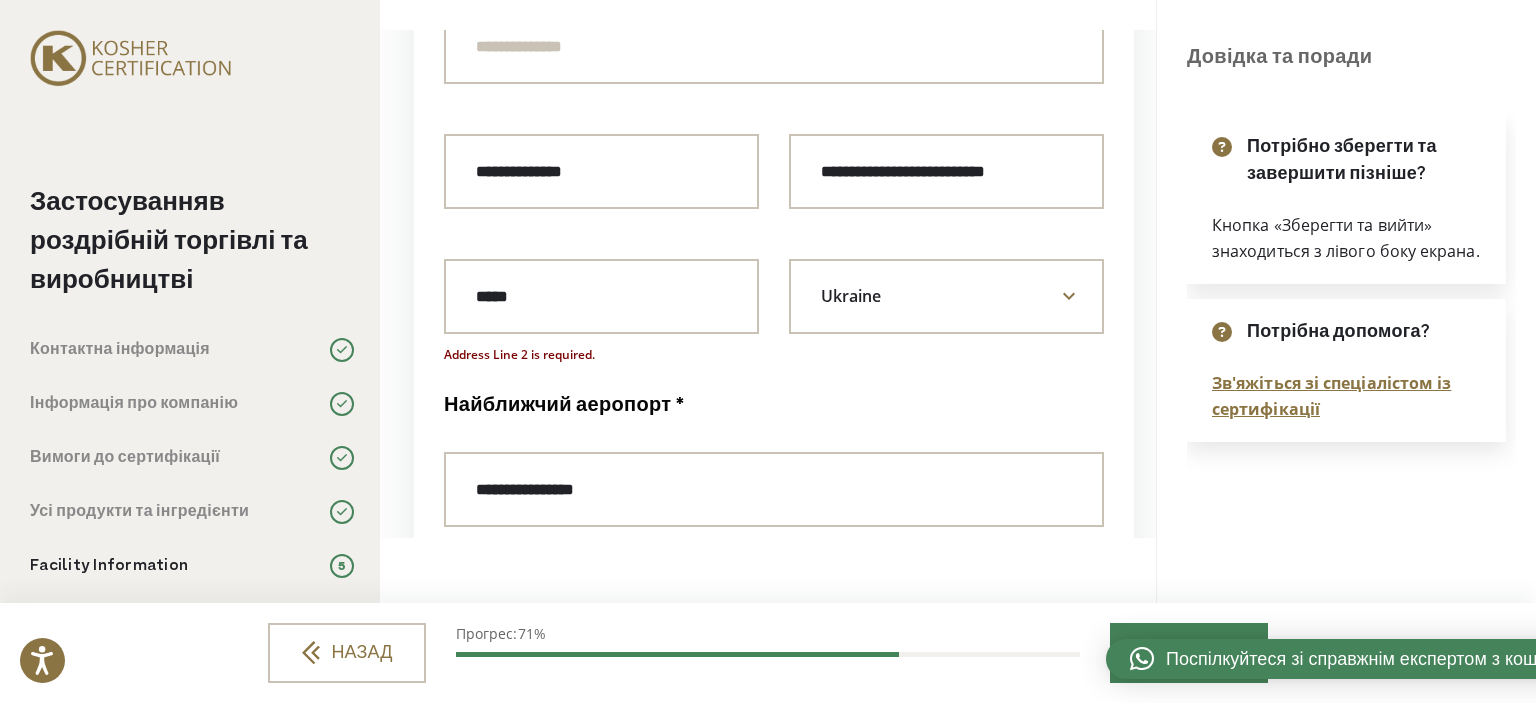 scroll, scrollTop: 1458, scrollLeft: 0, axis: vertical 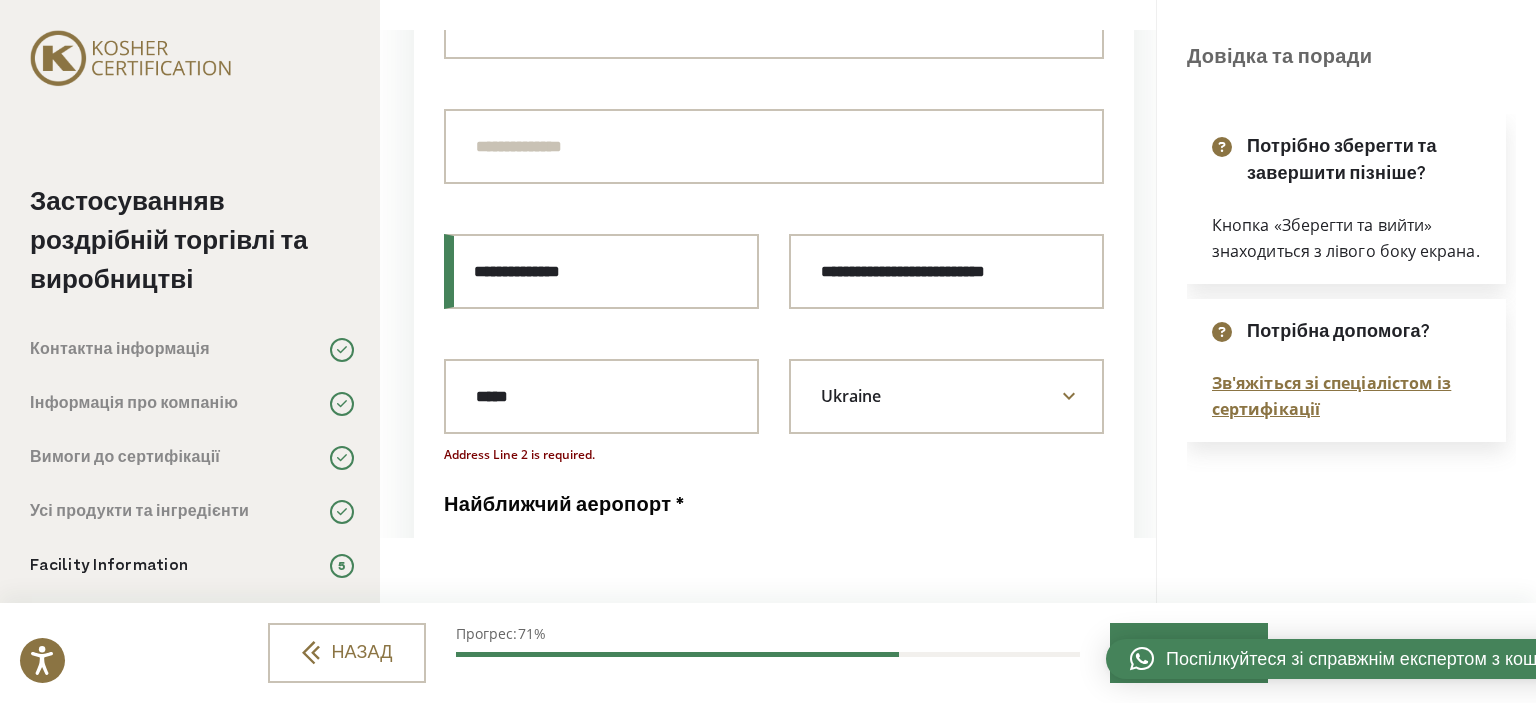 drag, startPoint x: 474, startPoint y: 299, endPoint x: 588, endPoint y: 308, distance: 114.35471 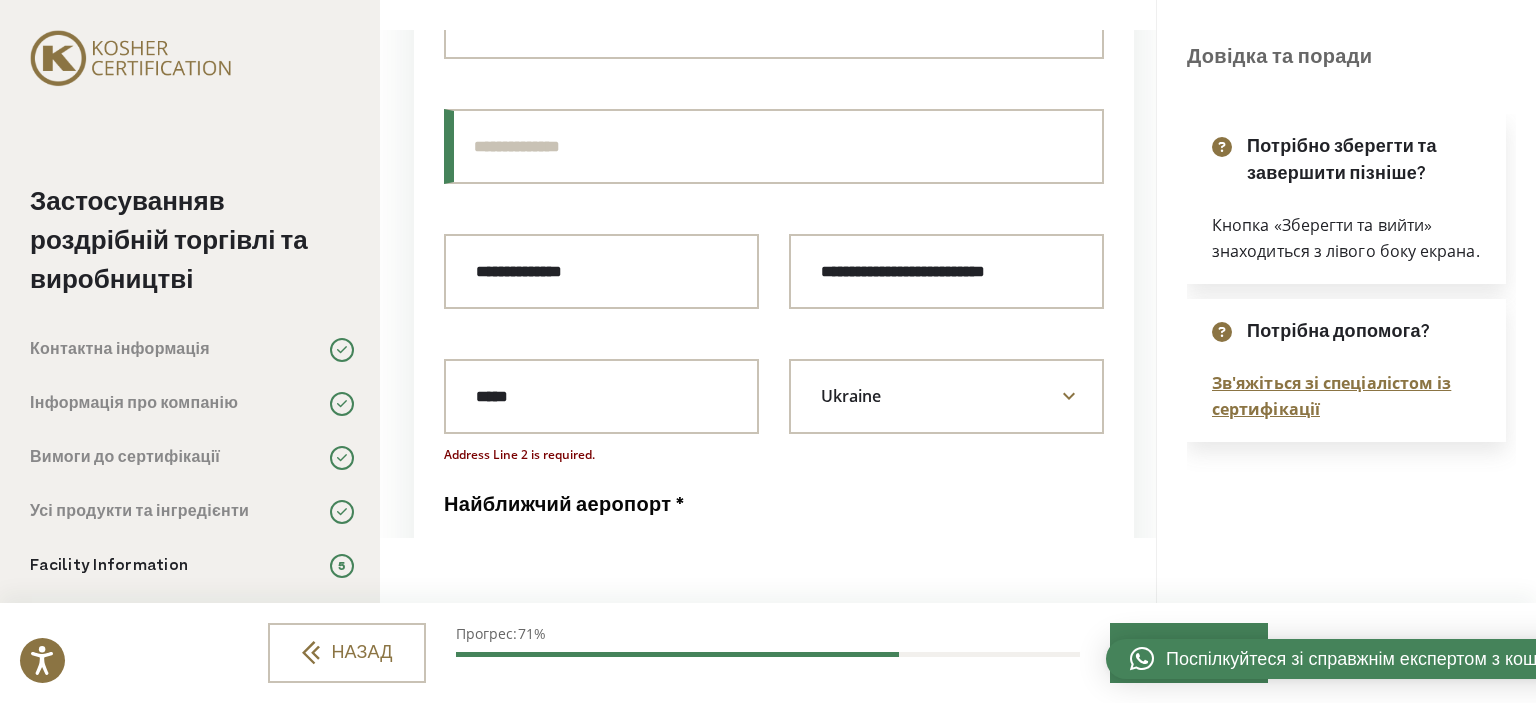 paste on "**********" 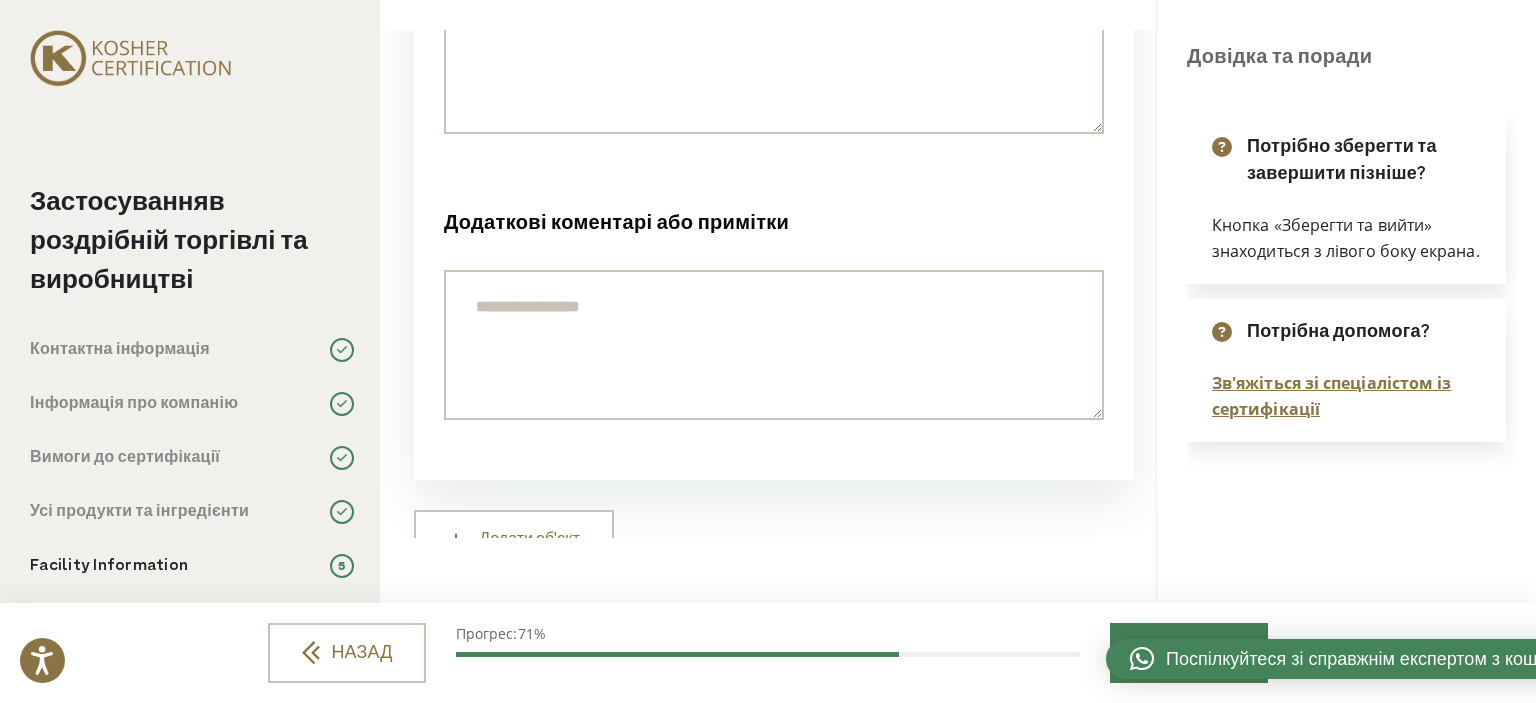 scroll, scrollTop: 4089, scrollLeft: 0, axis: vertical 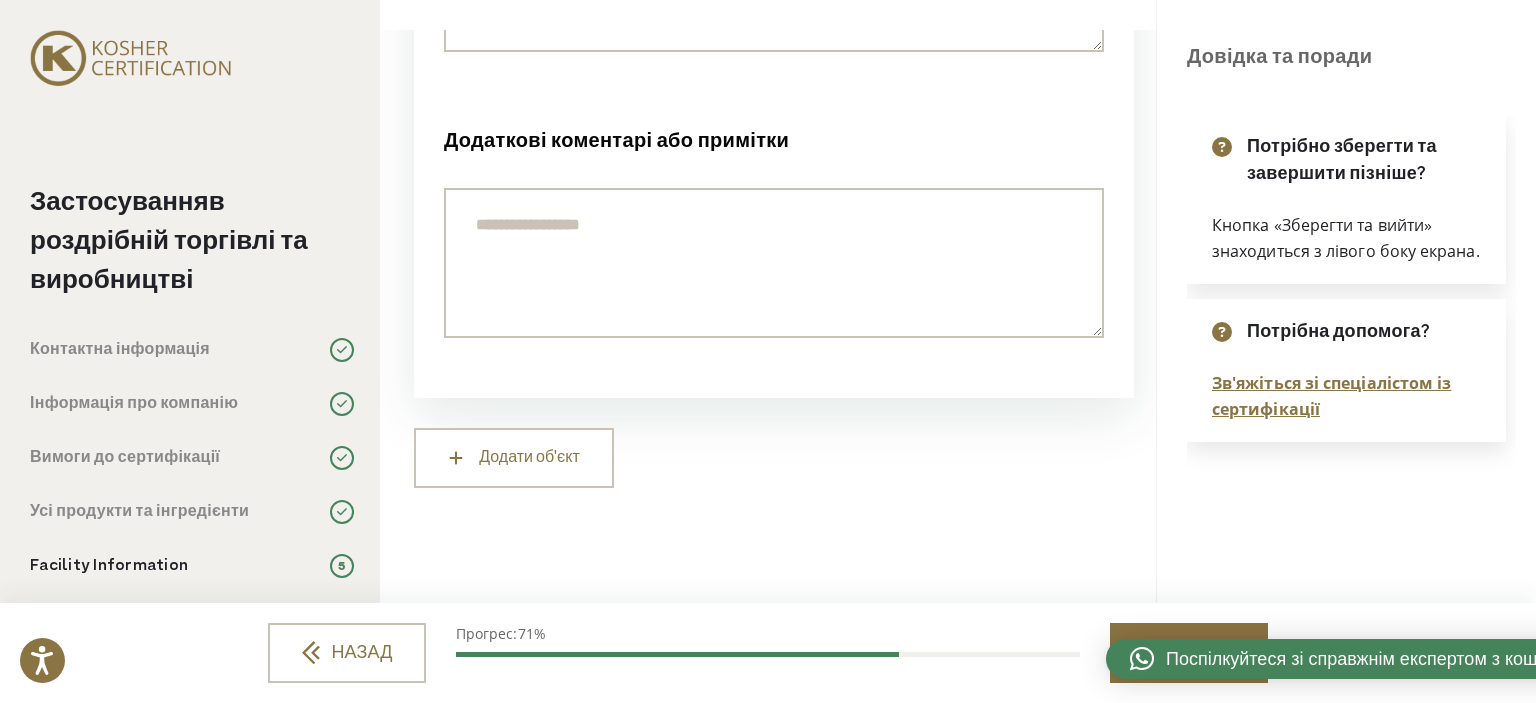 type on "**********" 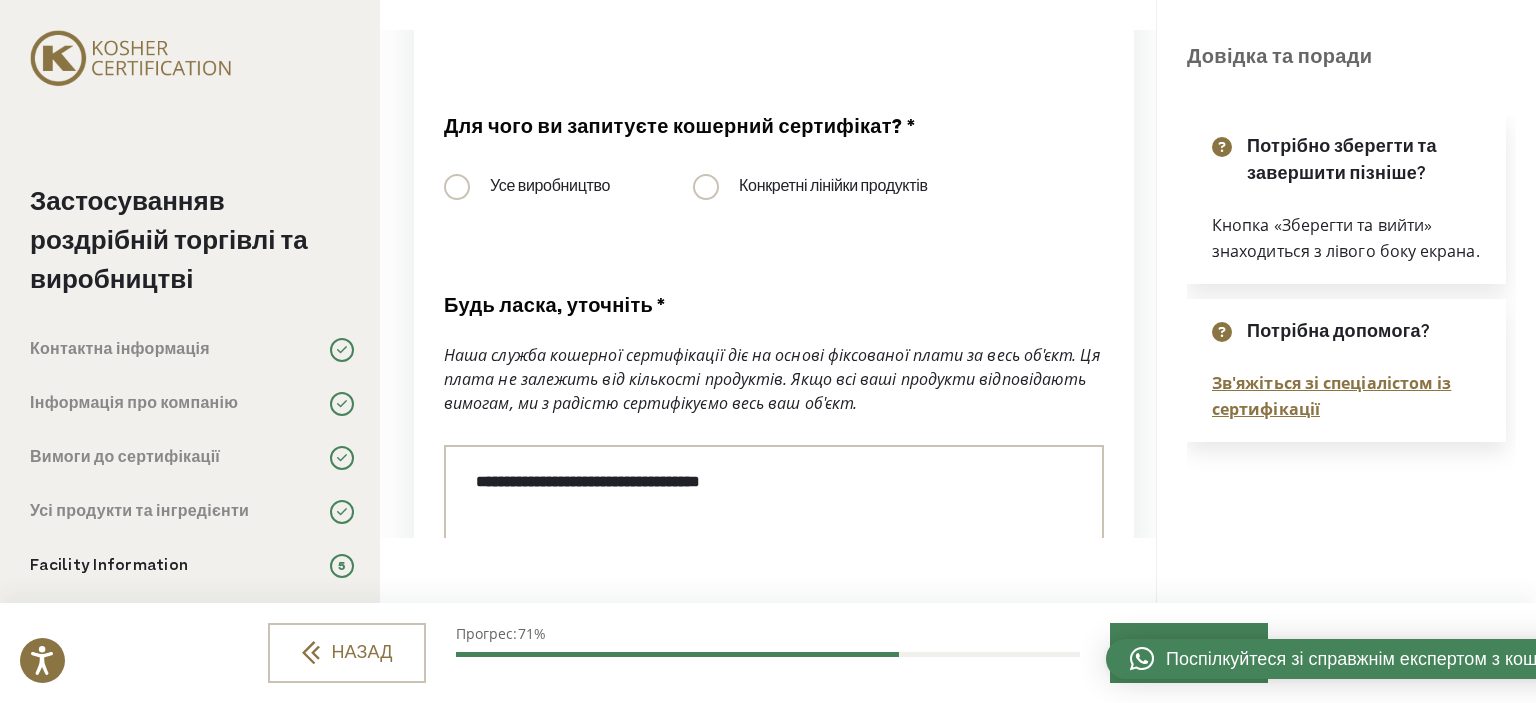 scroll, scrollTop: 2306, scrollLeft: 0, axis: vertical 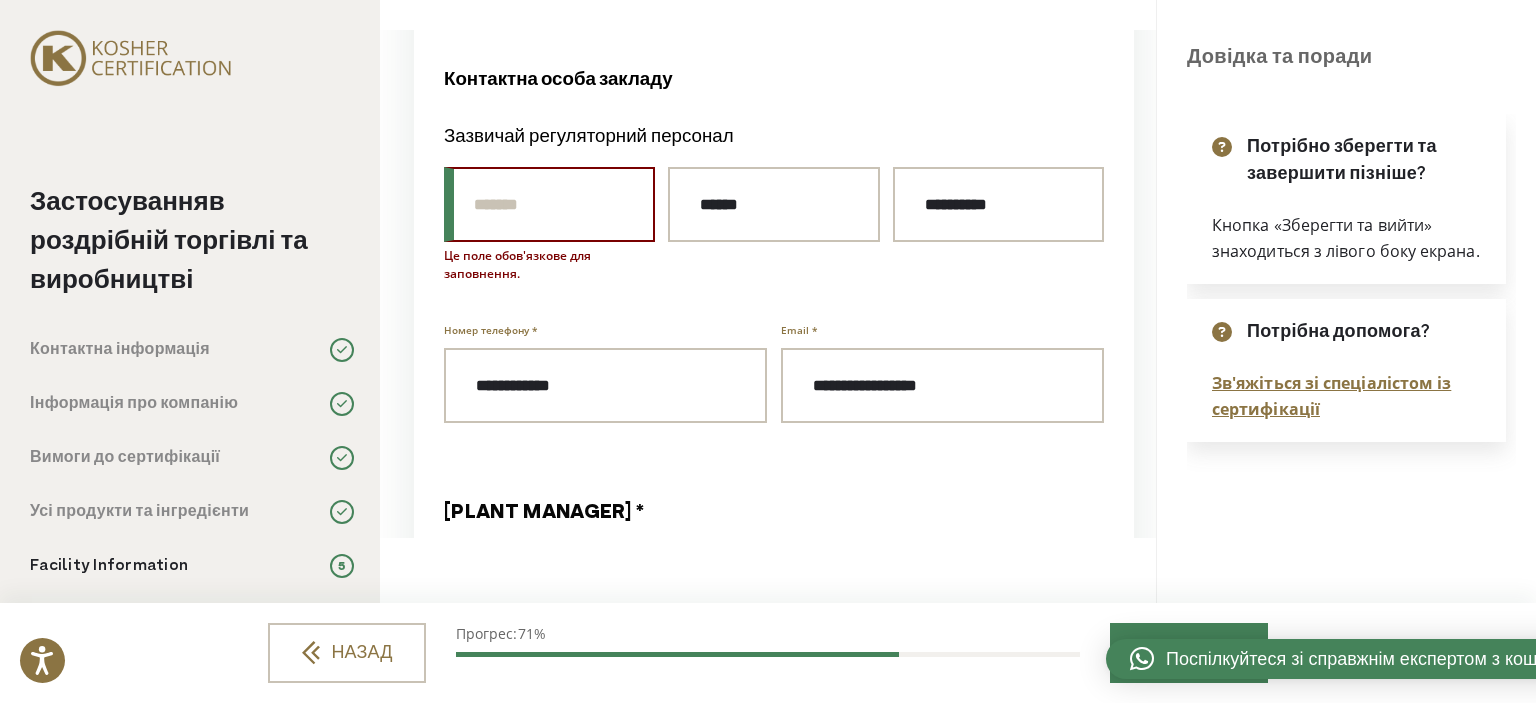 paste on "**********" 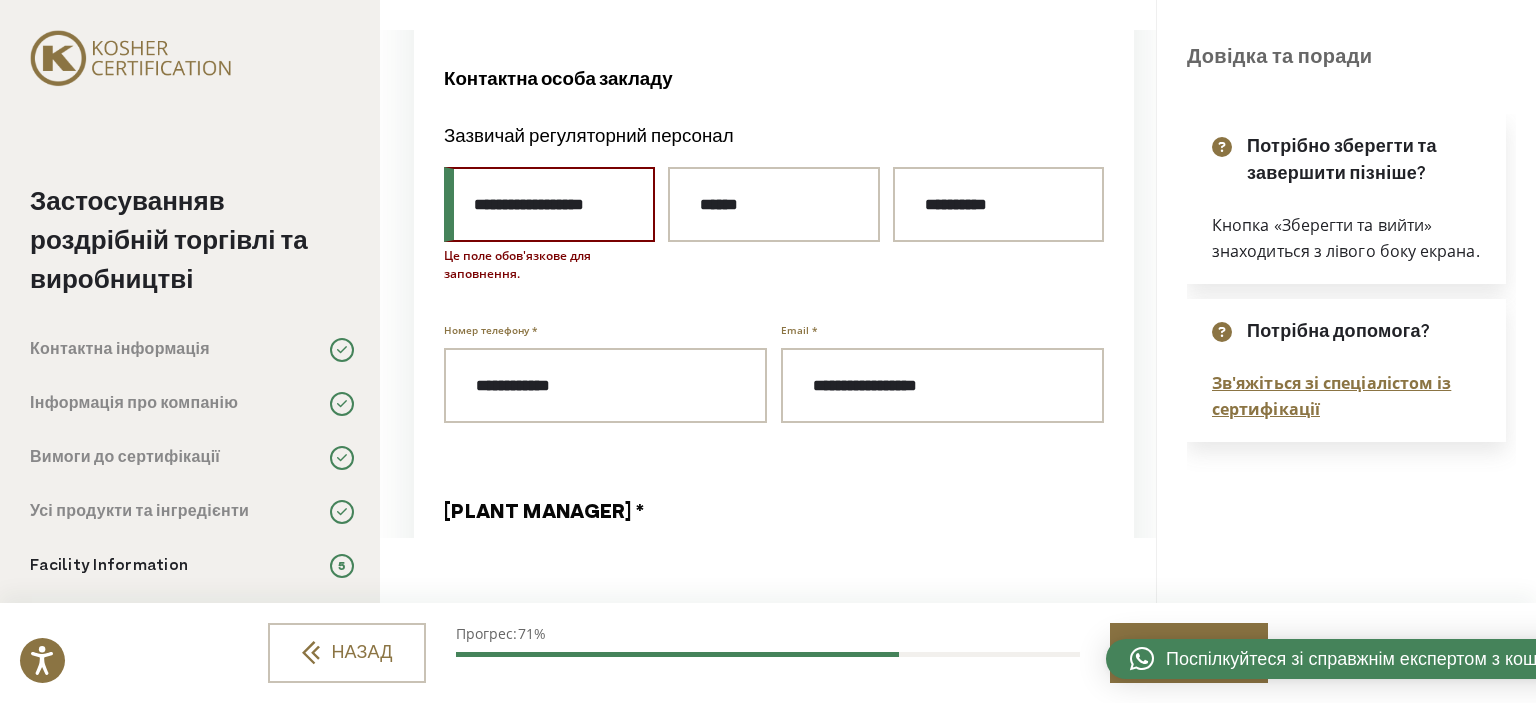 type on "**********" 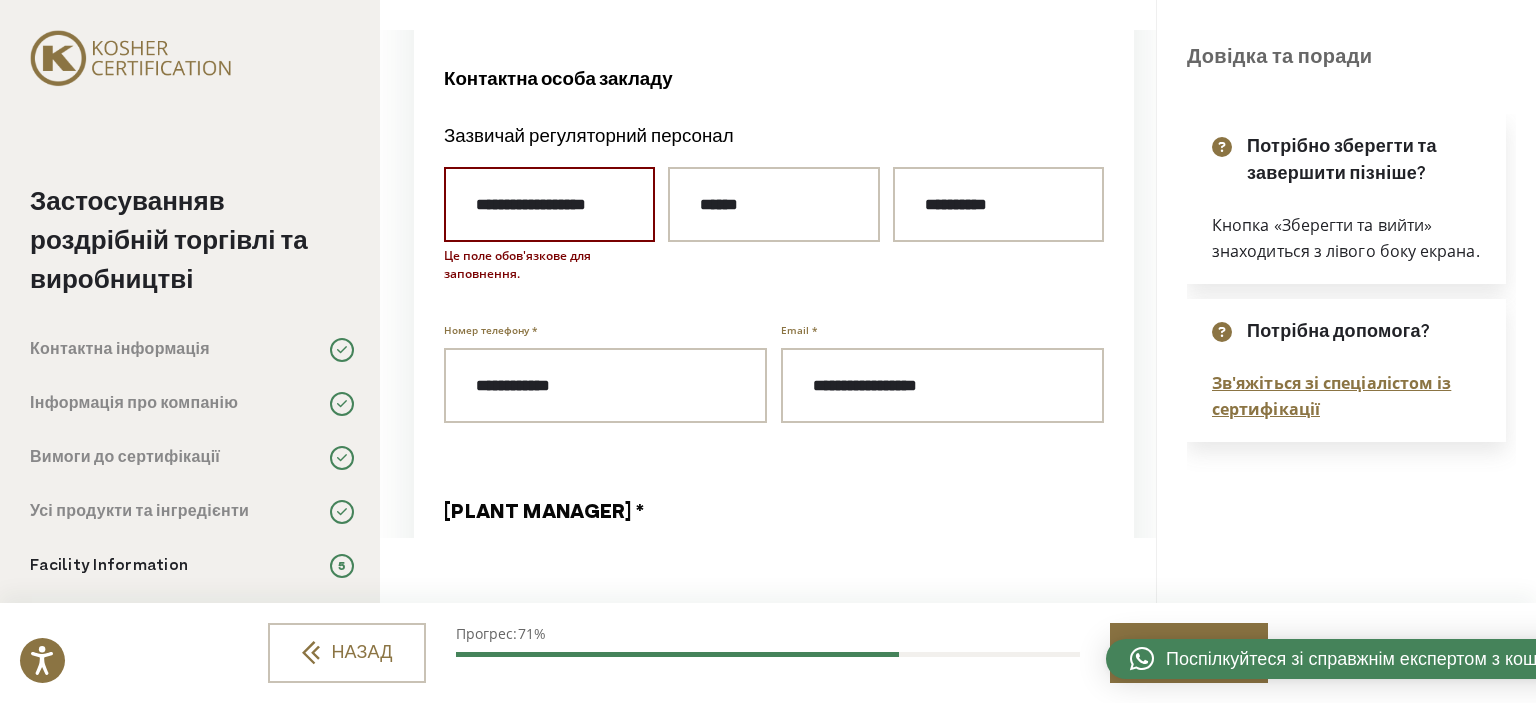 click on "ДАЛІ" at bounding box center (1189, 653) 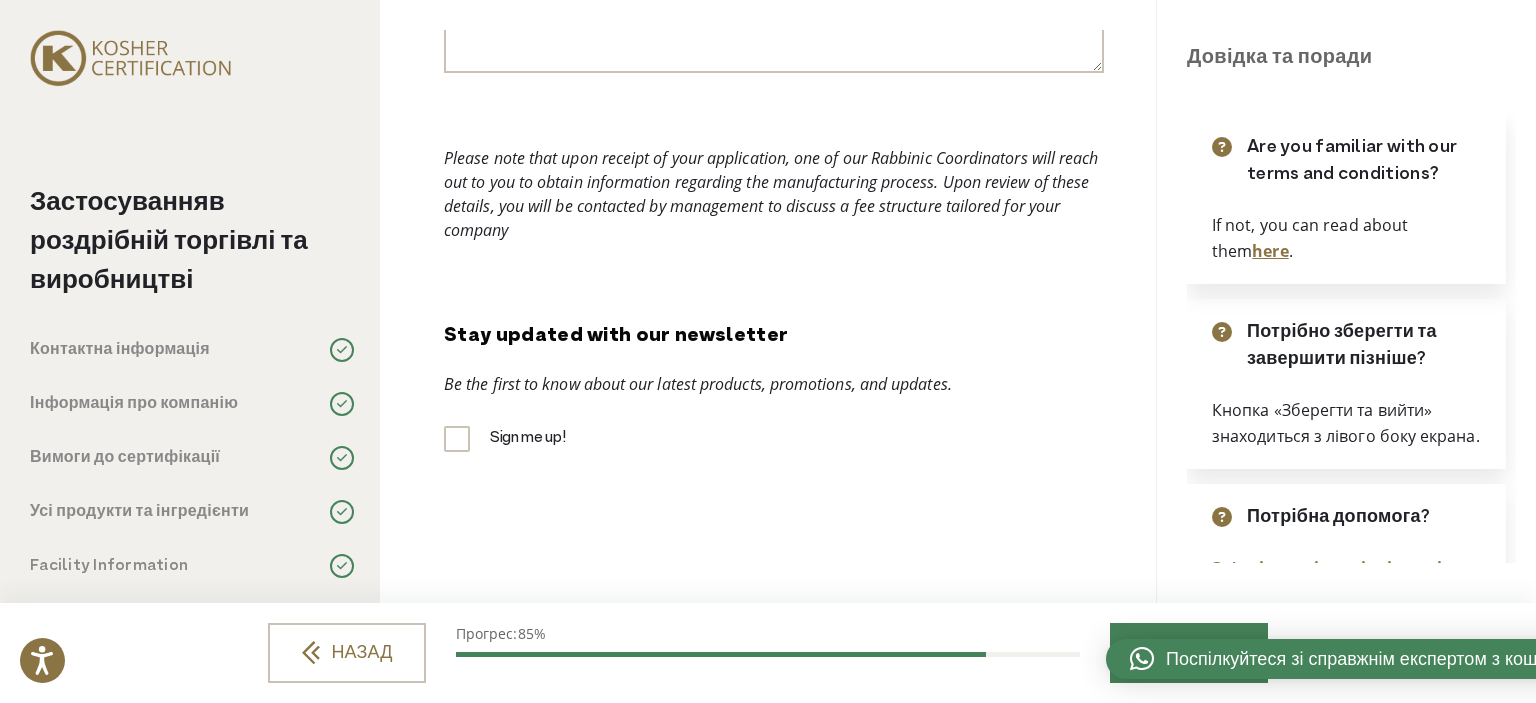 scroll, scrollTop: 0, scrollLeft: 0, axis: both 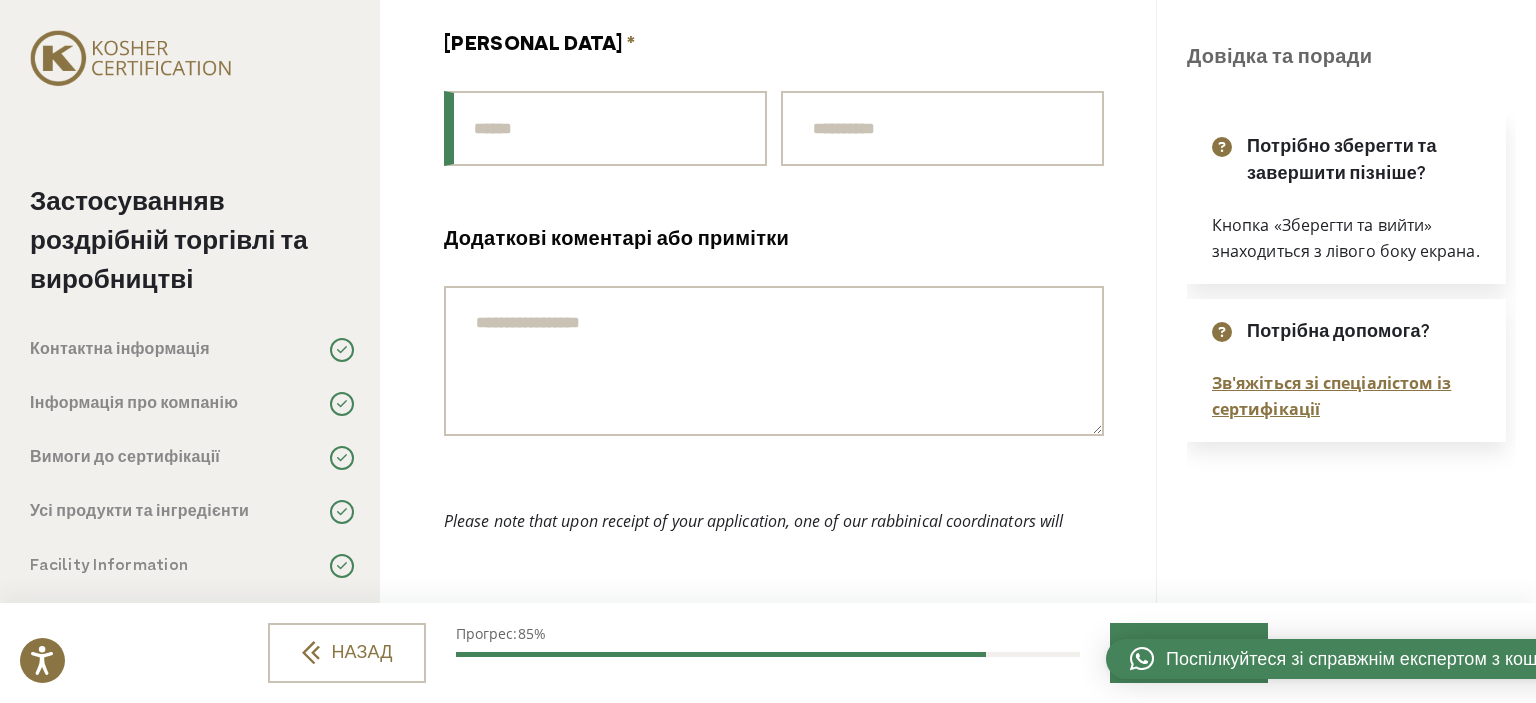 paste on "******" 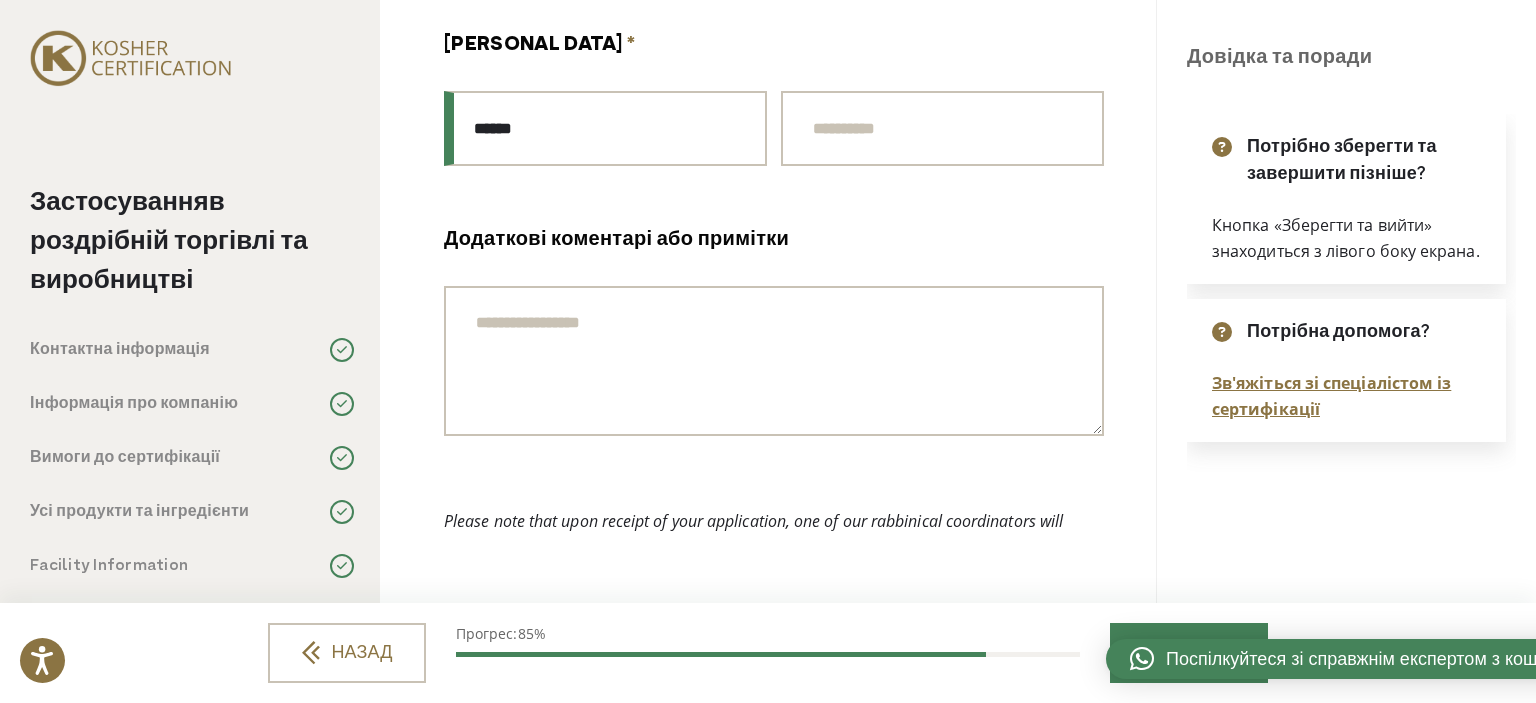 type on "******" 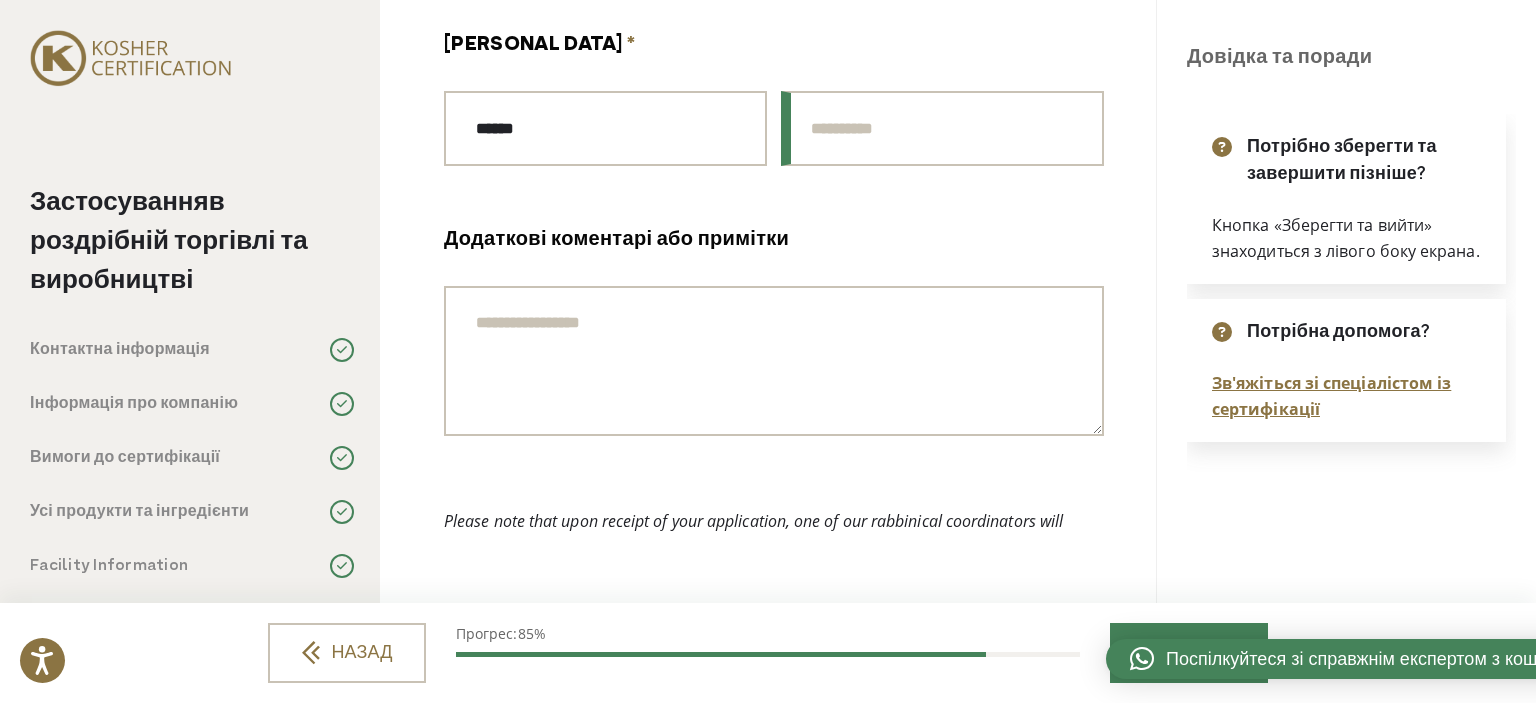 click on "Last Name" at bounding box center (942, 128) 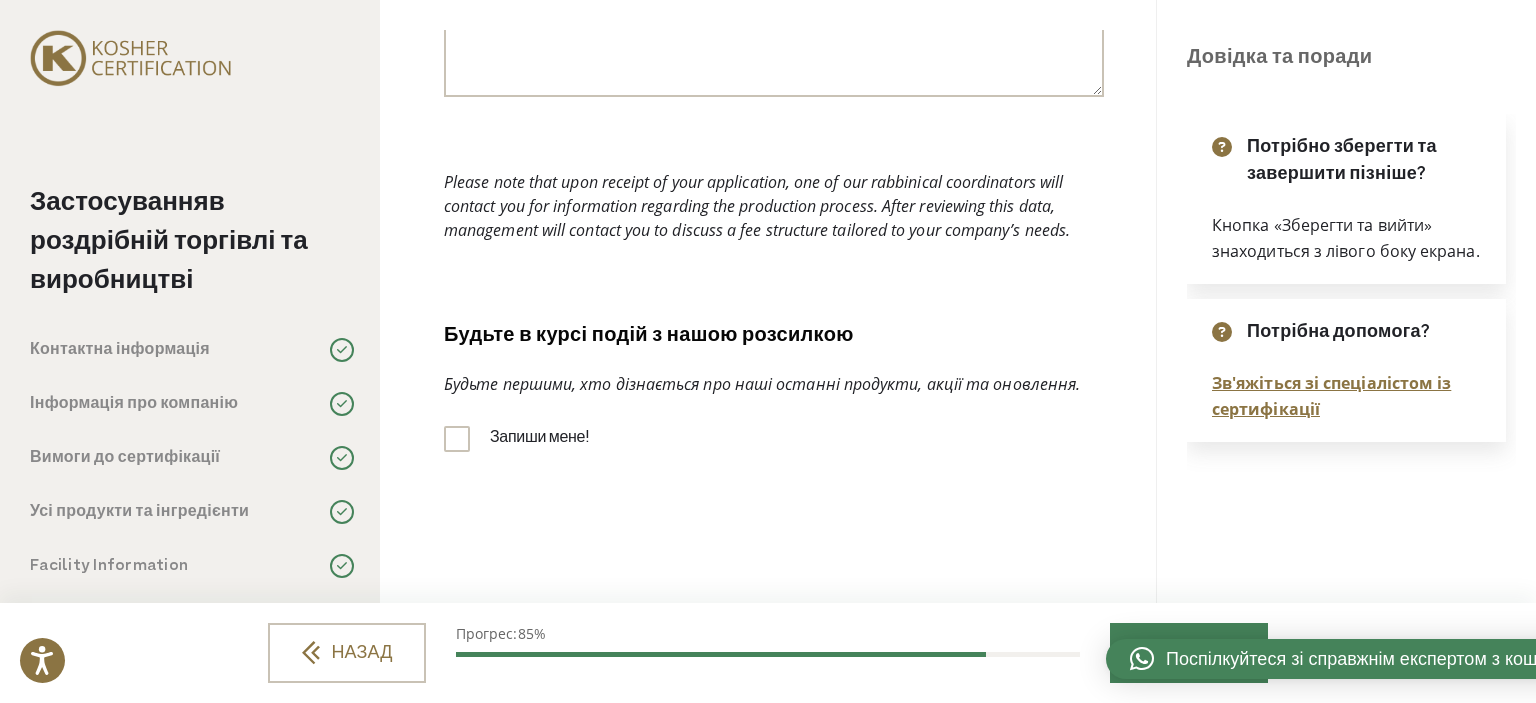 scroll, scrollTop: 710, scrollLeft: 0, axis: vertical 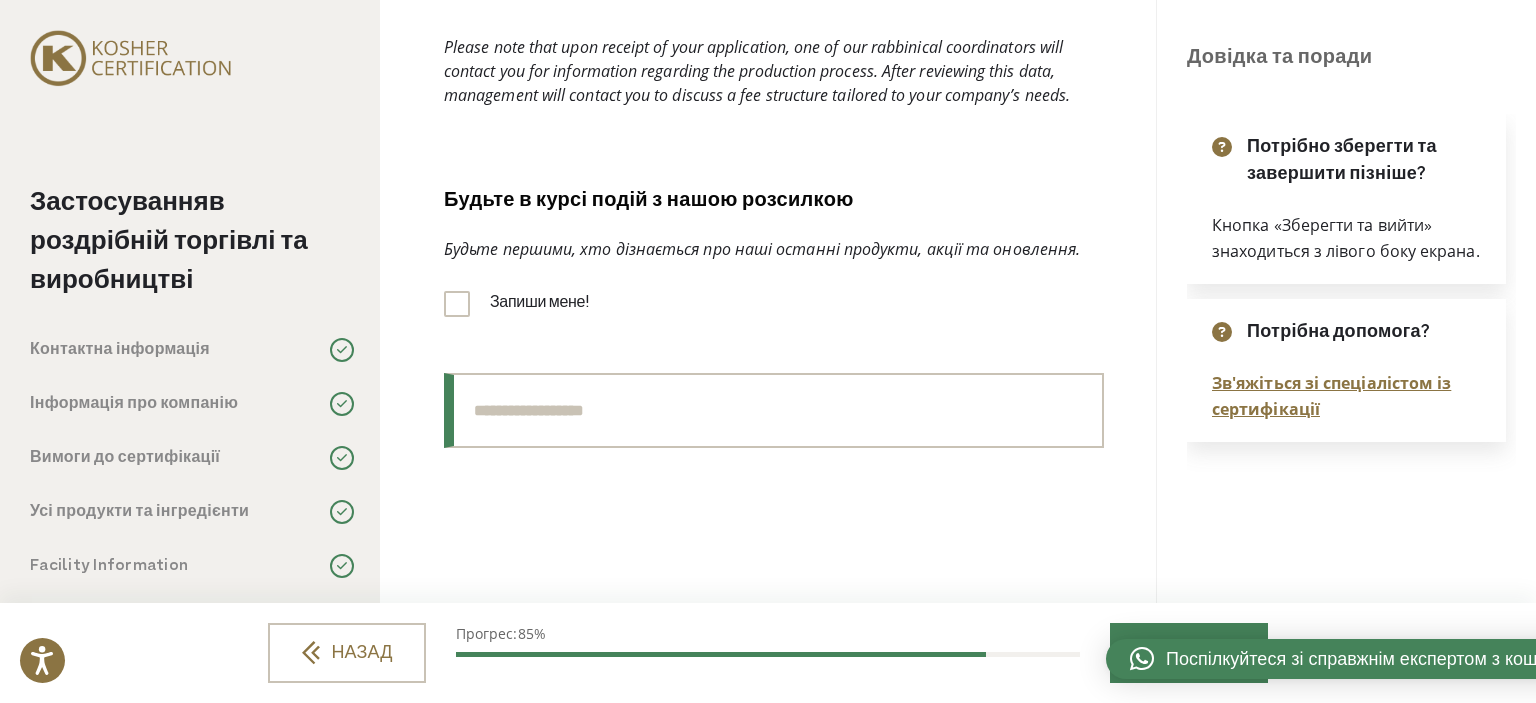 click on "Email *" at bounding box center (774, 410) 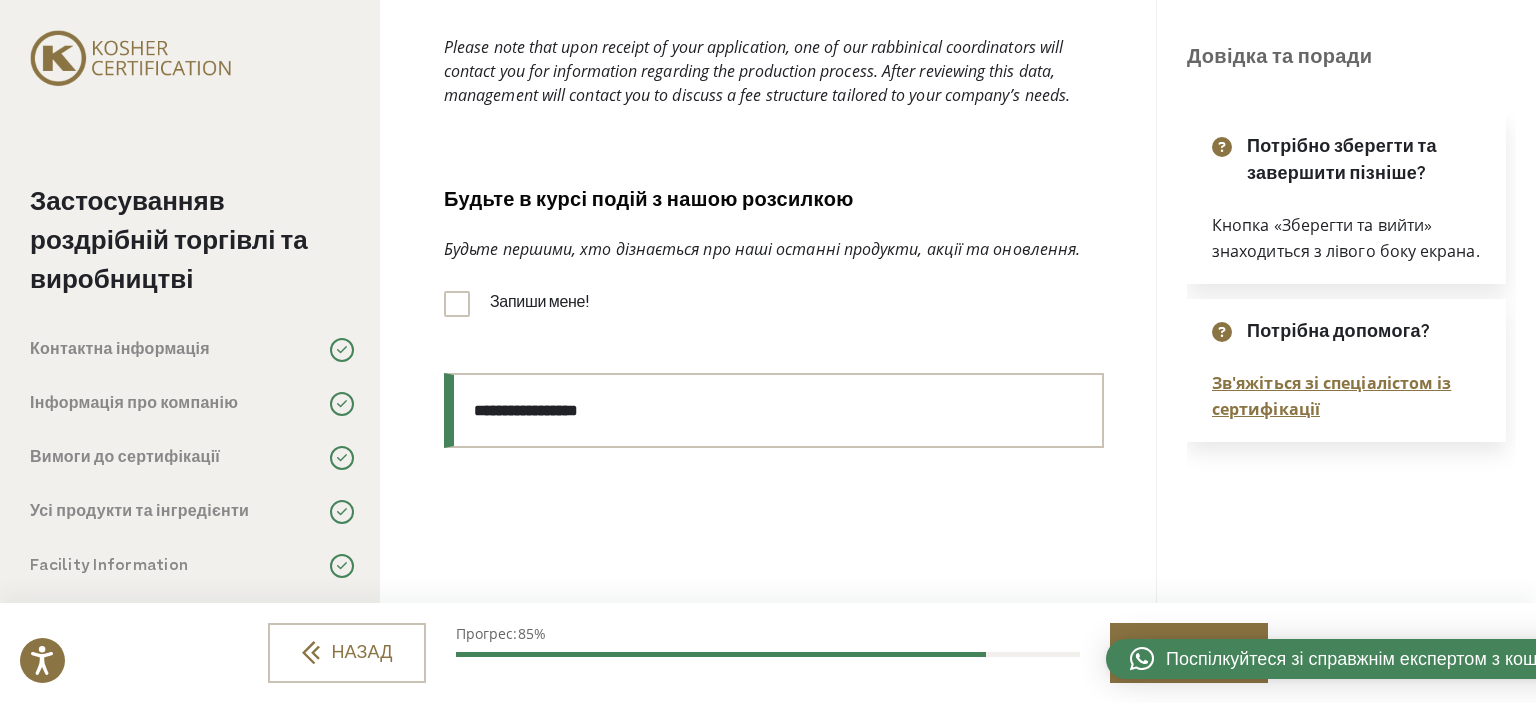 type on "**********" 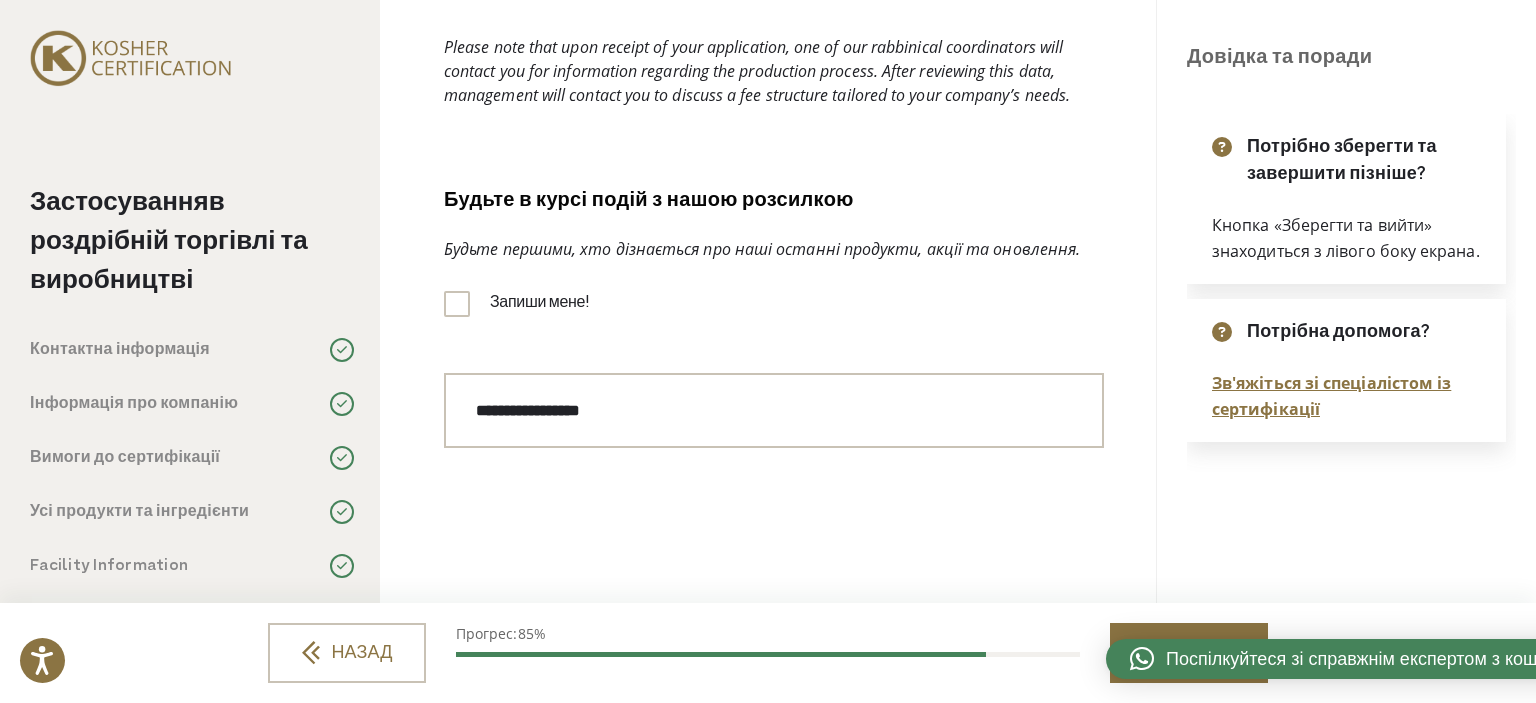 click on "ДАЛІ" at bounding box center (1189, 653) 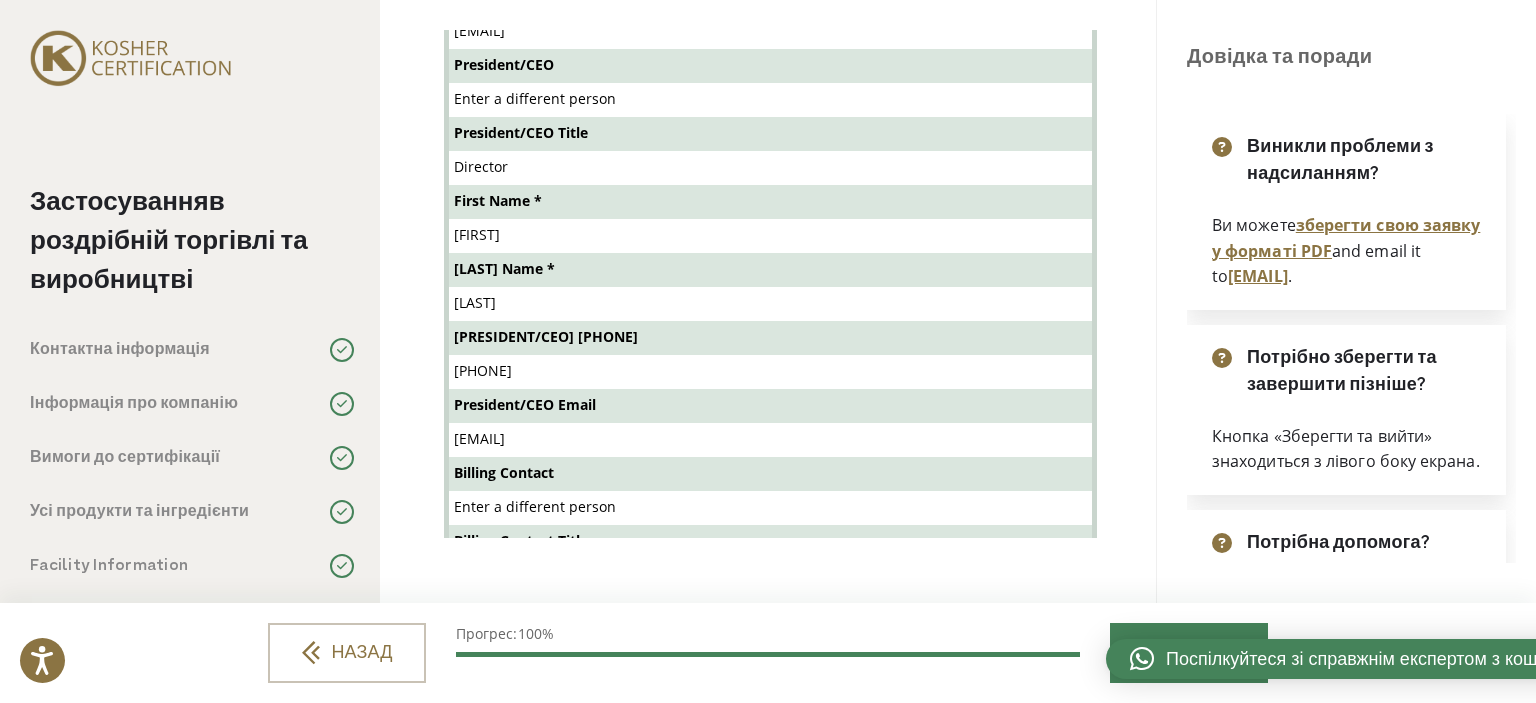 scroll, scrollTop: 0, scrollLeft: 0, axis: both 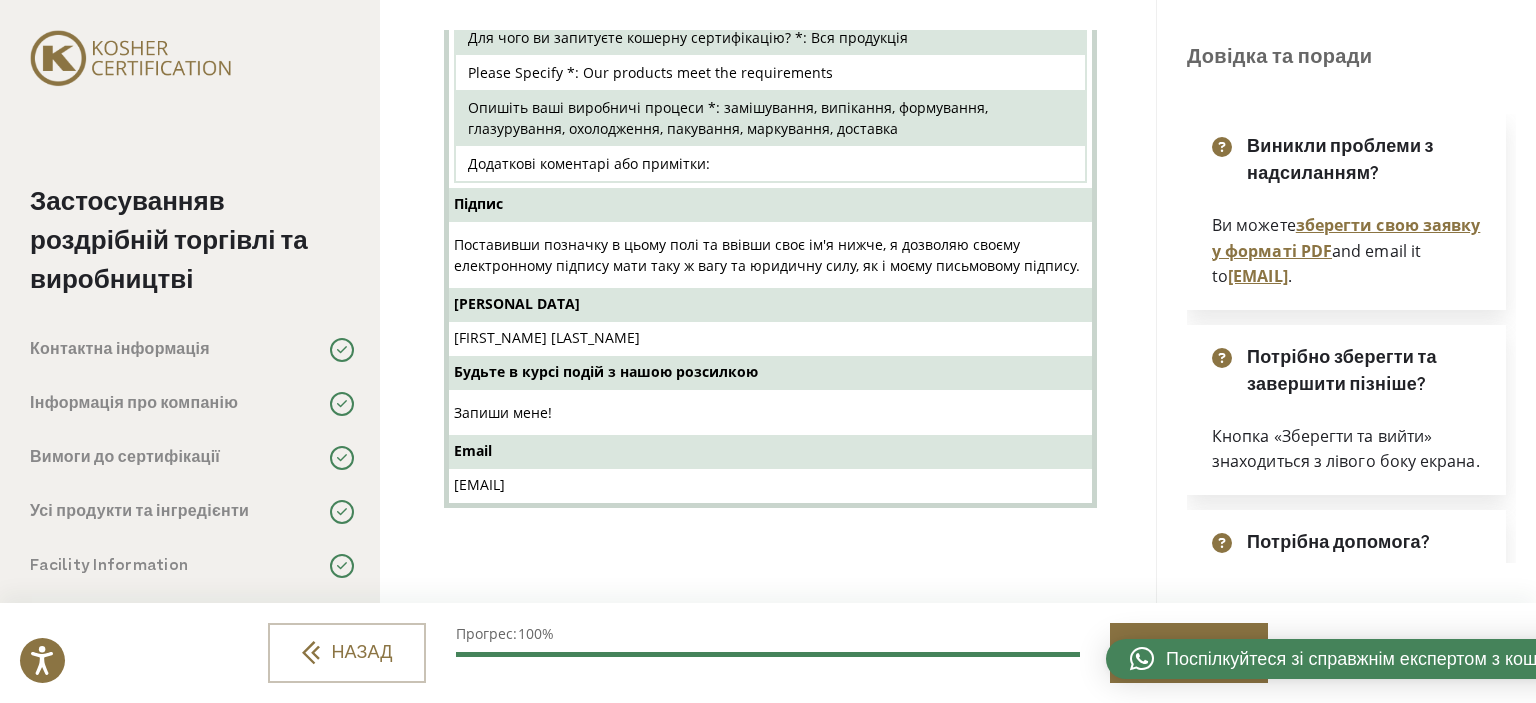 click on "Надіслати" at bounding box center (1189, 653) 